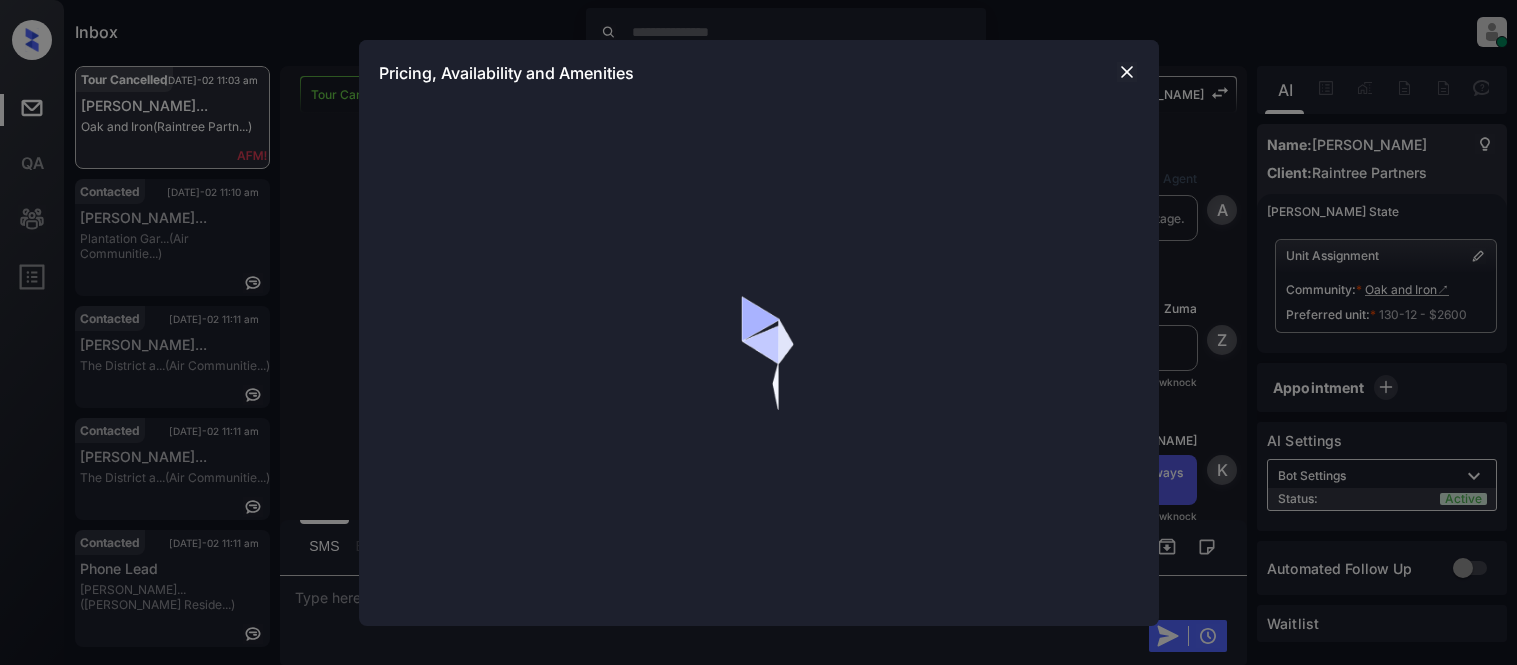scroll, scrollTop: 0, scrollLeft: 0, axis: both 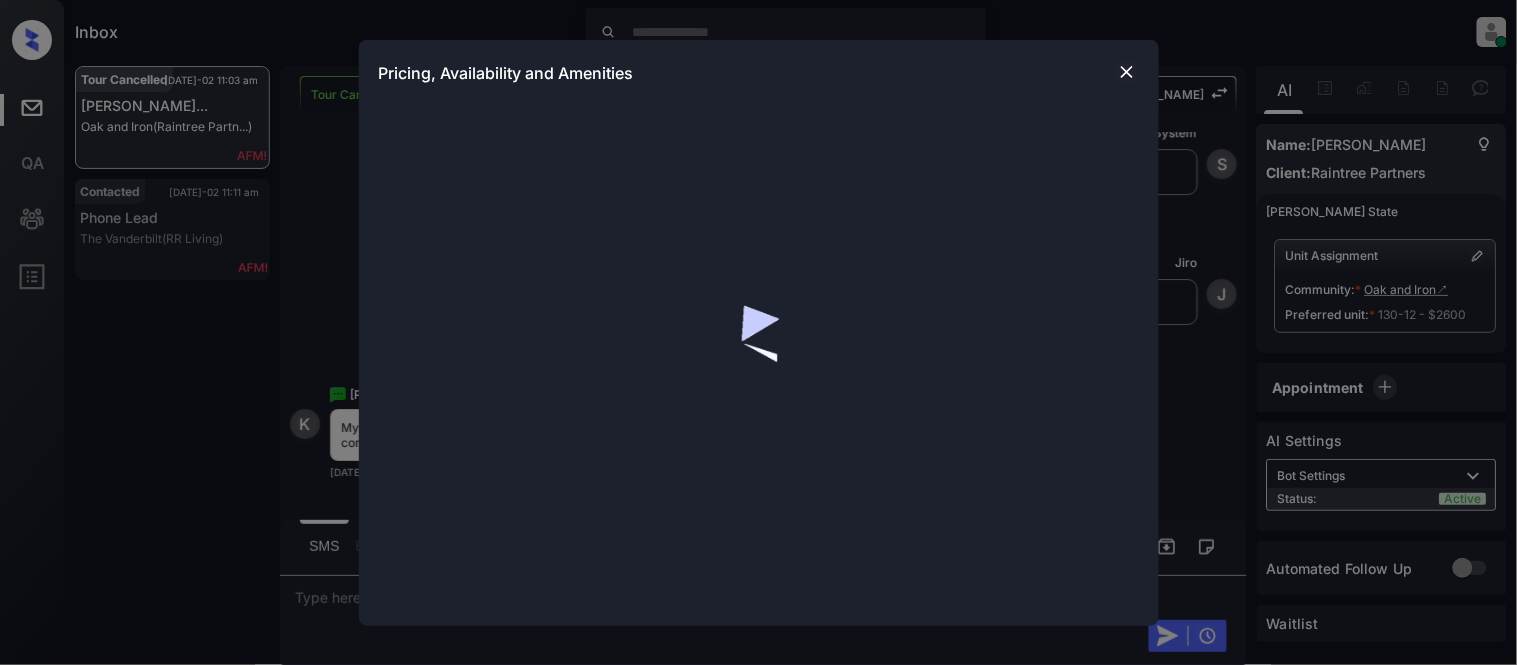 click at bounding box center (1127, 72) 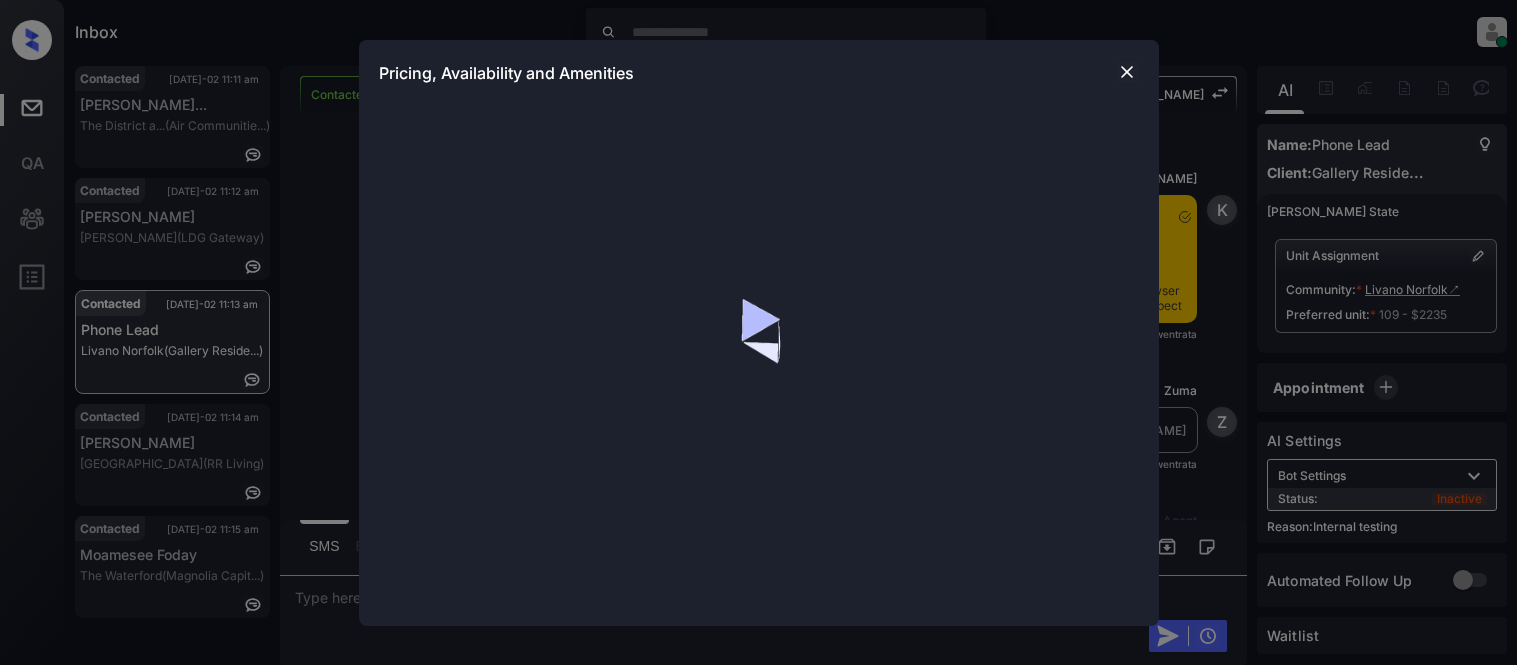 scroll, scrollTop: 0, scrollLeft: 0, axis: both 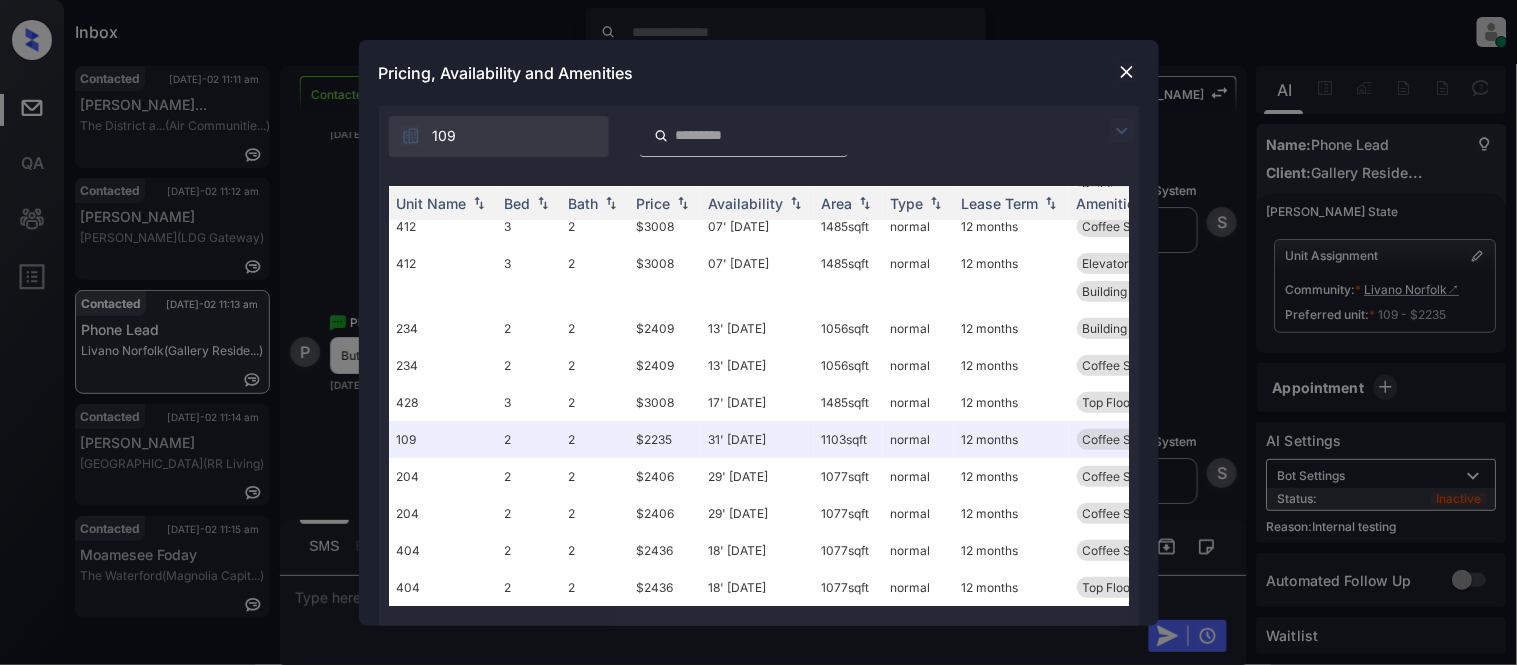 click at bounding box center [1127, 72] 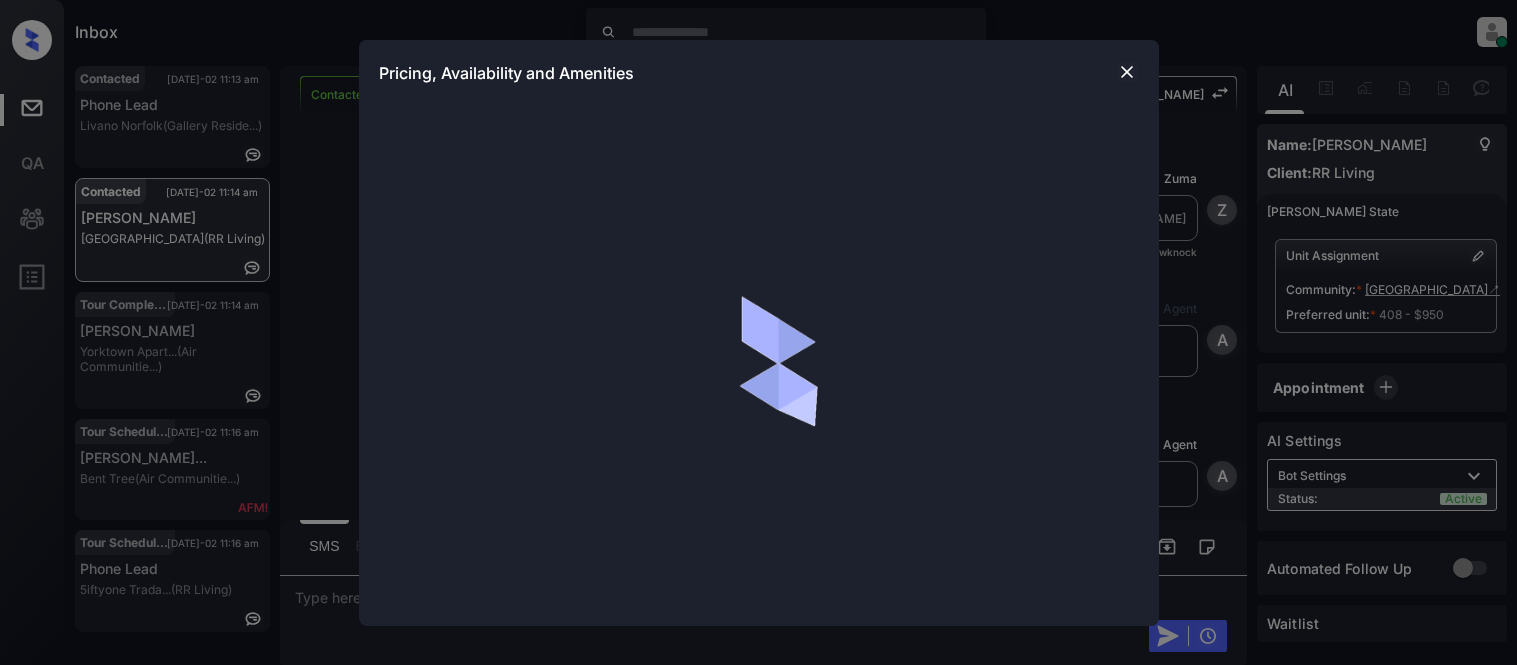 scroll, scrollTop: 0, scrollLeft: 0, axis: both 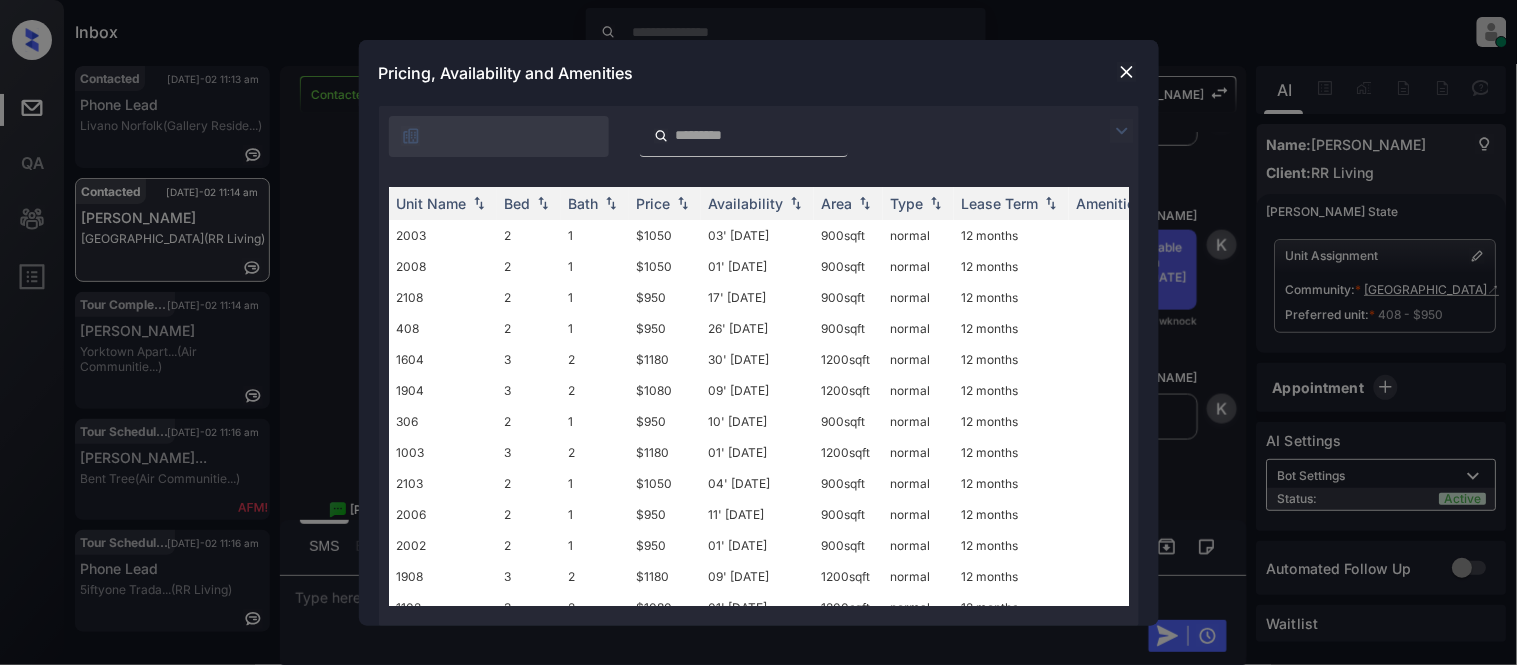 click at bounding box center (1127, 72) 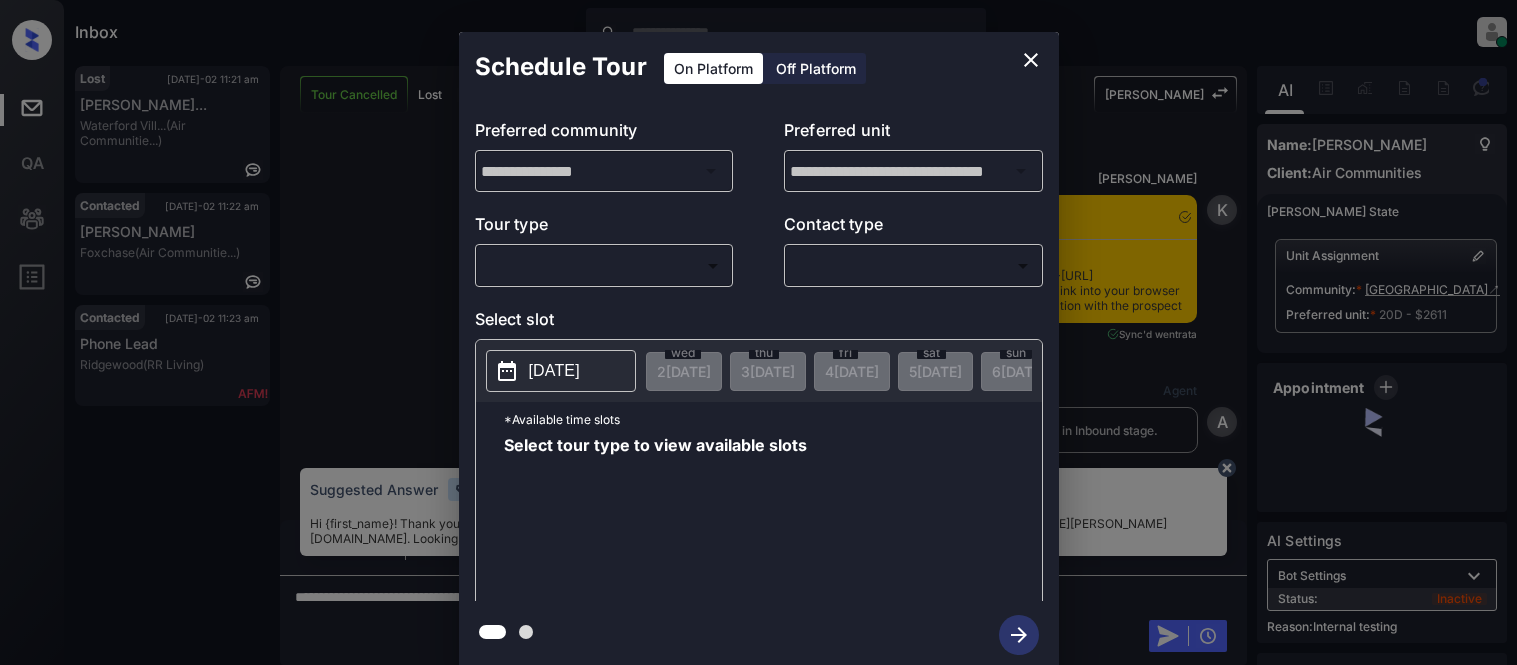 click on "Inbox Kristina Cataag Online Set yourself   offline Set yourself   on break Profile Switch to  light  mode Sign out Lost Jul-02 11:21 am   Rafaela Emilia... Waterford Vill...  (Air Communitie...) Contacted Jul-02 11:22 am   Toni Brooks Foxchase  (Air Communitie...) Contacted Jul-02 11:23 am   Phone Lead Ridgewood  (RR Living) Tour Cancelled Lost Lead Sentiment: Angry Upon sliding the acknowledgement:  Lead will move to lost stage. * ​ SMS and call option will be set to opt out. AFM will be turned off for the lead. Kelsey New Message Kelsey Notes Note: <a href="https://conversation.getzuma.com/67cb50563902a790d8f4ae5b">https://conversation.getzuma.com/67cb50563902a790d8f4ae5b</a> - Paste this link into your browser to view Kelsey’s conversation with the prospect Mar 07, 2025 12:00 pm  Sync'd w  entrata K New Message Agent Lead created via emailParser in Inbound stage. Mar 07, 2025 12:00 pm A New Message Zuma Lead transferred to leasing agent: kelsey Mar 07, 2025 12:00 pm Z New Message Kelsey K New Message" at bounding box center (758, 332) 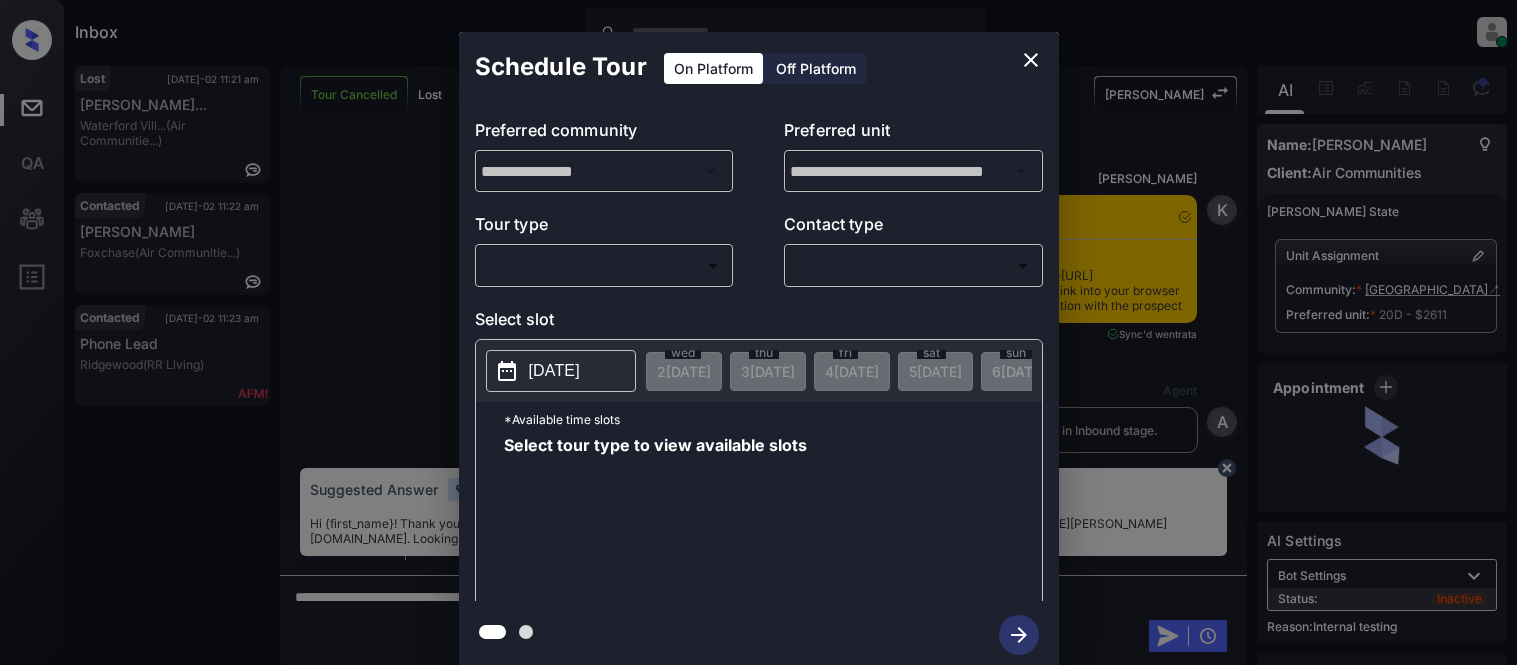 scroll, scrollTop: 0, scrollLeft: 0, axis: both 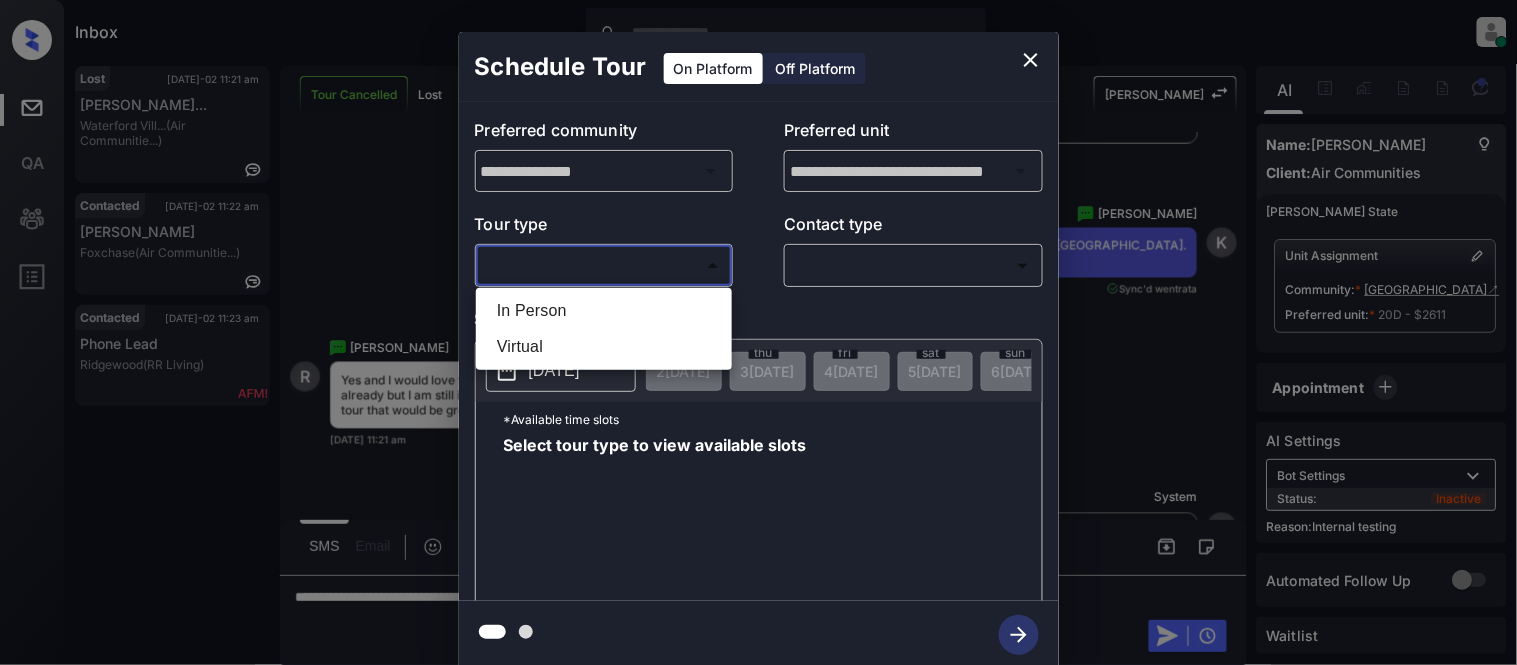 click on "Virtual" at bounding box center [604, 347] 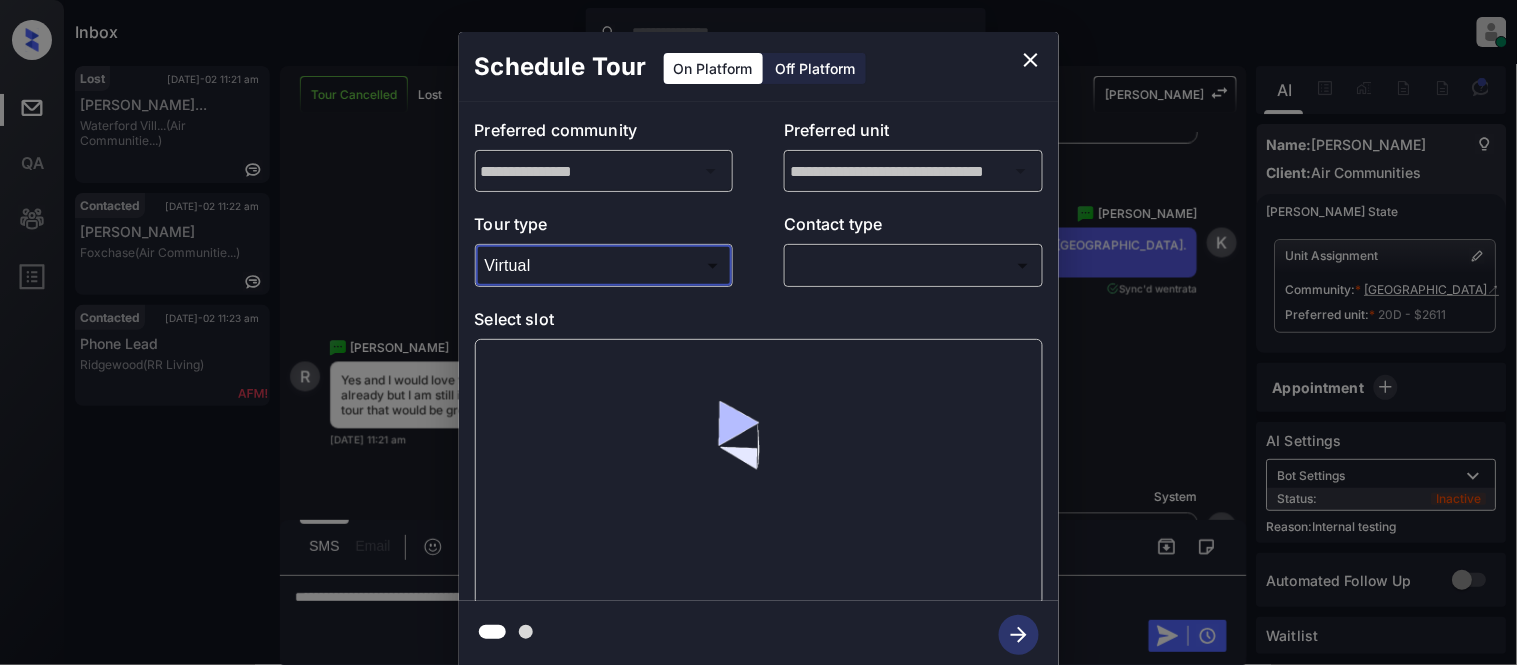 click on "Inbox Kristina Cataag Online Set yourself   offline Set yourself   on break Profile Switch to  light  mode Sign out Lost Jul-02 11:21 am   Rafaela Emilia... Waterford Vill...  (Air Communitie...) Contacted Jul-02 11:22 am   Toni Brooks Foxchase  (Air Communitie...) Contacted Jul-02 11:23 am   Phone Lead Ridgewood  (RR Living) Tour Cancelled Lost Lead Sentiment: Angry Upon sliding the acknowledgement:  Lead will move to lost stage. * ​ SMS and call option will be set to opt out. AFM will be turned off for the lead. Kelsey New Message Kelsey Notes Note: <a href="https://conversation.getzuma.com/67cb50563902a790d8f4ae5b">https://conversation.getzuma.com/67cb50563902a790d8f4ae5b</a> - Paste this link into your browser to view Kelsey’s conversation with the prospect Mar 07, 2025 12:00 pm  Sync'd w  entrata K New Message Agent Lead created via emailParser in Inbound stage. Mar 07, 2025 12:00 pm A New Message Zuma Lead transferred to leasing agent: kelsey Mar 07, 2025 12:00 pm Z New Message Kelsey K New Message" at bounding box center [758, 332] 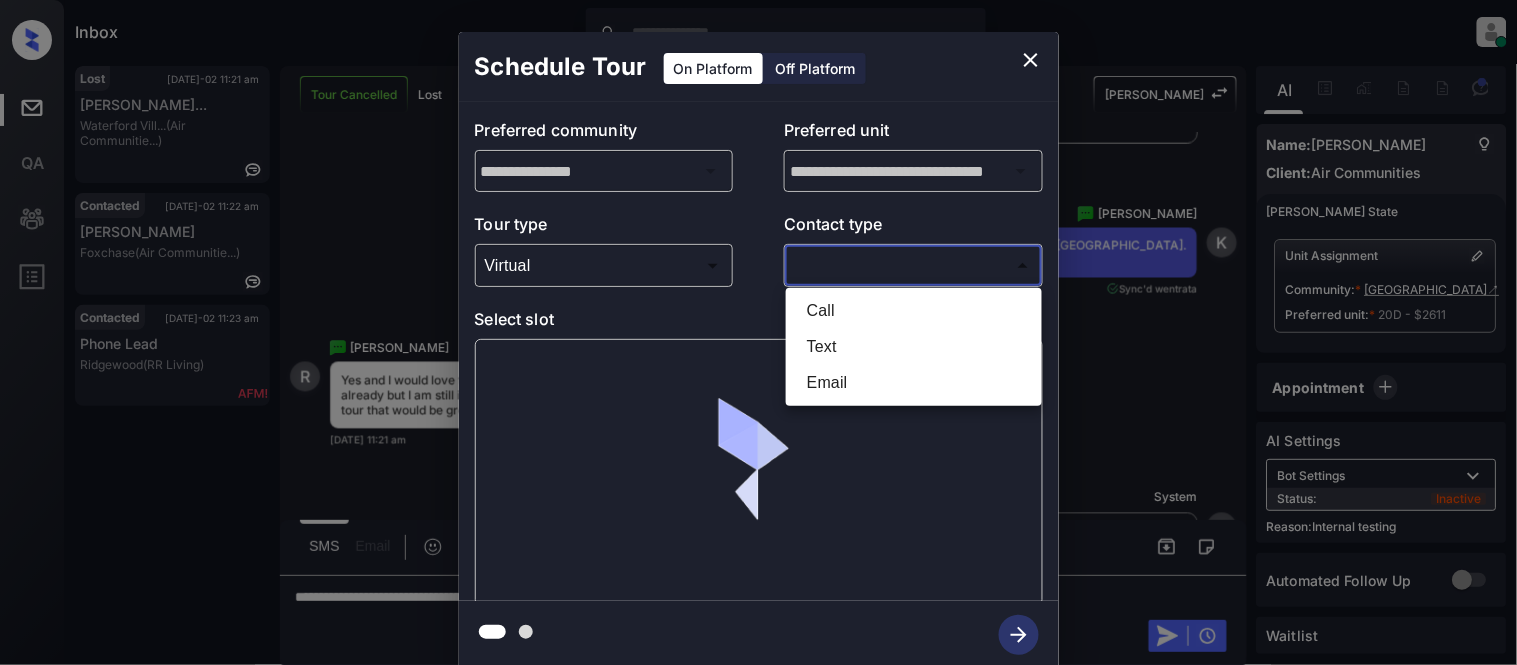 click on "Text" at bounding box center (914, 347) 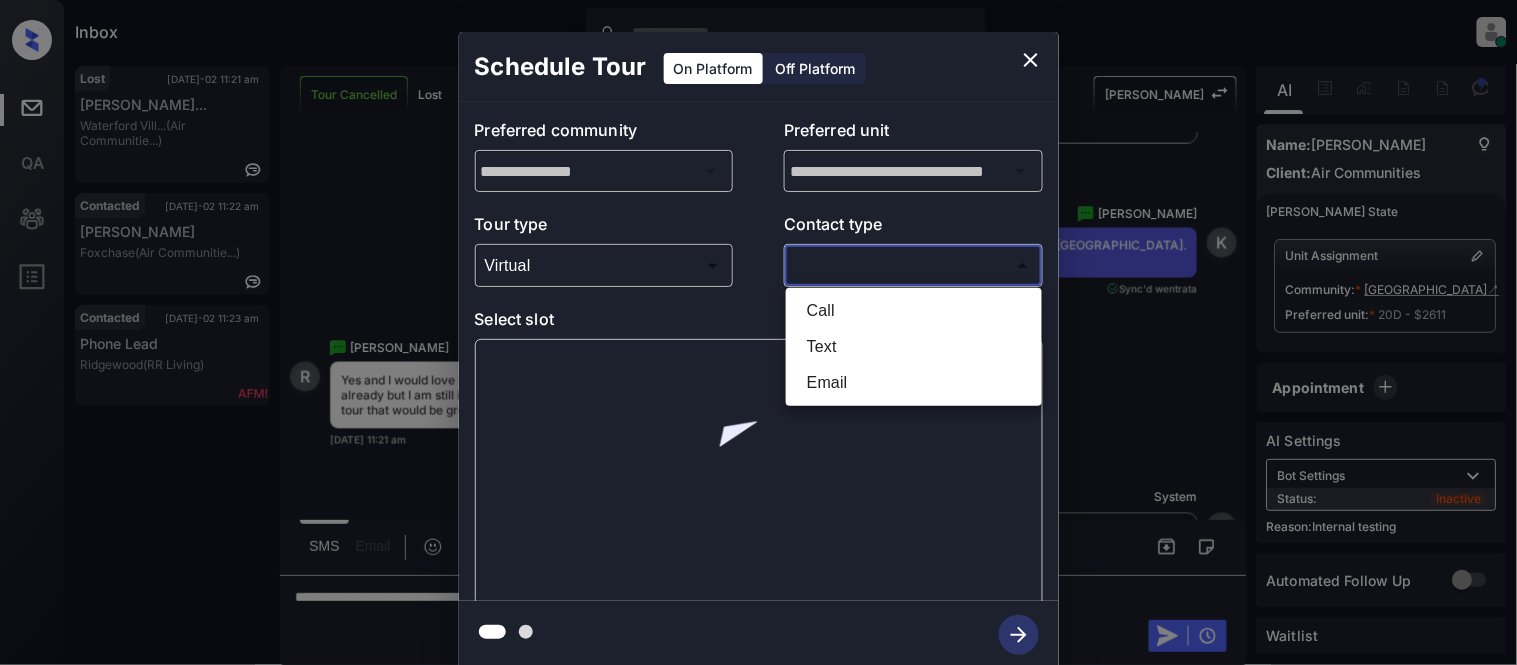 type on "****" 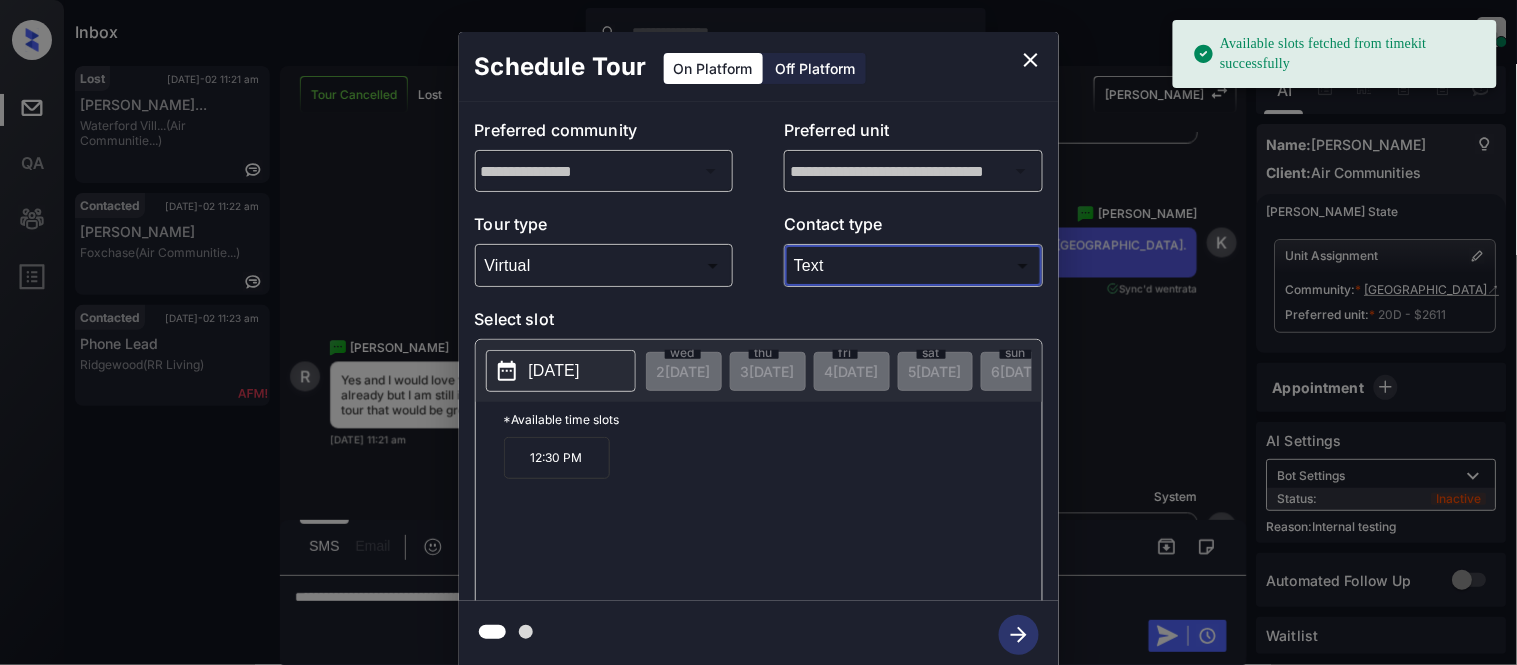 click on "2025-07-08" at bounding box center [554, 371] 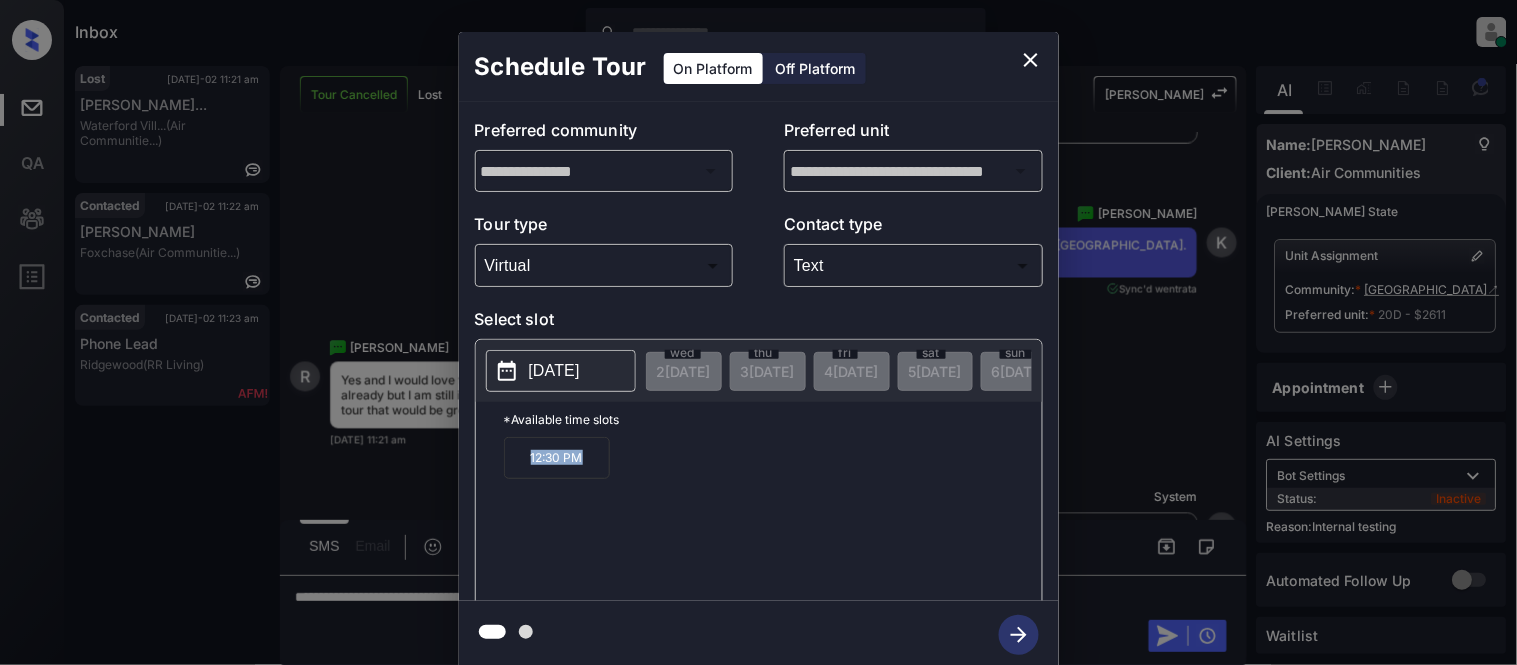 drag, startPoint x: 524, startPoint y: 468, endPoint x: 624, endPoint y: 468, distance: 100 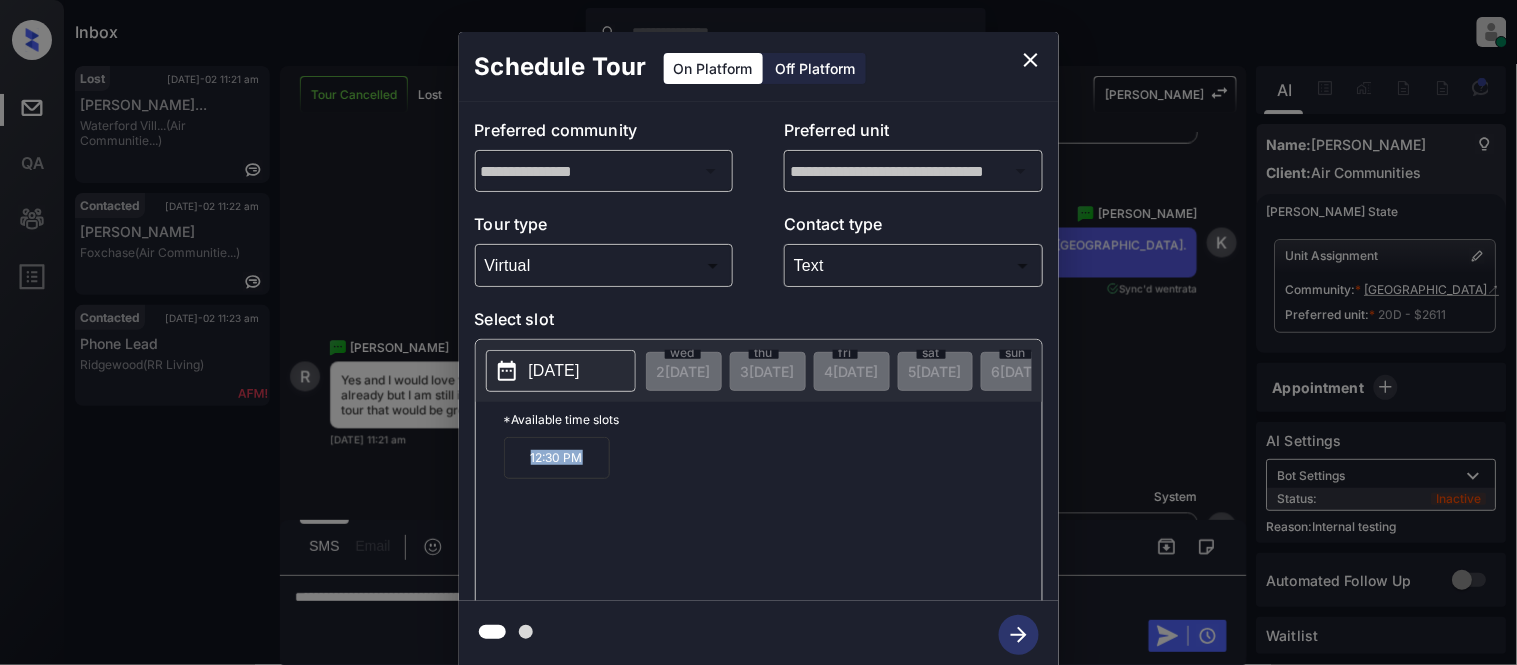 click on "12:30 PM" at bounding box center (773, 517) 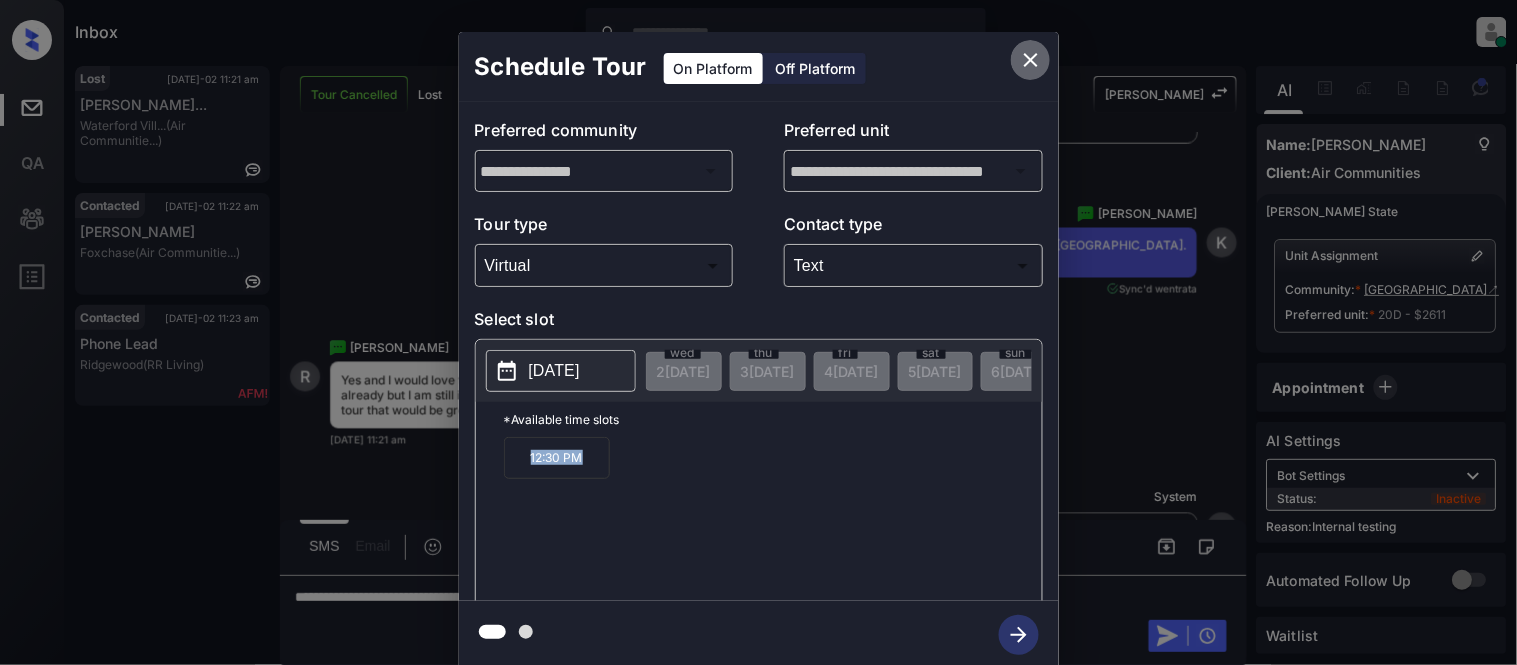 click 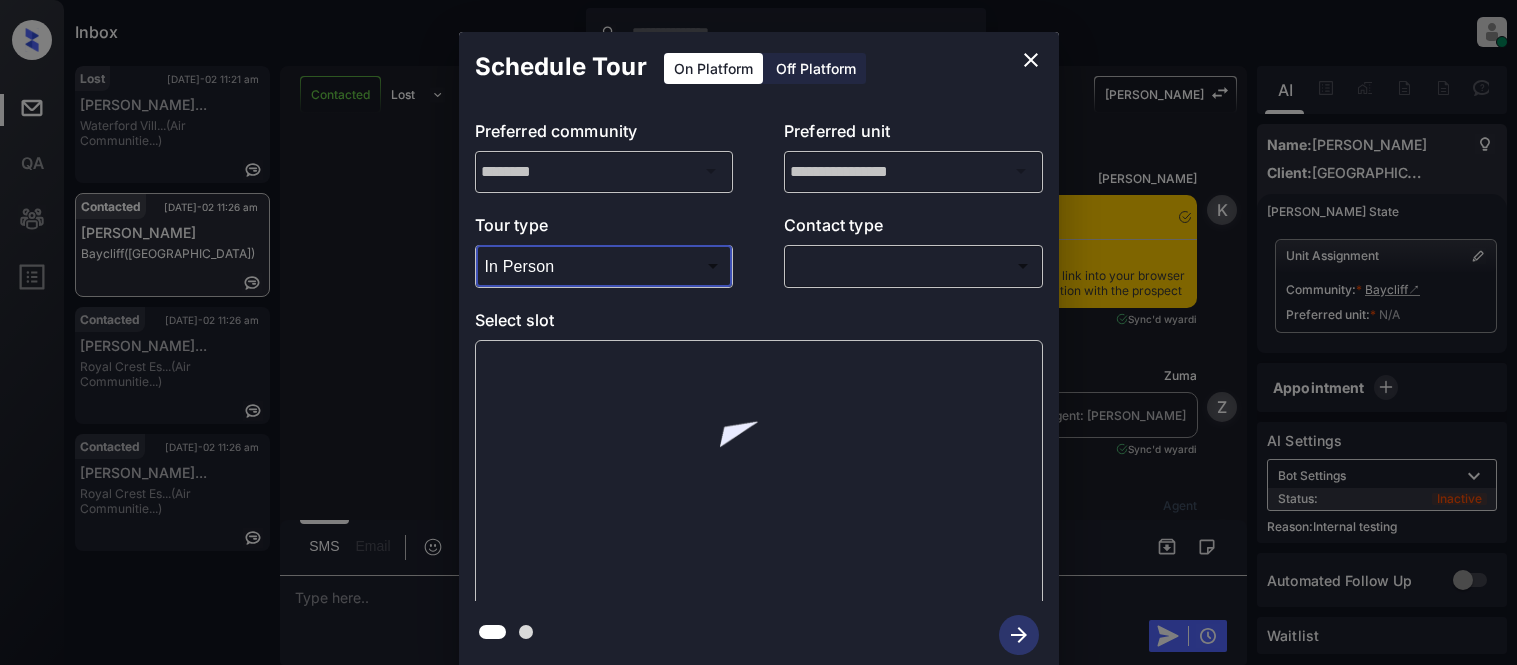 scroll, scrollTop: 0, scrollLeft: 0, axis: both 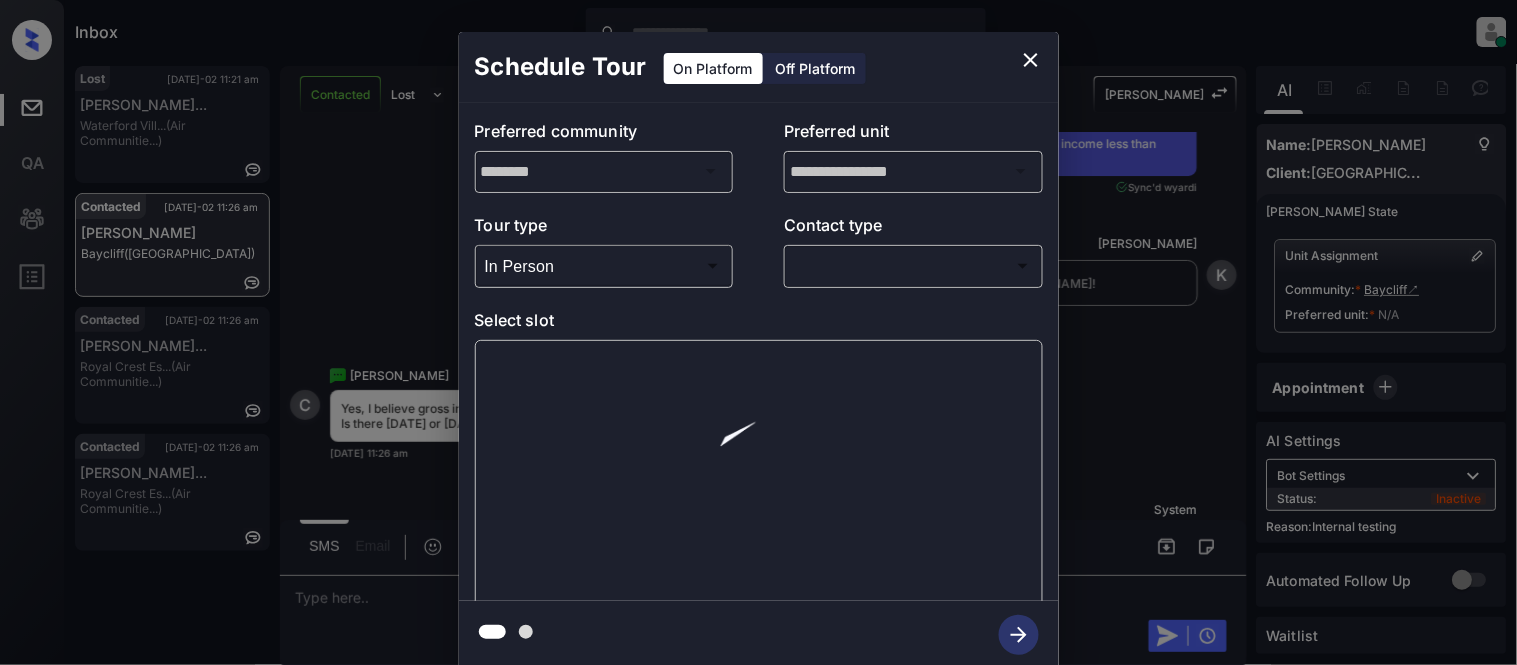 click on "Inbox Kristina Cataag Online Set yourself   offline Set yourself   on break Profile Switch to  light  mode Sign out Lost Jul-02 11:21 am   Rafaela Emilia... Waterford Vill...  (Air Communitie...) Contacted Jul-02 11:26 am   Caylyn Priest Baycliff  (Fairfield) Contacted Jul-02 11:26 am   Sathwik Bharad... Royal Crest Es...  (Air Communitie...) Contacted Jul-02 11:26 am   Sathwik Bharad... Royal Crest Es...  (Air Communitie...) Contacted Lost Lead Sentiment: Angry Upon sliding the acknowledgement:  Lead will move to lost stage. * ​ SMS and call option will be set to opt out. AFM will be turned off for the lead. Kelsey New Message Kelsey Notes Note: https://conversation.getzuma.com/68657553f714d5f0761525b0 - Paste this link into your browser to view Kelsey’s conversation with the prospect Jul 02, 2025 11:07 am  Sync'd w  yardi K New Message Zuma Lead transferred to leasing agent: kelsey Jul 02, 2025 11:07 am  Sync'd w  yardi Z New Message Agent Lead created via leadPoller in Inbound stage. A New Message A A" at bounding box center (758, 332) 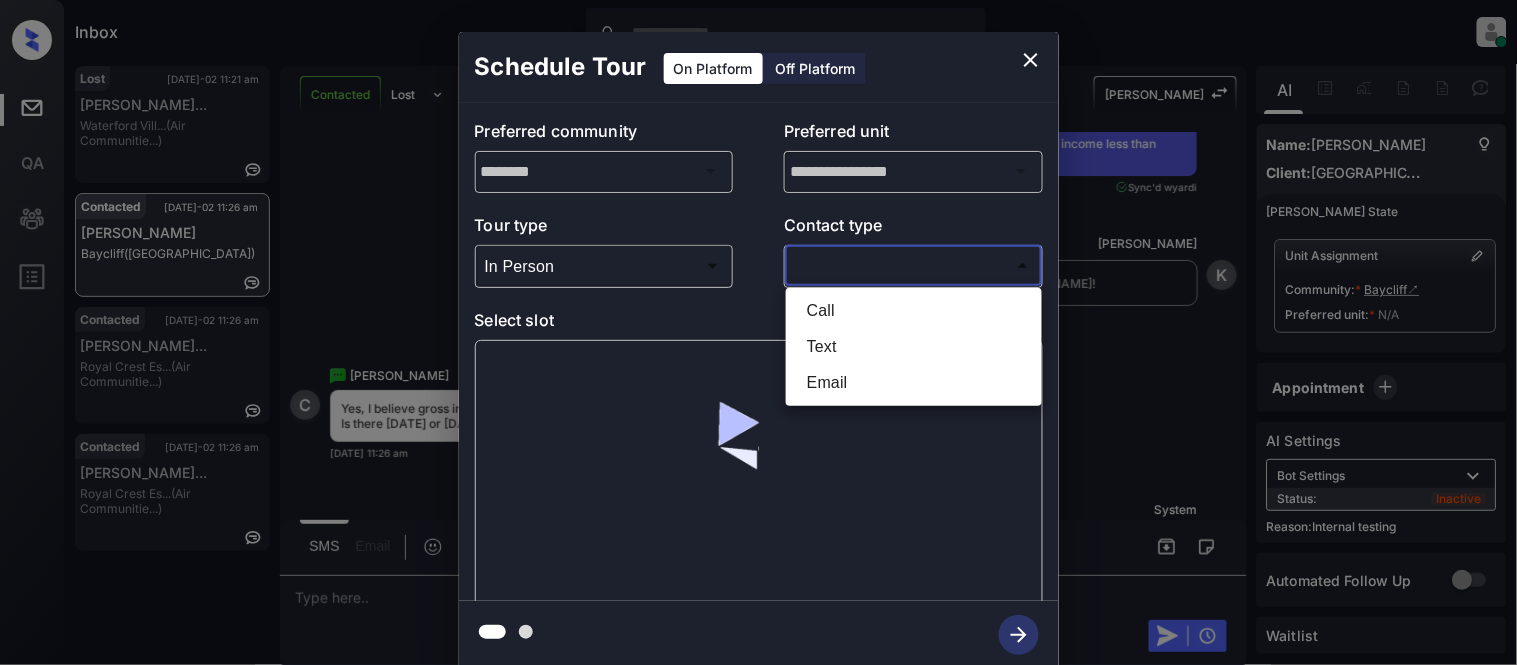 click on "Text" at bounding box center [914, 347] 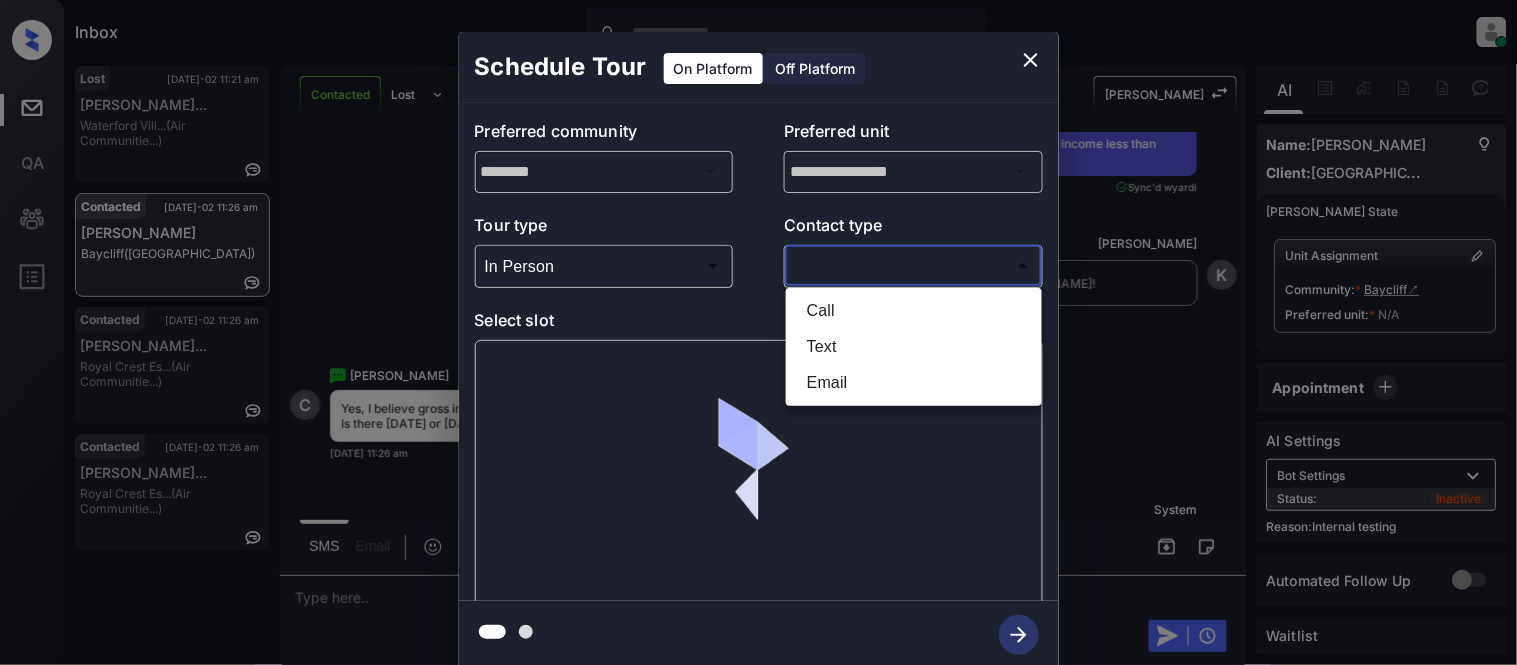 type on "****" 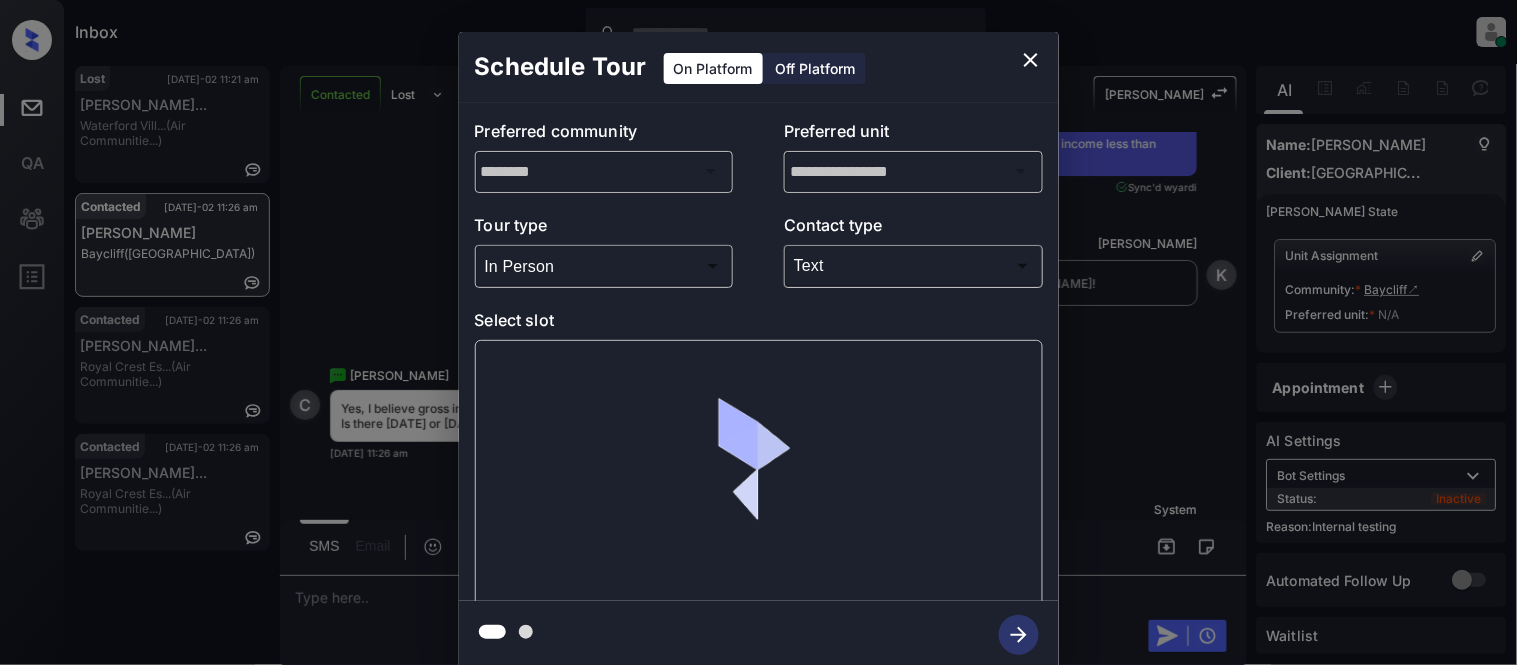 click at bounding box center (759, 472) 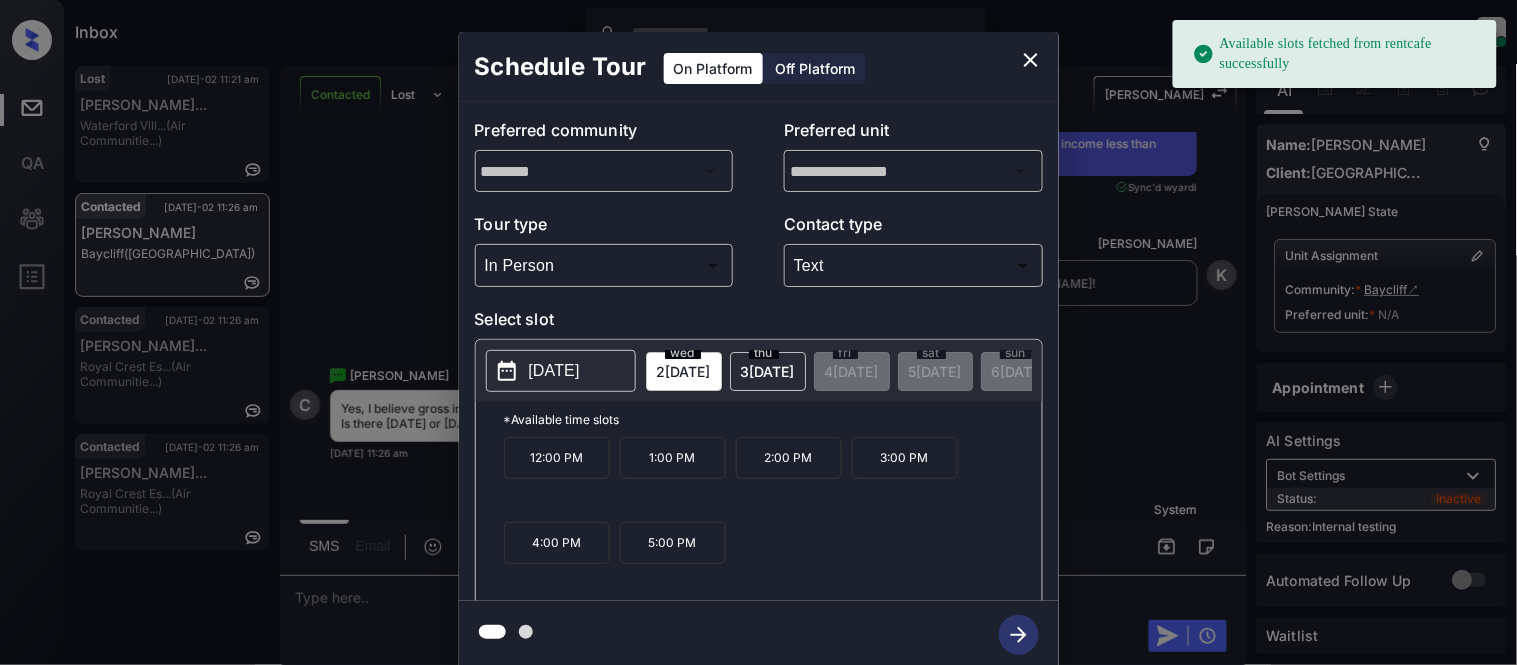 click on "[DATE]" at bounding box center (554, 371) 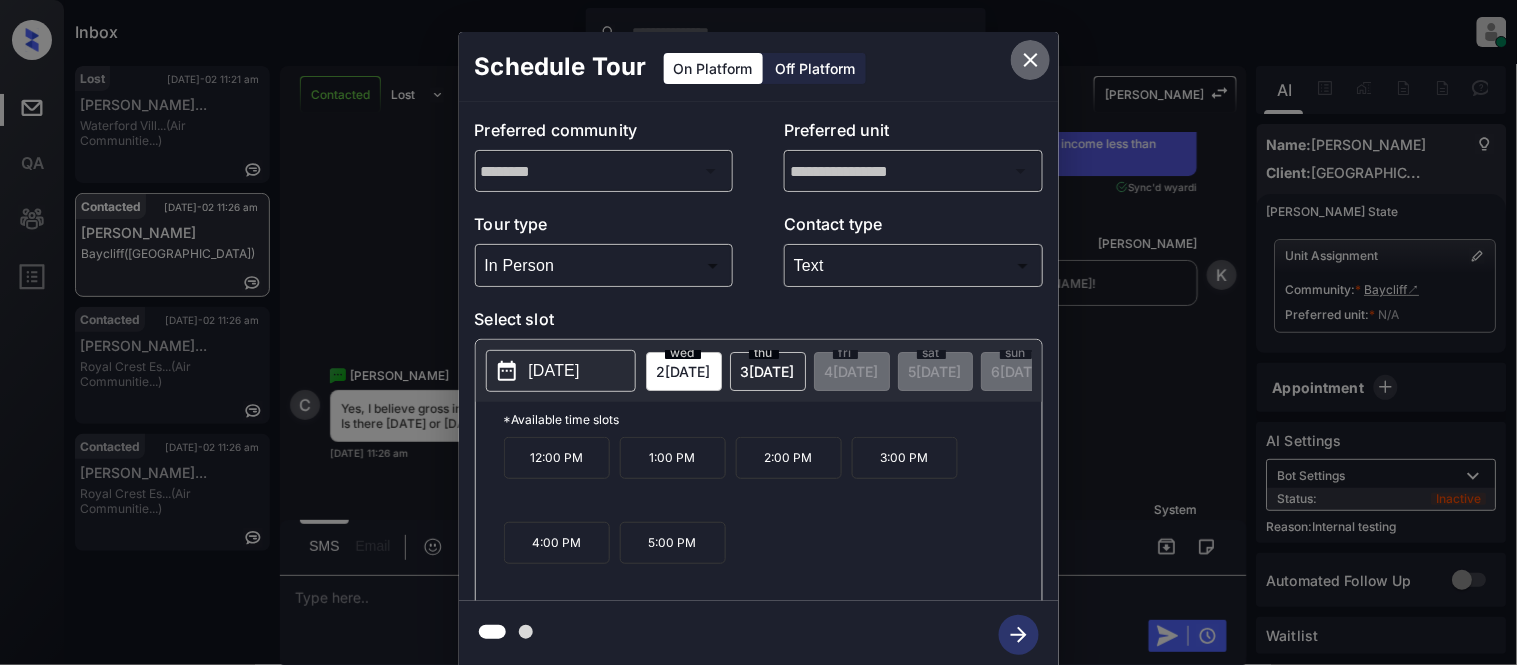 click 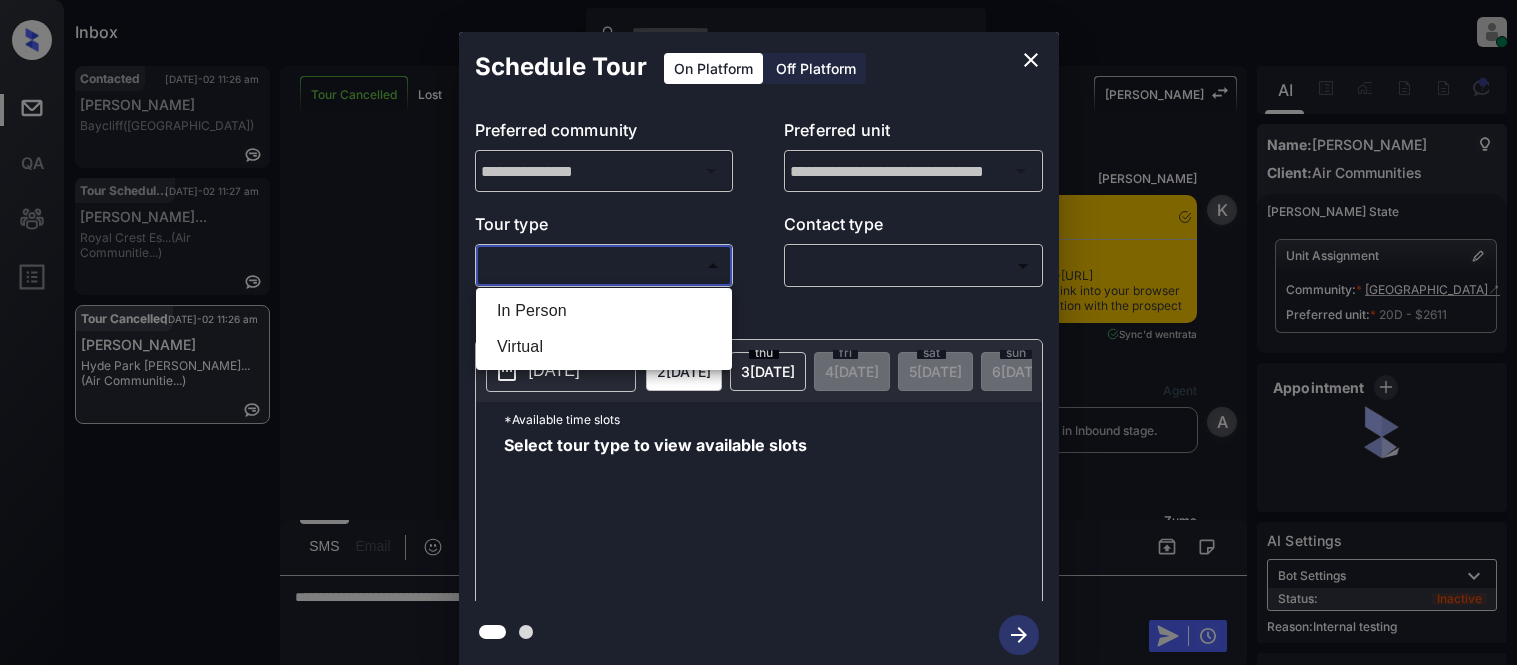 click on "Virtual" at bounding box center (604, 347) 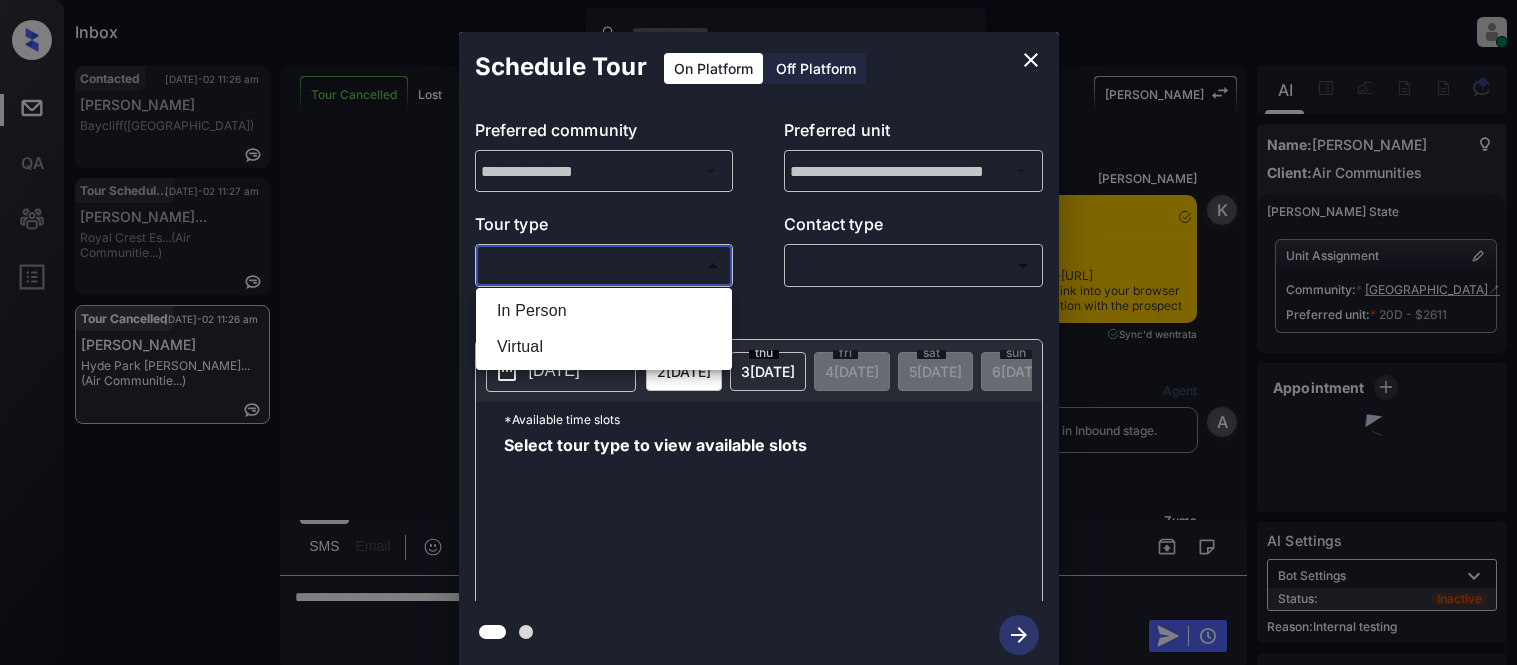 click at bounding box center (758, 332) 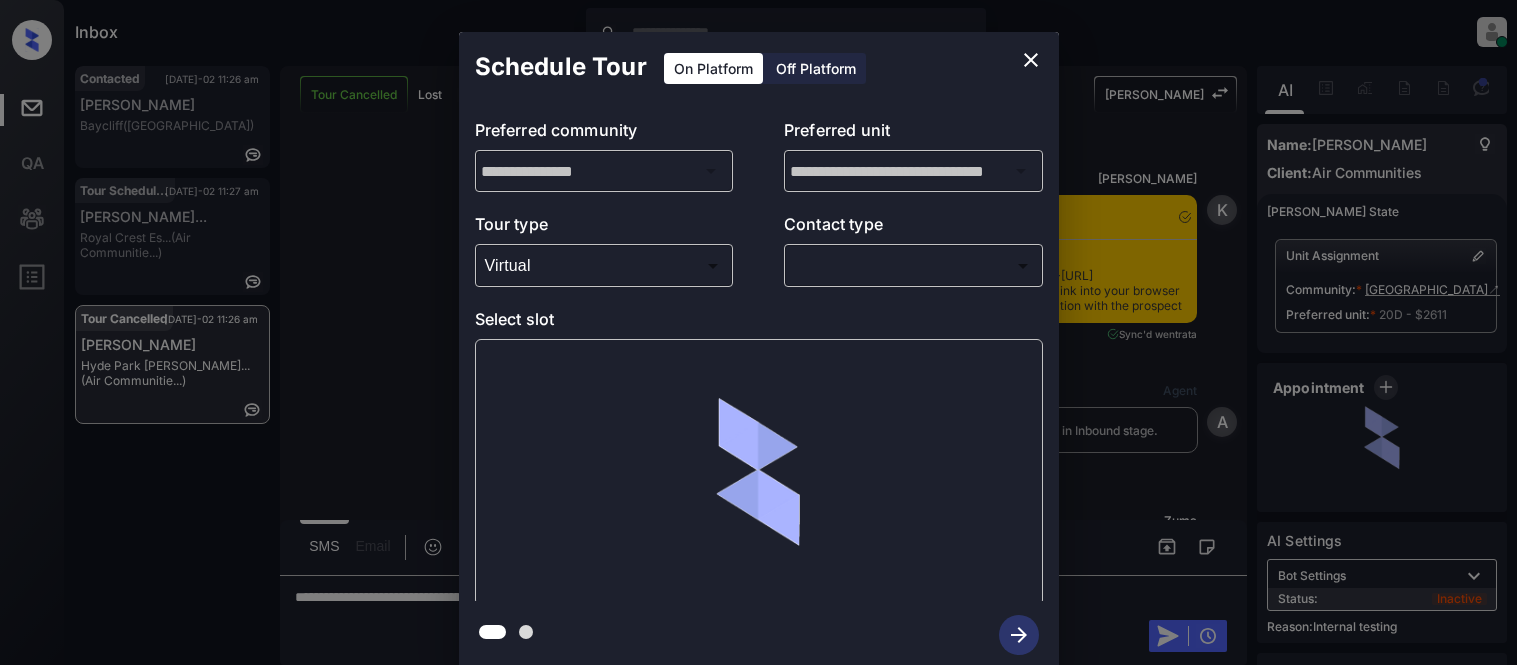 type on "*******" 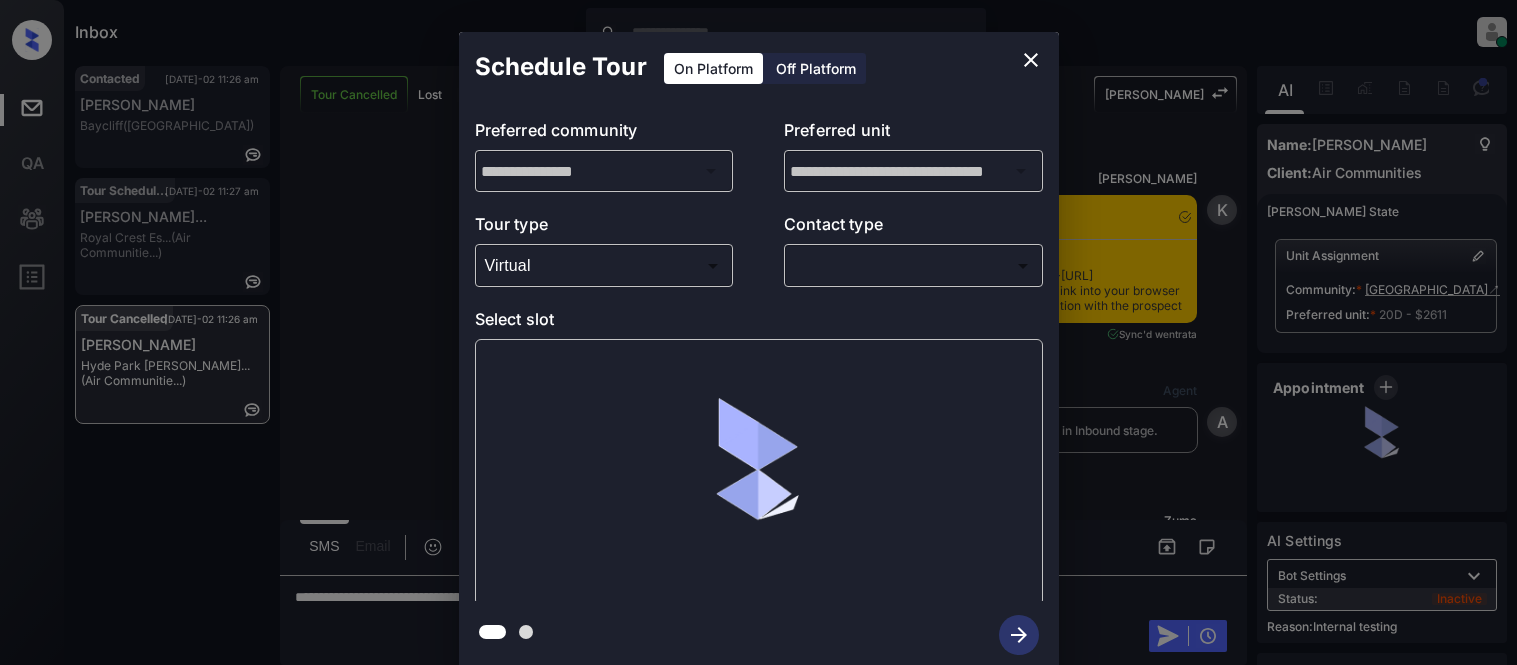 click at bounding box center (758, 332) 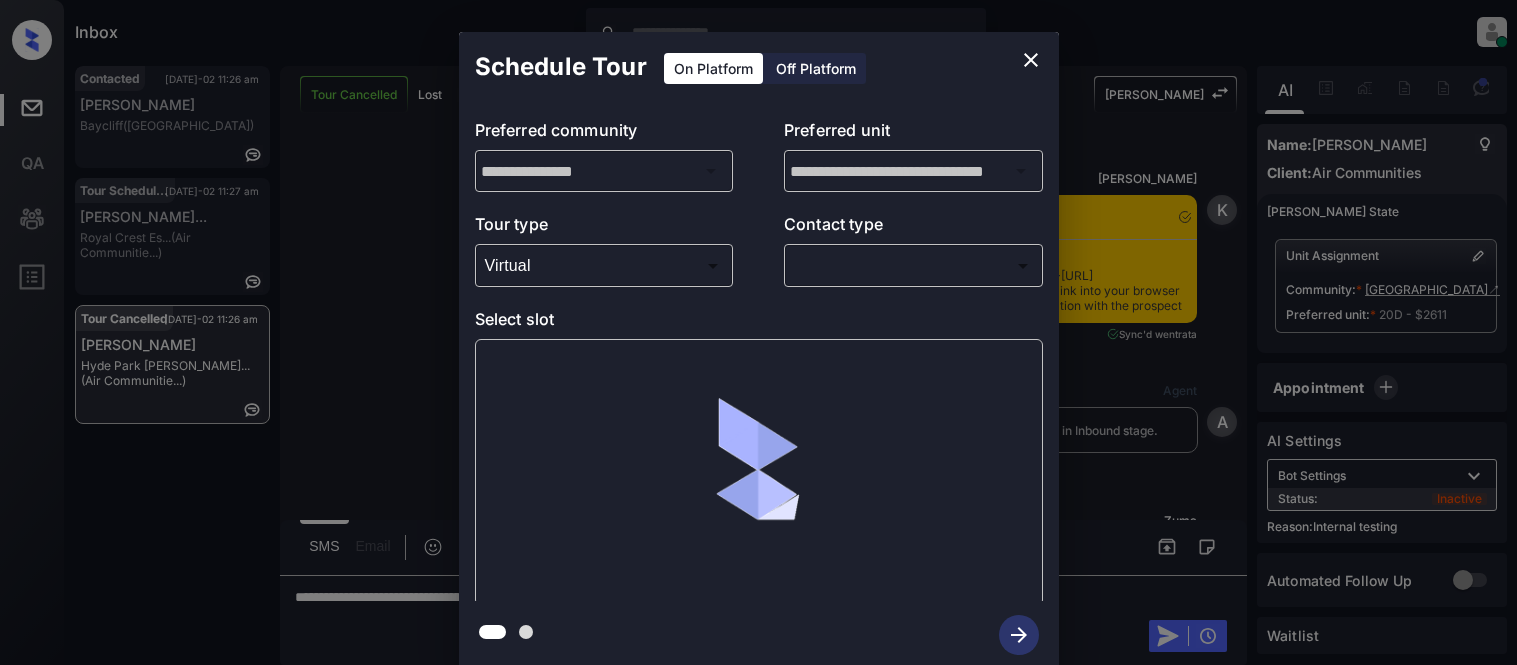 scroll, scrollTop: 0, scrollLeft: 0, axis: both 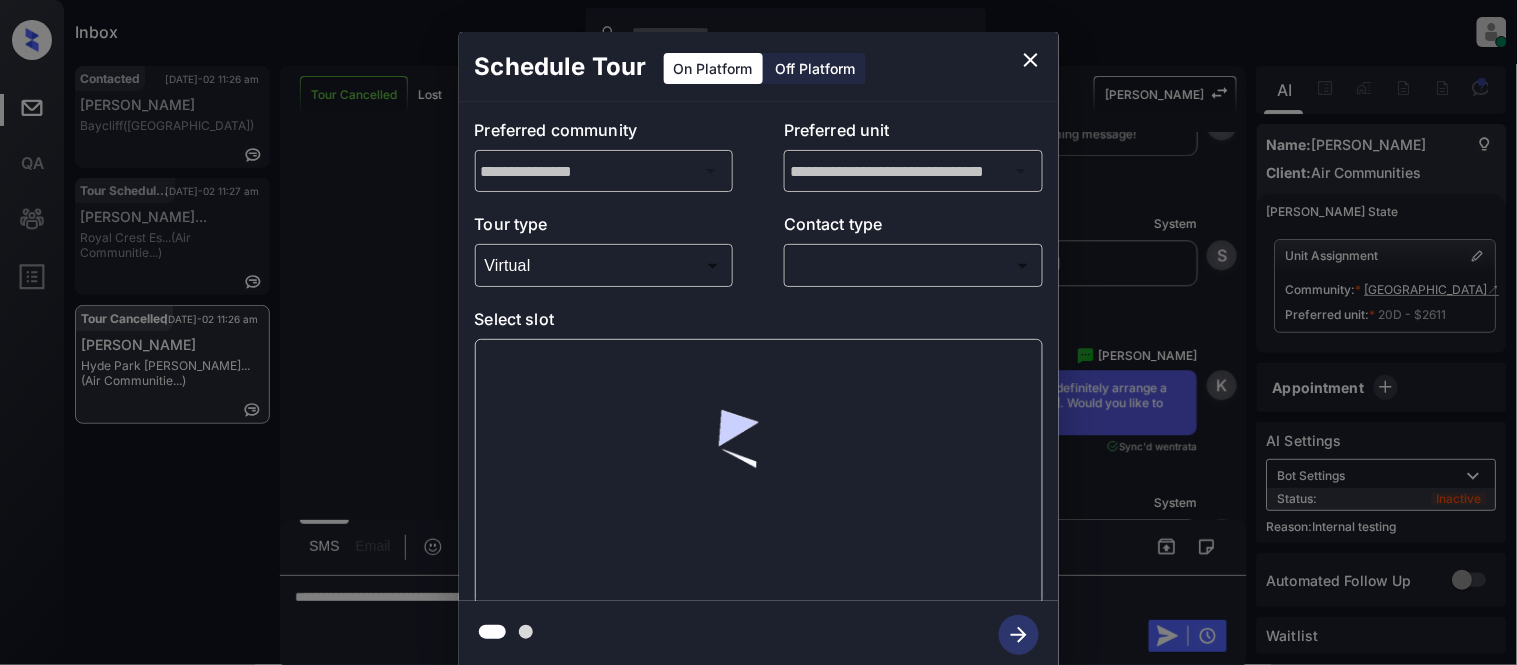 click on "Inbox Kristina Cataag Online Set yourself   offline Set yourself   on break Profile Switch to  light  mode Sign out Contacted Jul-02 11:26 am   Caylyn Priest Baycliff  (Fairfield) Tour Scheduled Jul-02 11:27 am   Sathwik Bharad... Royal Crest Es...  (Air Communitie...) Tour Cancelled Jul-02 11:26 am   Ruben Mack Hyde Park Towe...  (Air Communitie...) Tour Cancelled Lost Lead Sentiment: Angry Upon sliding the acknowledgement:  Lead will move to lost stage. * ​ SMS and call option will be set to opt out. AFM will be turned off for the lead. Kelsey New Message Kelsey Notes Note: <a href="https://conversation.getzuma.com/67cb50563902a790d8f4ae5b">https://conversation.getzuma.com/67cb50563902a790d8f4ae5b</a> - Paste this link into your browser to view Kelsey’s conversation with the prospect Mar 07, 2025 12:00 pm  Sync'd w  entrata K New Message Agent Lead created via emailParser in Inbound stage. Mar 07, 2025 12:00 pm A New Message Zuma Lead transferred to leasing agent: kelsey Mar 07, 2025 12:00 pm Z Kelsey K" at bounding box center (758, 332) 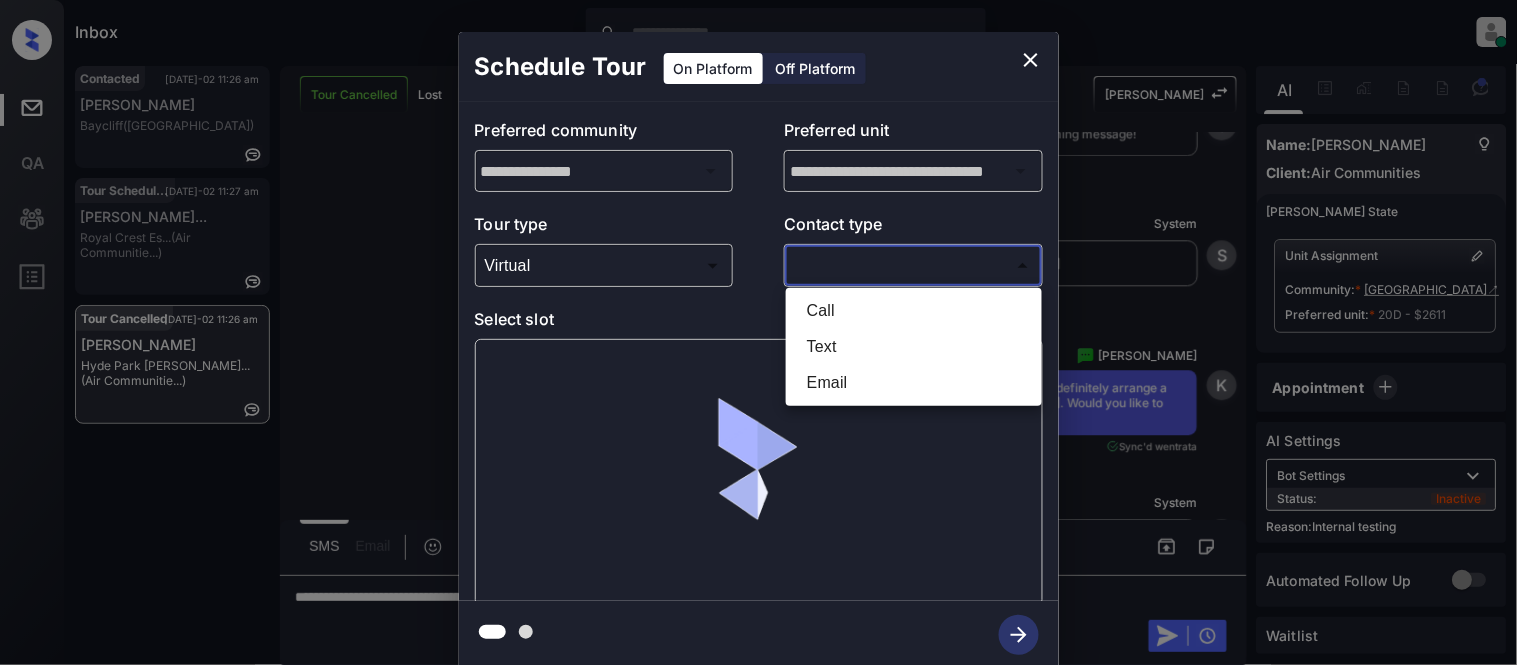 click on "Text" at bounding box center (914, 347) 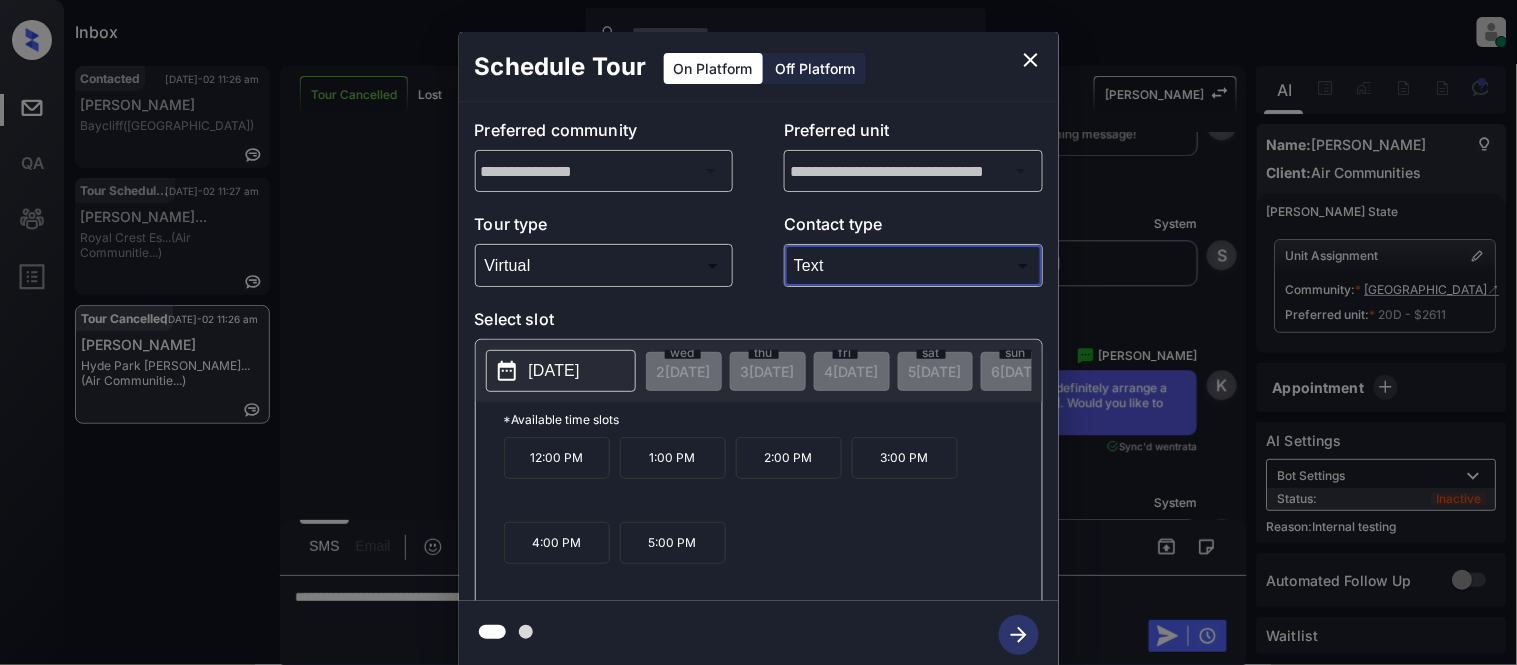 type on "****" 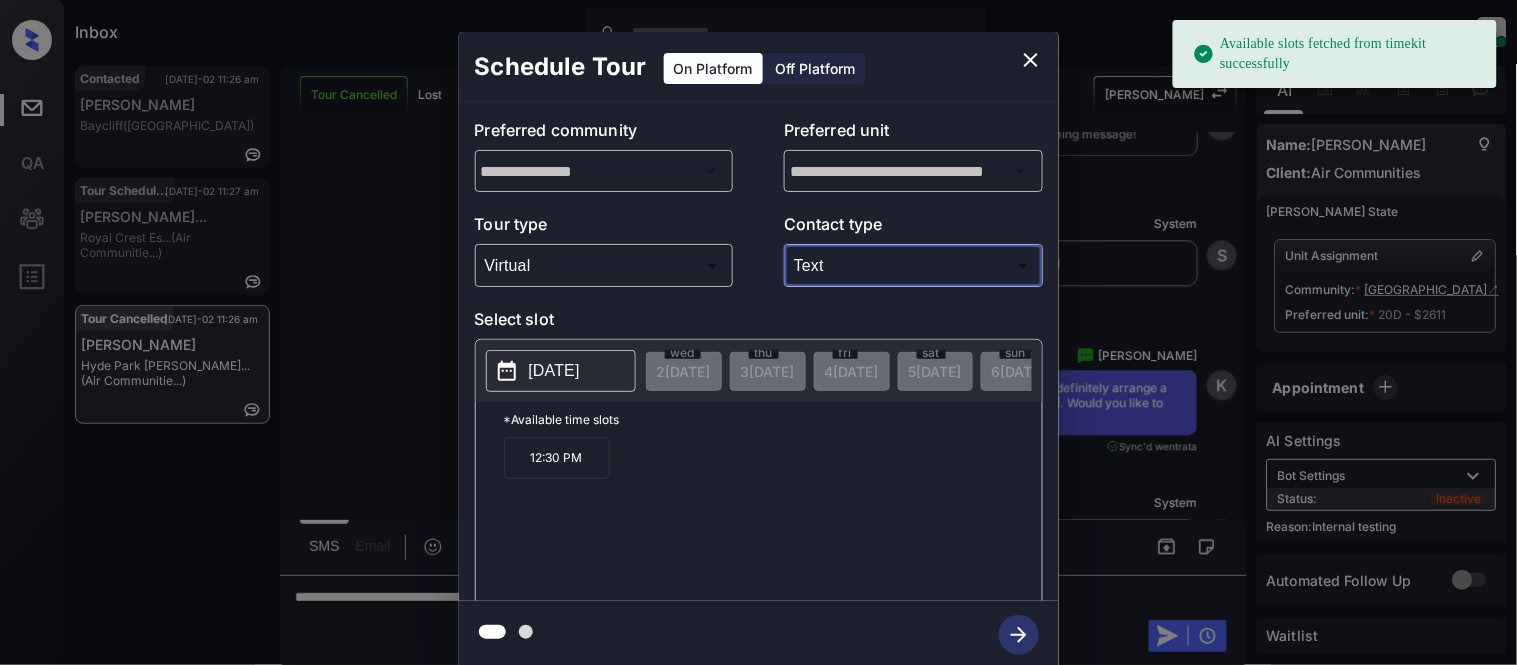 click on "2025-07-08" at bounding box center (554, 371) 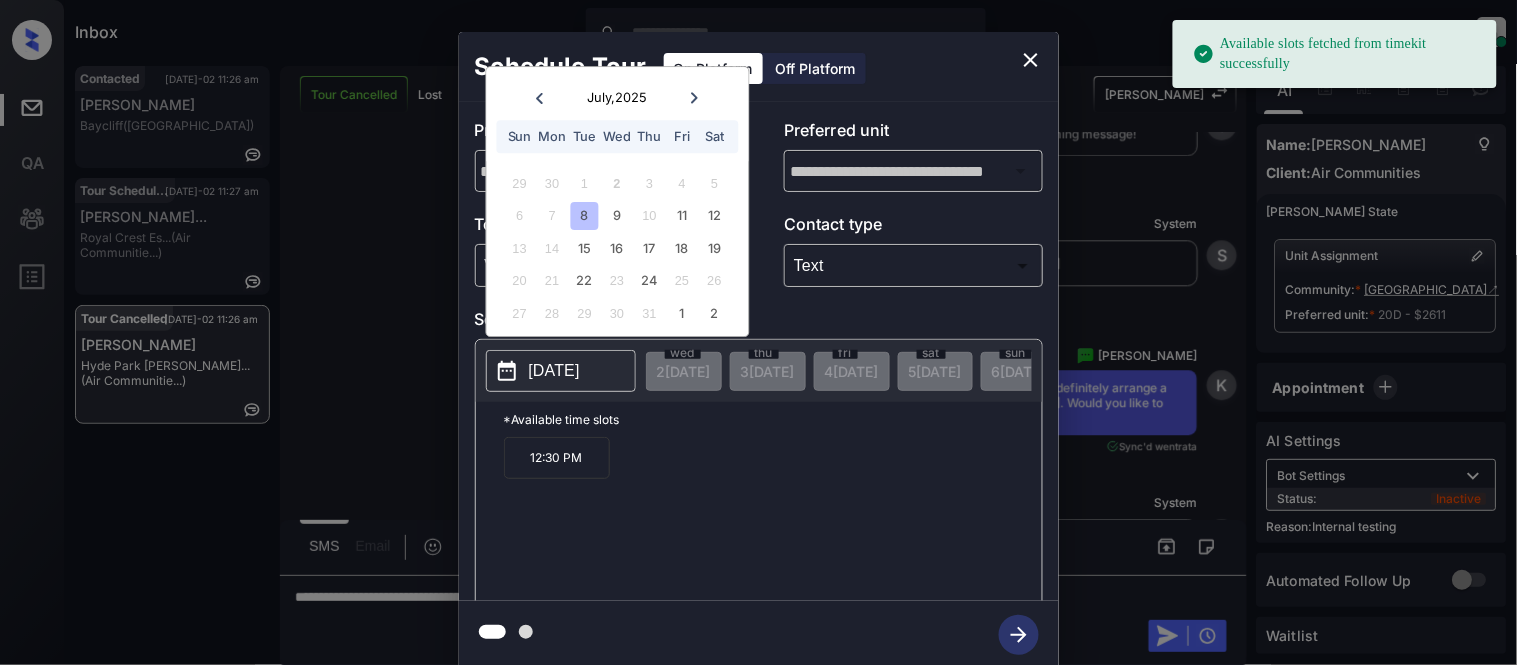 click on "6 7 8 9 10 11 12" at bounding box center (617, 216) 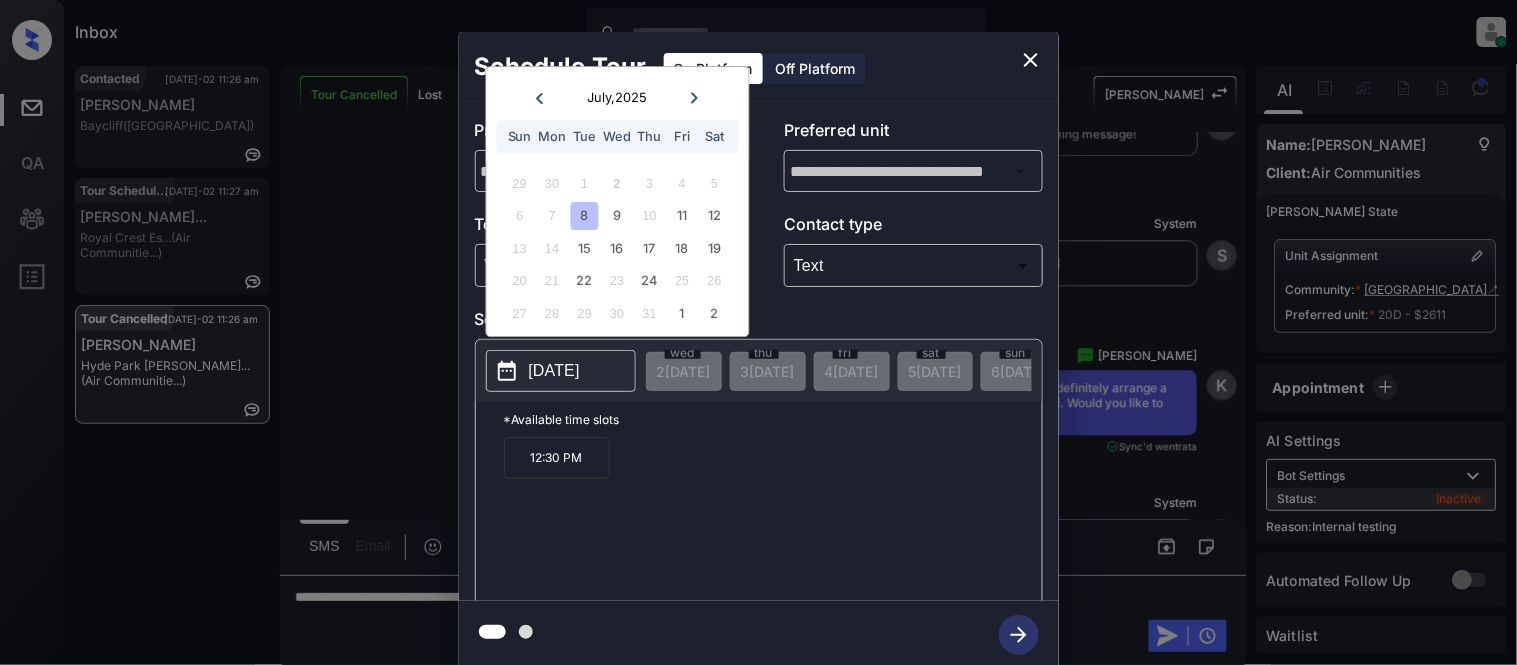 click on "12:30 PM" at bounding box center [557, 458] 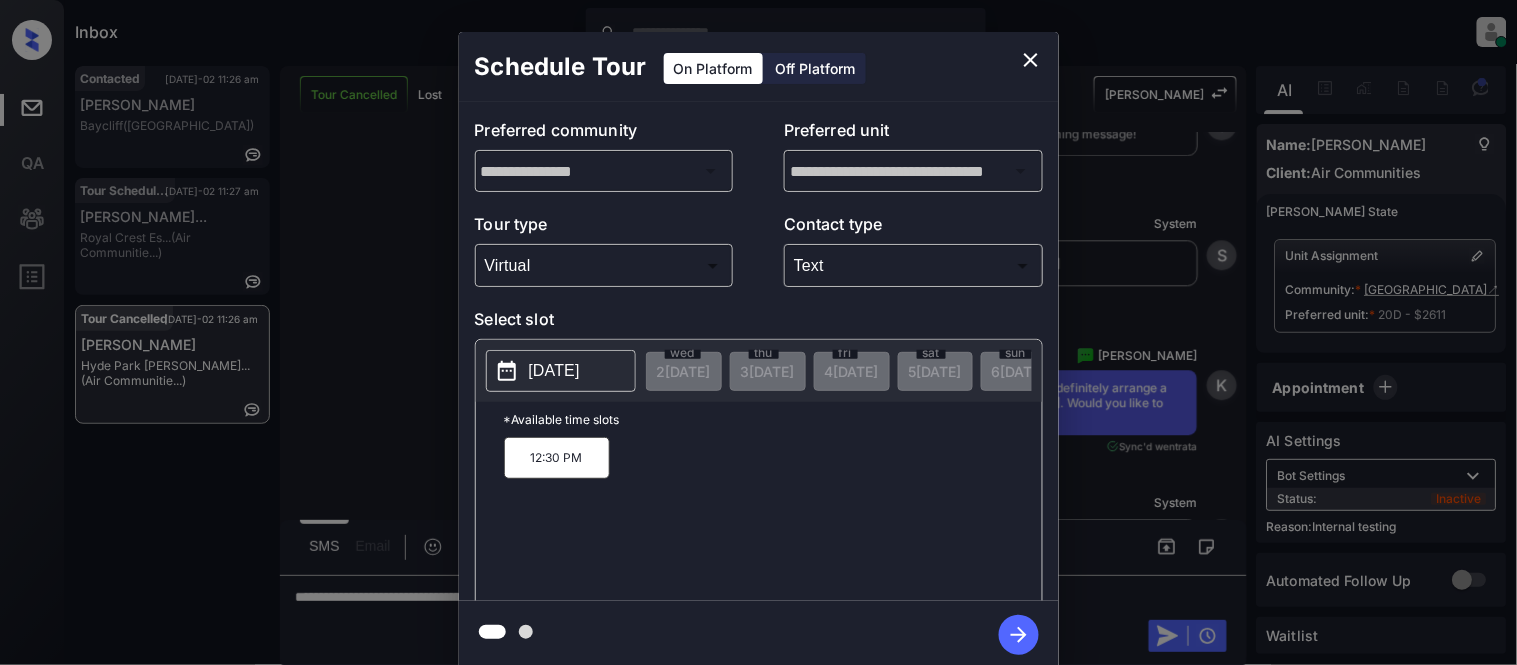 click 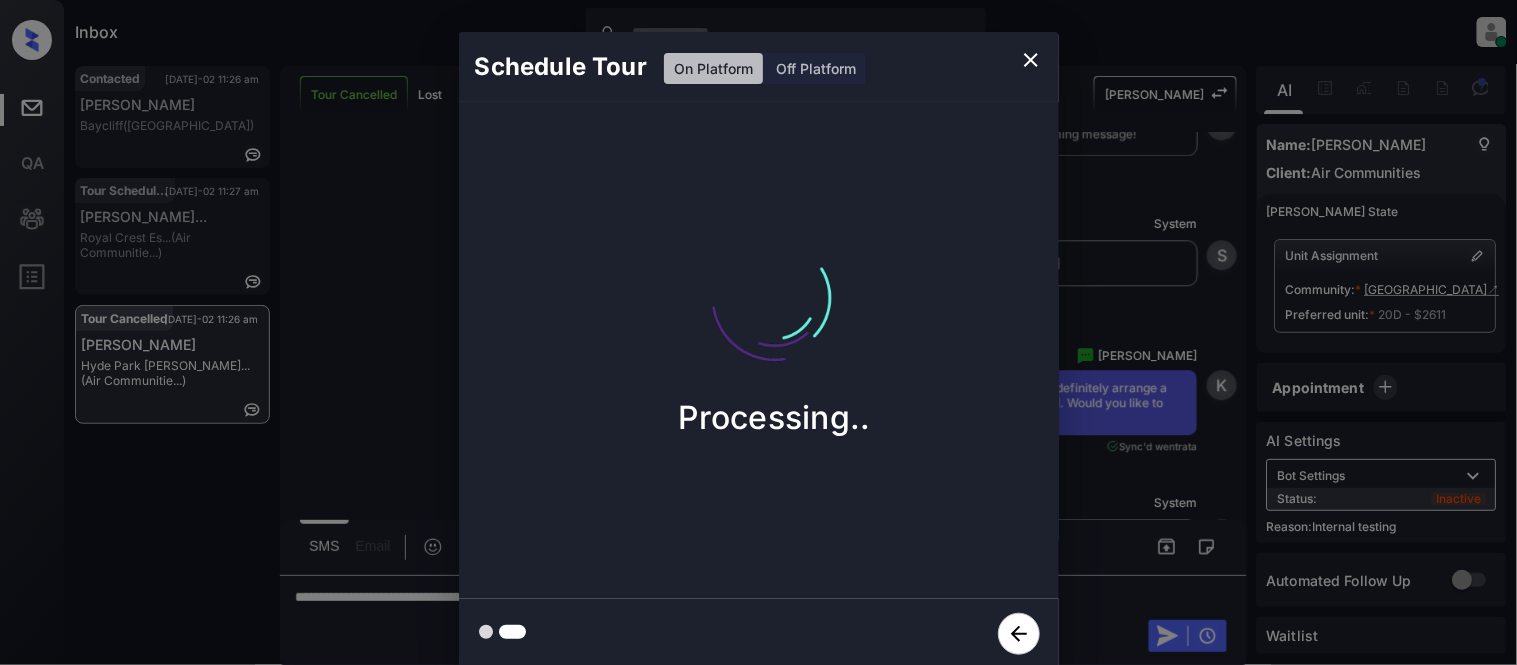 click on "Schedule Tour On Platform Off Platform Processing.." at bounding box center [758, 350] 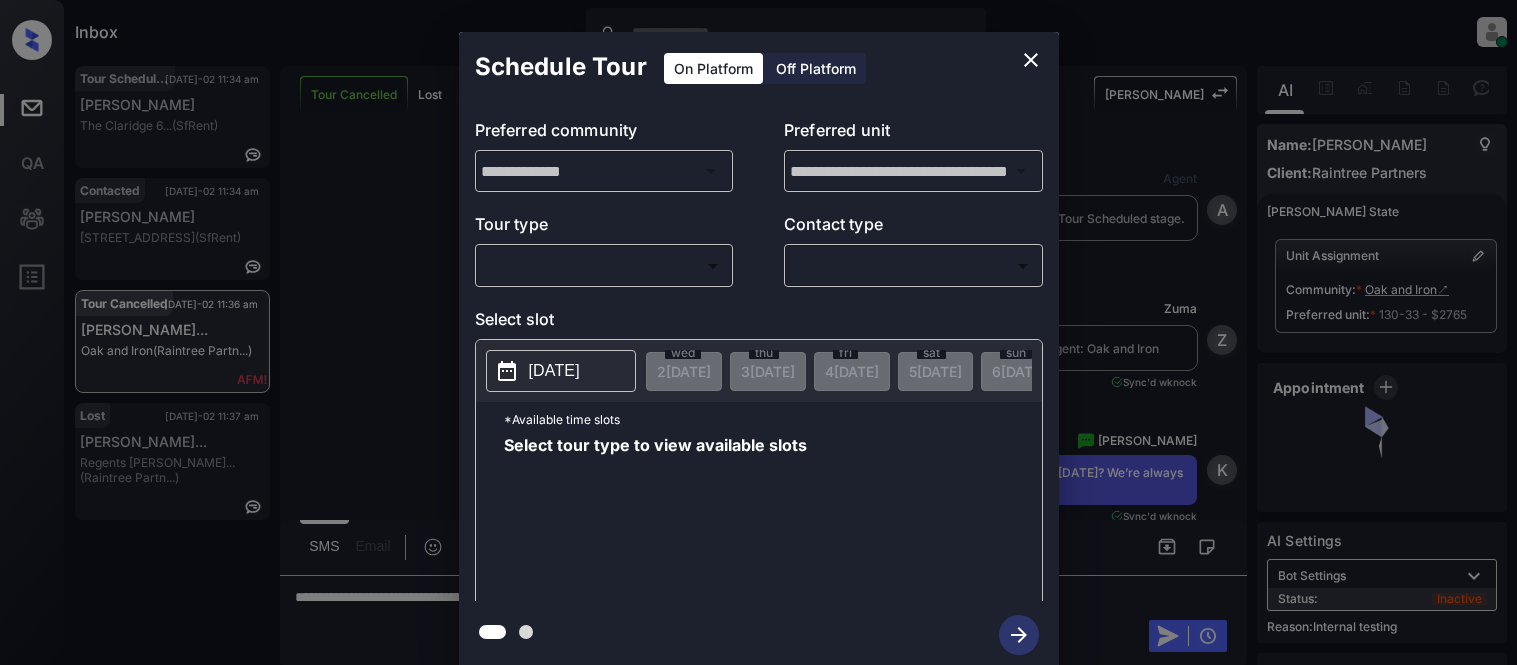 scroll, scrollTop: 0, scrollLeft: 0, axis: both 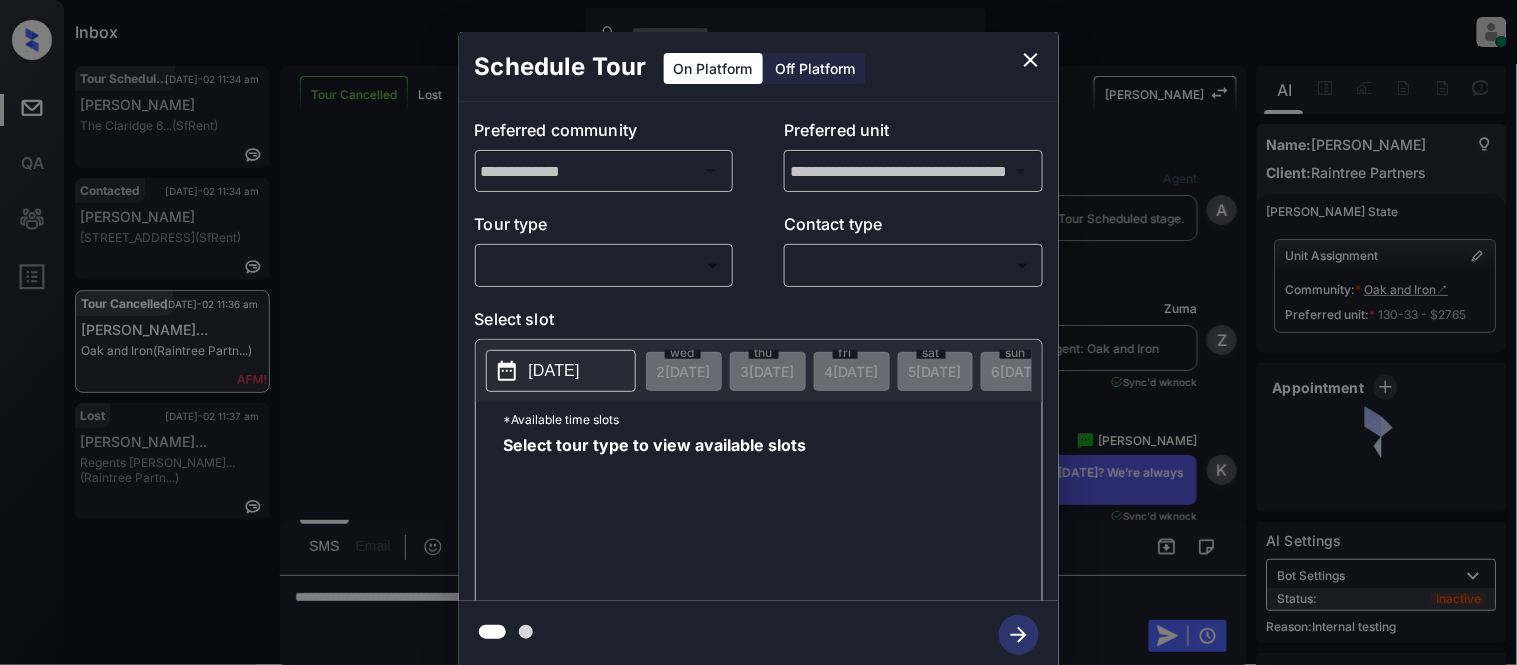 click on "Inbox [PERSON_NAME] Cataag Online Set yourself   offline Set yourself   on break Profile Switch to  light  mode Sign out Tour Scheduled [DATE]-02 11:34 am   [PERSON_NAME] The [PERSON_NAME] 6...  (SfRent) Contacted [DATE]-02 11:34 am   [PERSON_NAME] [STREET_ADDRESS]  (SfRent) Tour Cancelled [DATE]-02 11:36 am   [PERSON_NAME]... Oak and Iron   (Raintree Partn...) Lost [DATE]-02 11:37 am   [PERSON_NAME]... Regents [PERSON_NAME]...  (Raintree Partn...) Tour Cancelled Lost Lead Sentiment: Angry Upon sliding the acknowledgement:  Lead will move to lost stage. * ​ SMS and call option will be set to opt out. AFM will be turned off for the lead. [PERSON_NAME] New Message Agent Lead created via webhook in Tour Scheduled stage. [DATE] 01:34 pm A New Message [PERSON_NAME] Lead transferred to leasing agent: Oak and Iron  [DATE] 01:34 pm  Sync'd w  knock Z New Message [PERSON_NAME] Hi [PERSON_NAME], how was your tour of Oak and Iron  [DATE]? We’re always looking to improve so any feedback is appreciated! [DATE] 07:00 pm   | post-tour-follow-upSms knock K" at bounding box center [758, 332] 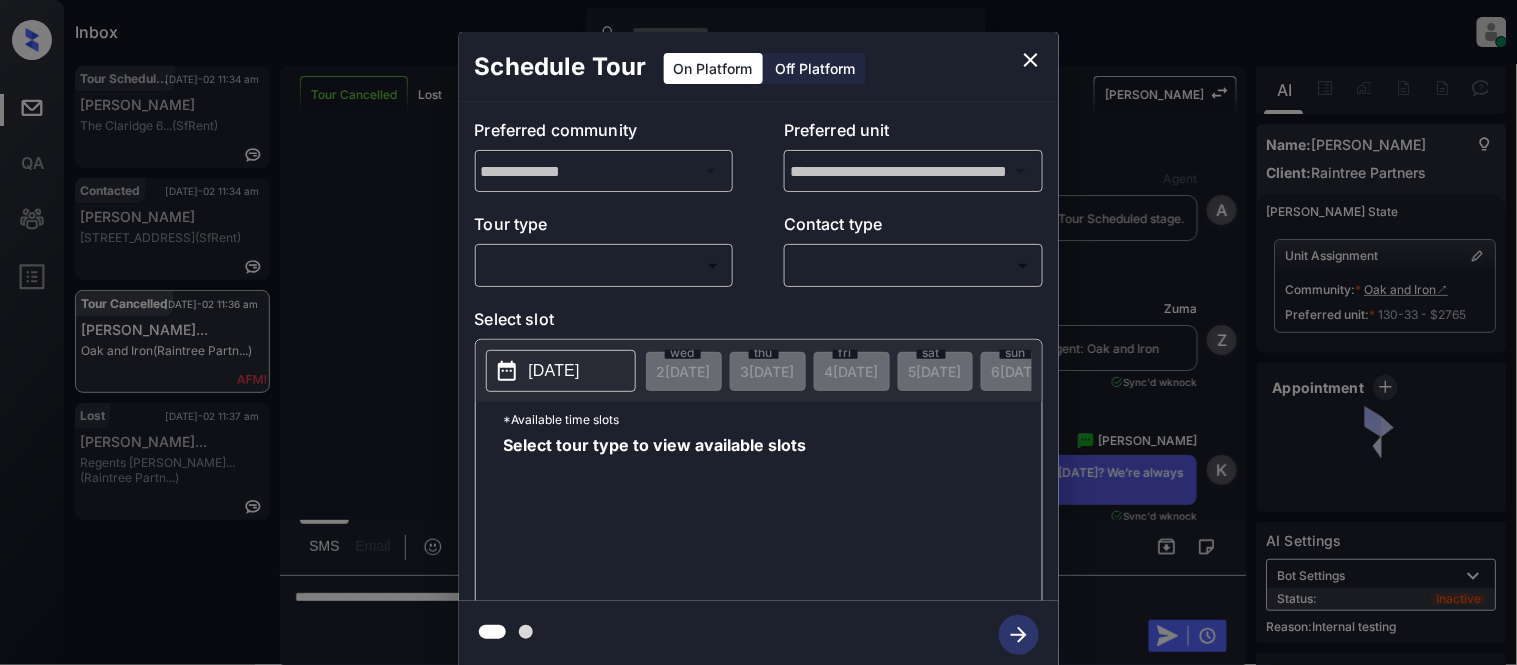 scroll, scrollTop: 13386, scrollLeft: 0, axis: vertical 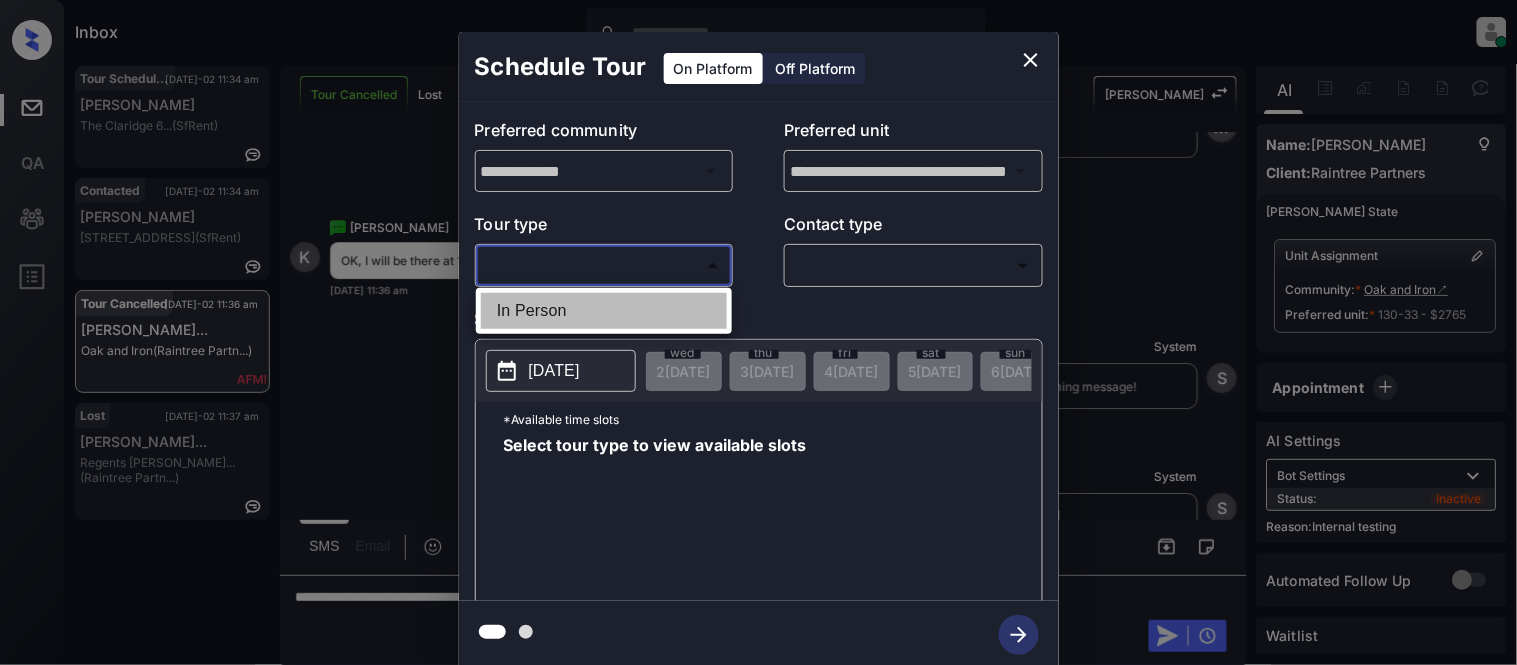 click on "In Person" at bounding box center [604, 311] 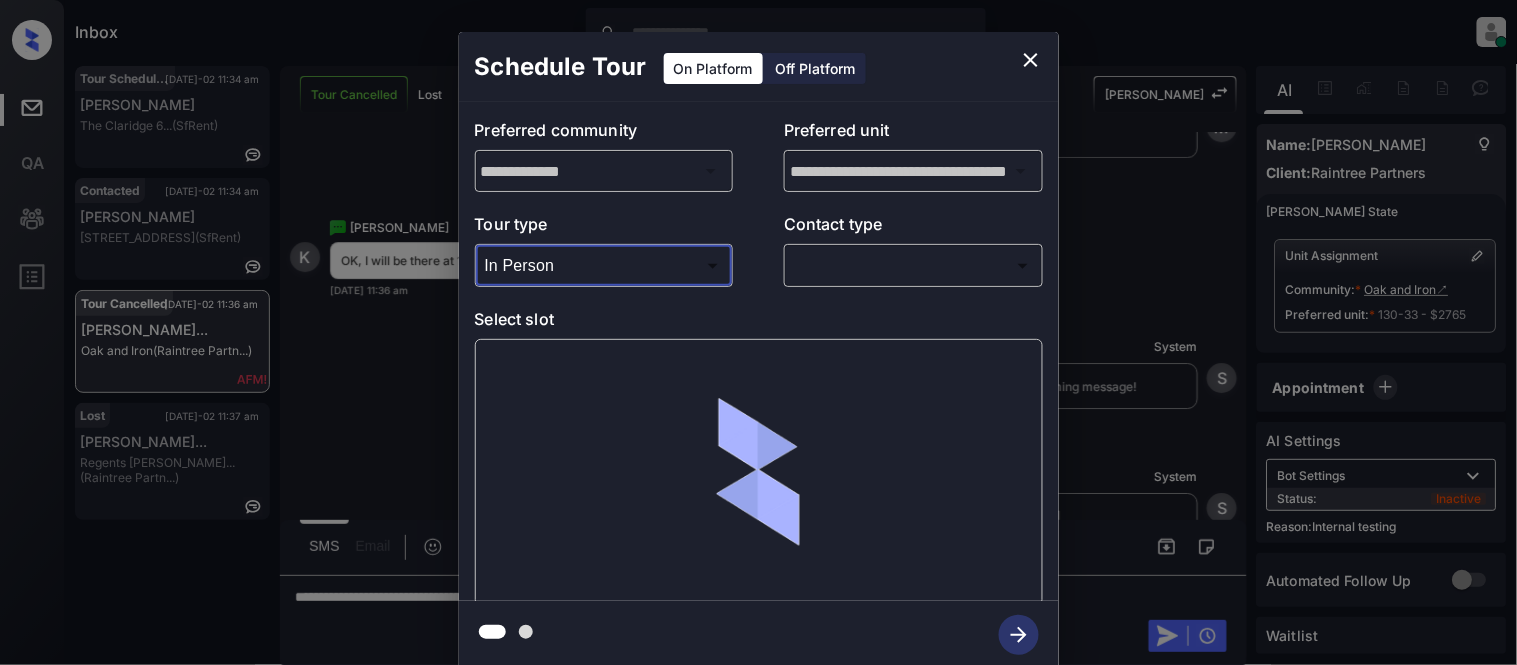 click on "**********" at bounding box center (759, 351) 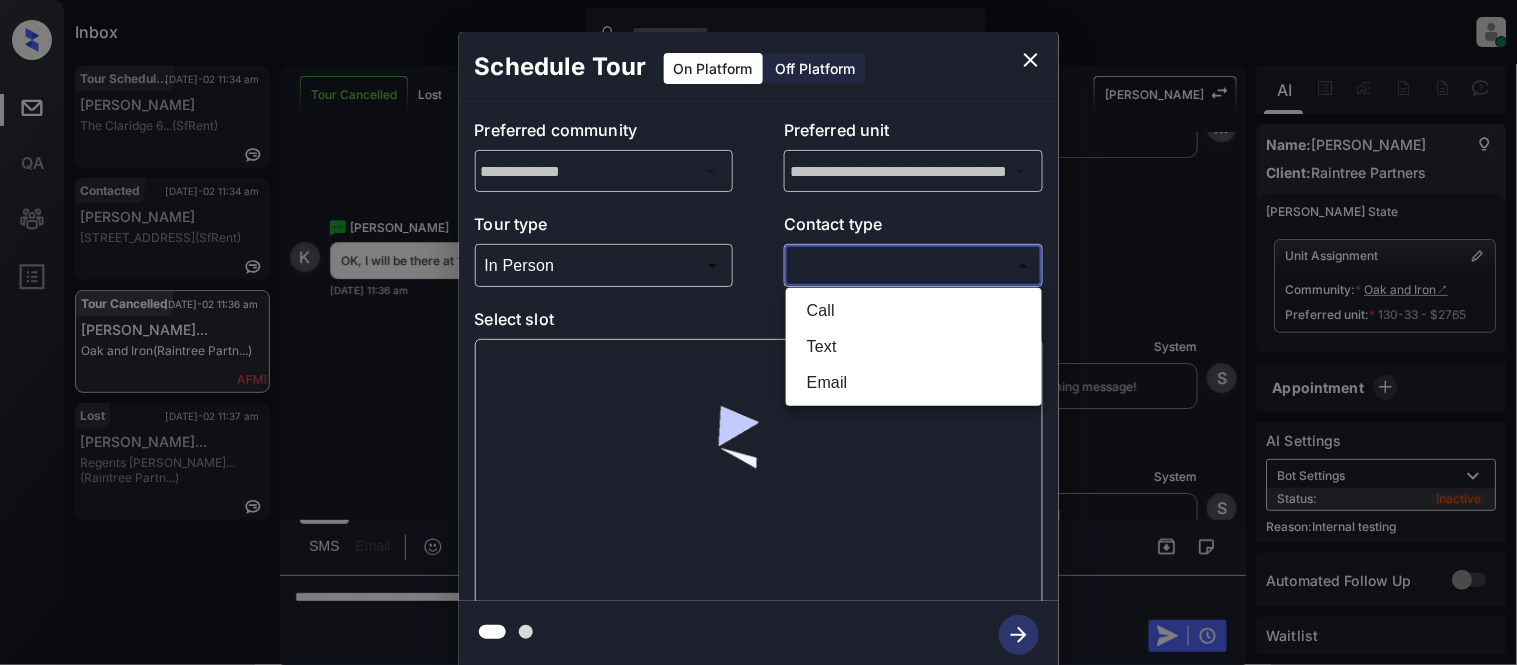click on "Inbox [PERSON_NAME] Cataag Online Set yourself   offline Set yourself   on break Profile Switch to  light  mode Sign out Tour Scheduled [DATE]-02 11:34 am   [PERSON_NAME] The [PERSON_NAME] 6...  (SfRent) Contacted [DATE]-02 11:34 am   [PERSON_NAME] [STREET_ADDRESS]  (SfRent) Tour Cancelled [DATE]-02 11:36 am   [PERSON_NAME]... Oak and Iron   (Raintree Partn...) Lost [DATE]-02 11:37 am   [PERSON_NAME]... Regents [PERSON_NAME]...  (Raintree Partn...) Tour Cancelled Lost Lead Sentiment: Angry Upon sliding the acknowledgement:  Lead will move to lost stage. * ​ SMS and call option will be set to opt out. AFM will be turned off for the lead. [PERSON_NAME] New Message Agent Lead created via webhook in Tour Scheduled stage. [DATE] 01:34 pm A New Message [PERSON_NAME] Lead transferred to leasing agent: Oak and Iron  [DATE] 01:34 pm  Sync'd w  knock Z New Message [PERSON_NAME] Hi [PERSON_NAME], how was your tour of Oak and Iron  [DATE]? We’re always looking to improve so any feedback is appreciated! [DATE] 07:00 pm   | post-tour-follow-upSms knock K" at bounding box center [758, 332] 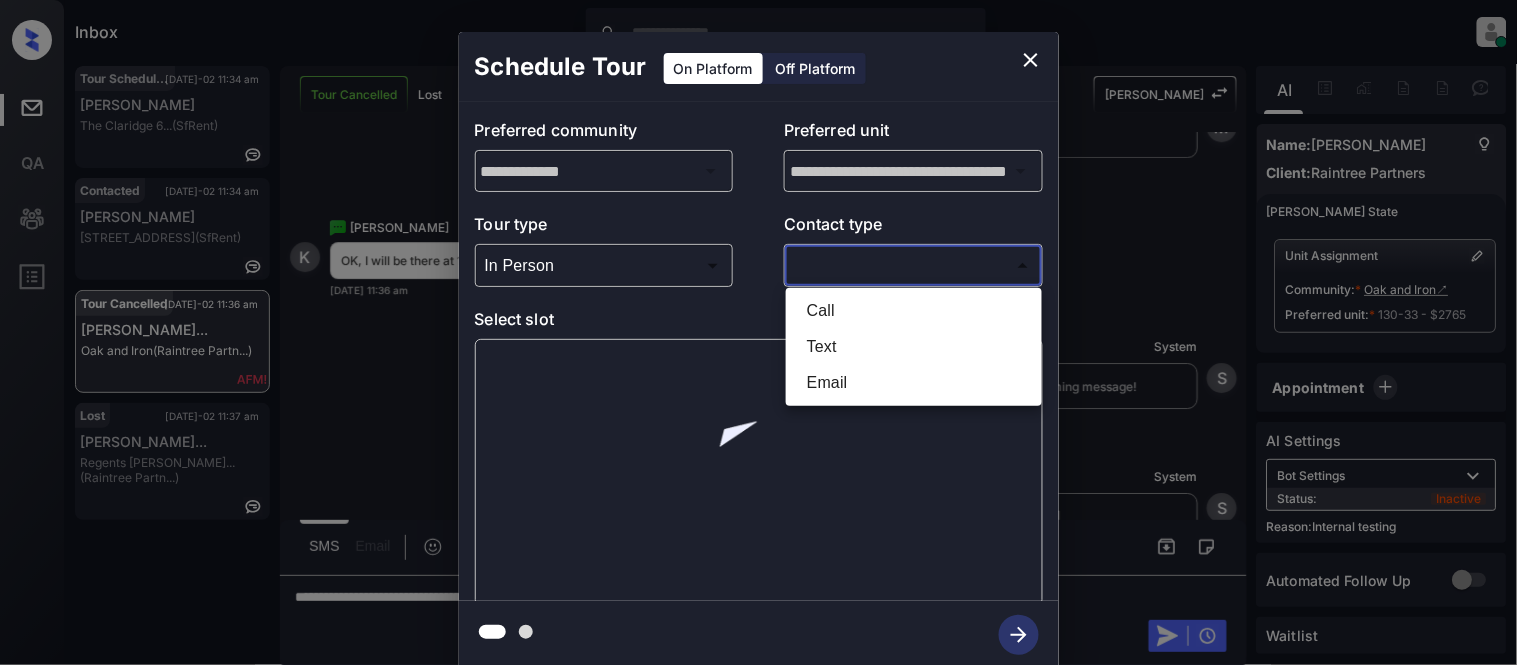 click on "Text" at bounding box center [914, 347] 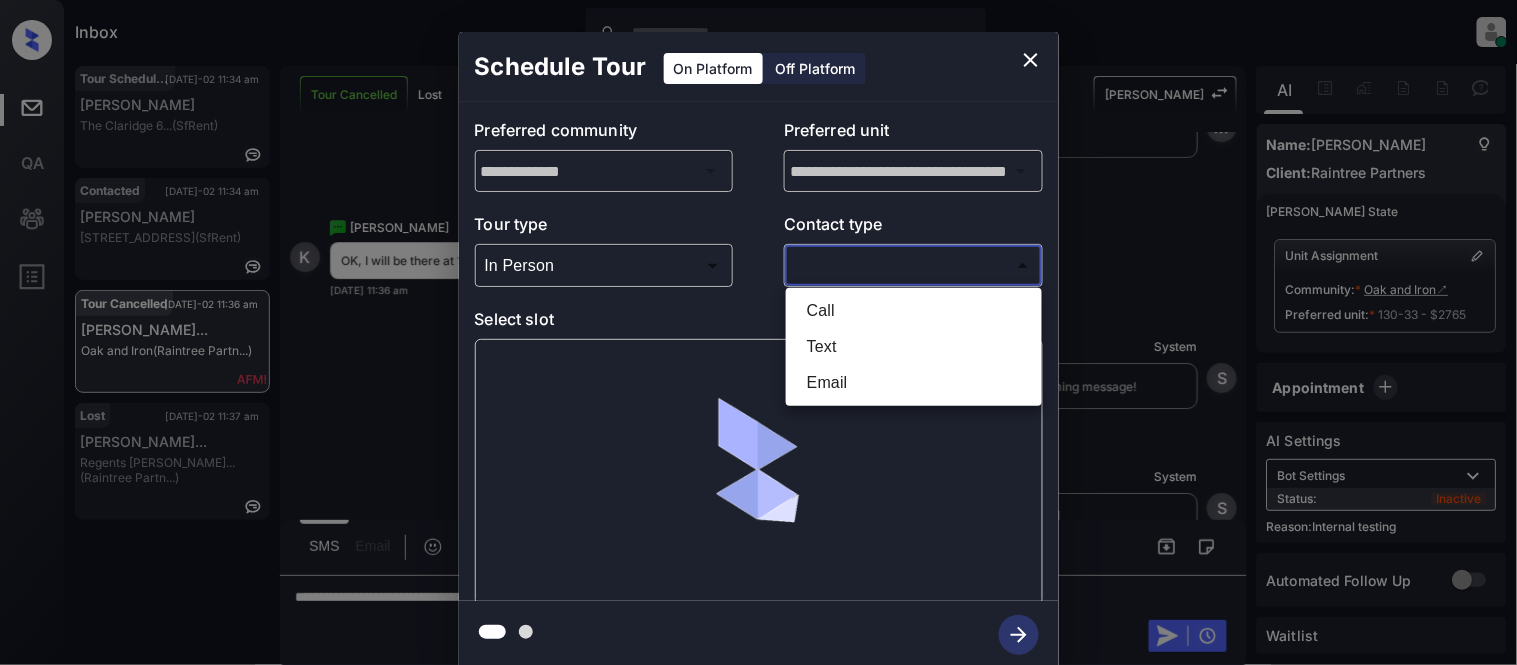 type on "****" 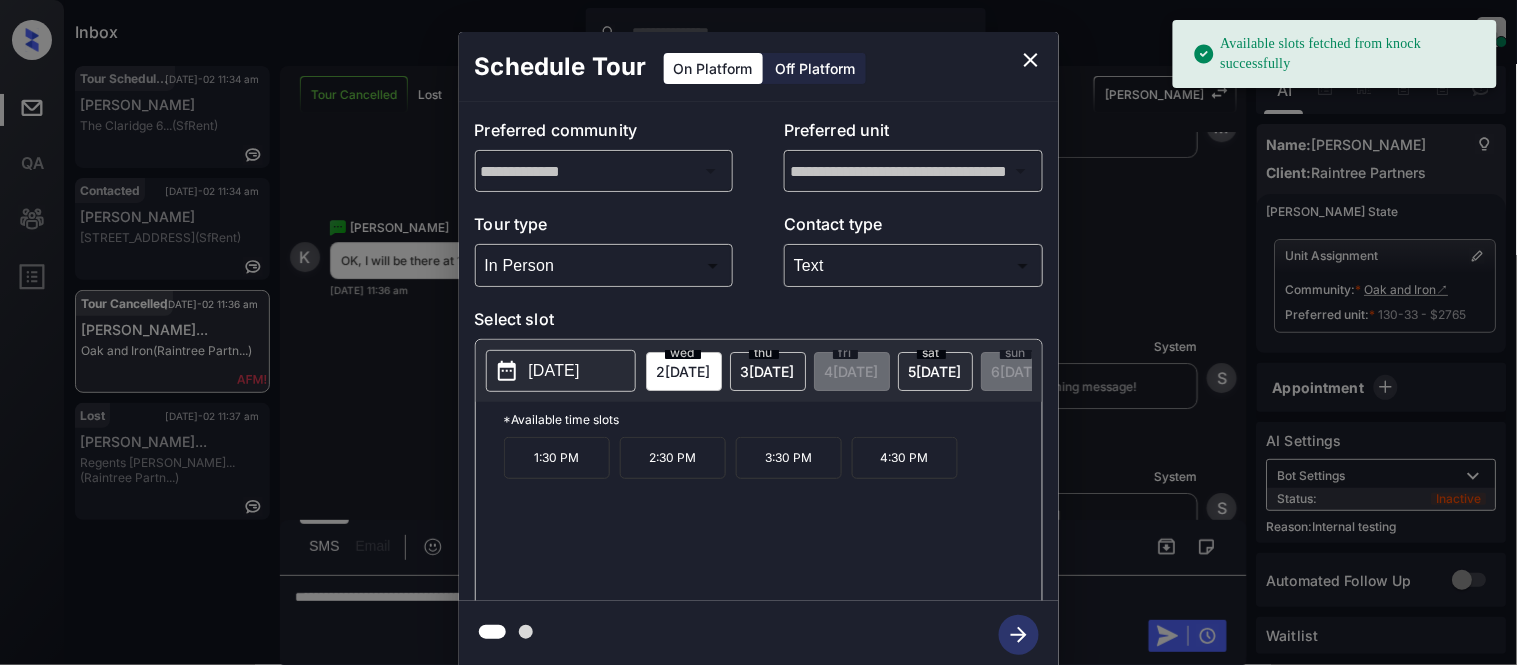 click on "[DATE]" at bounding box center [561, 371] 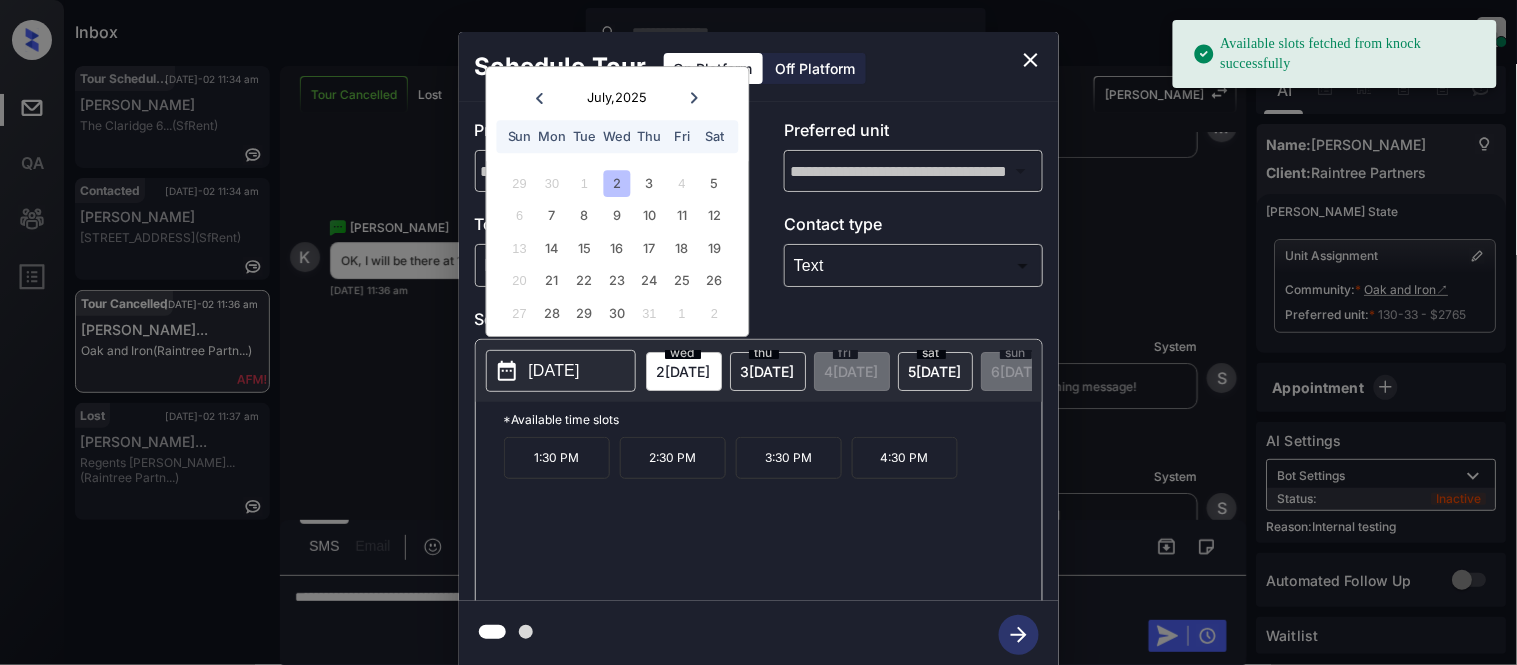 click on "1:30 PM" at bounding box center (557, 458) 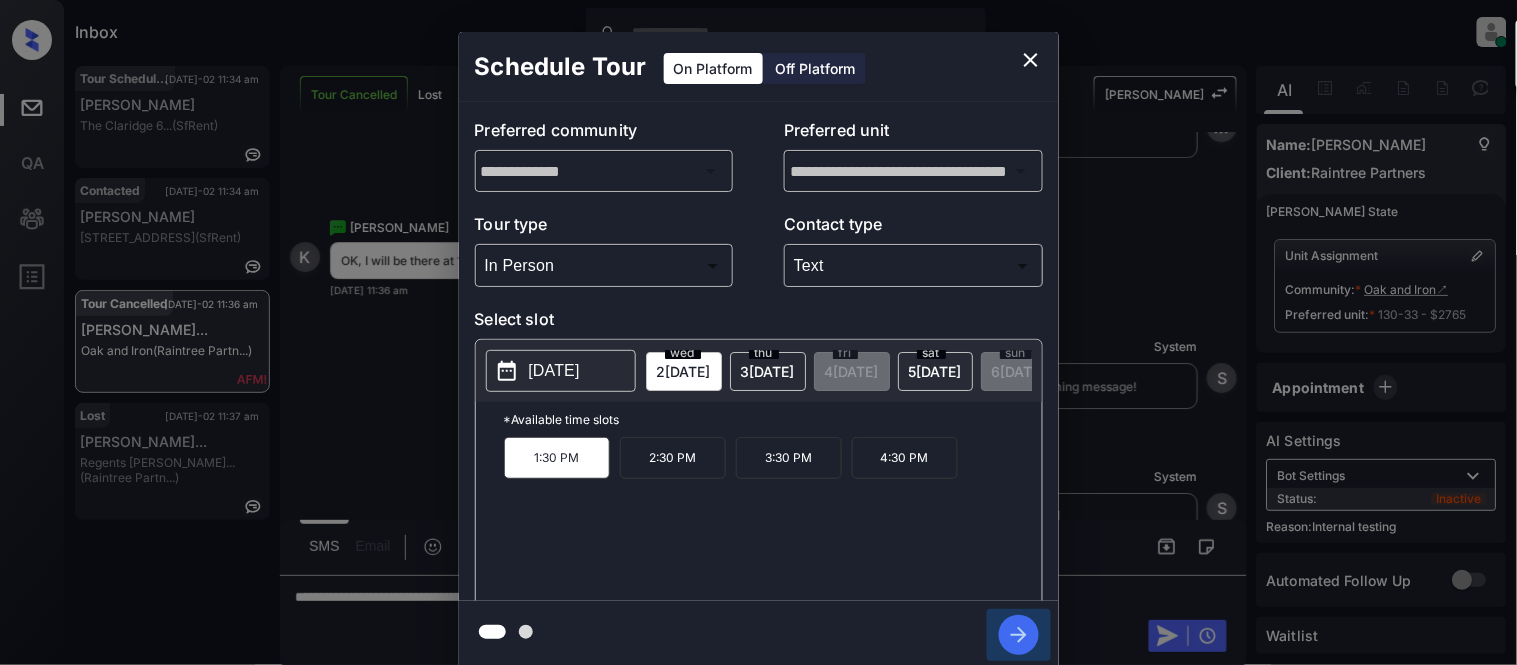 click 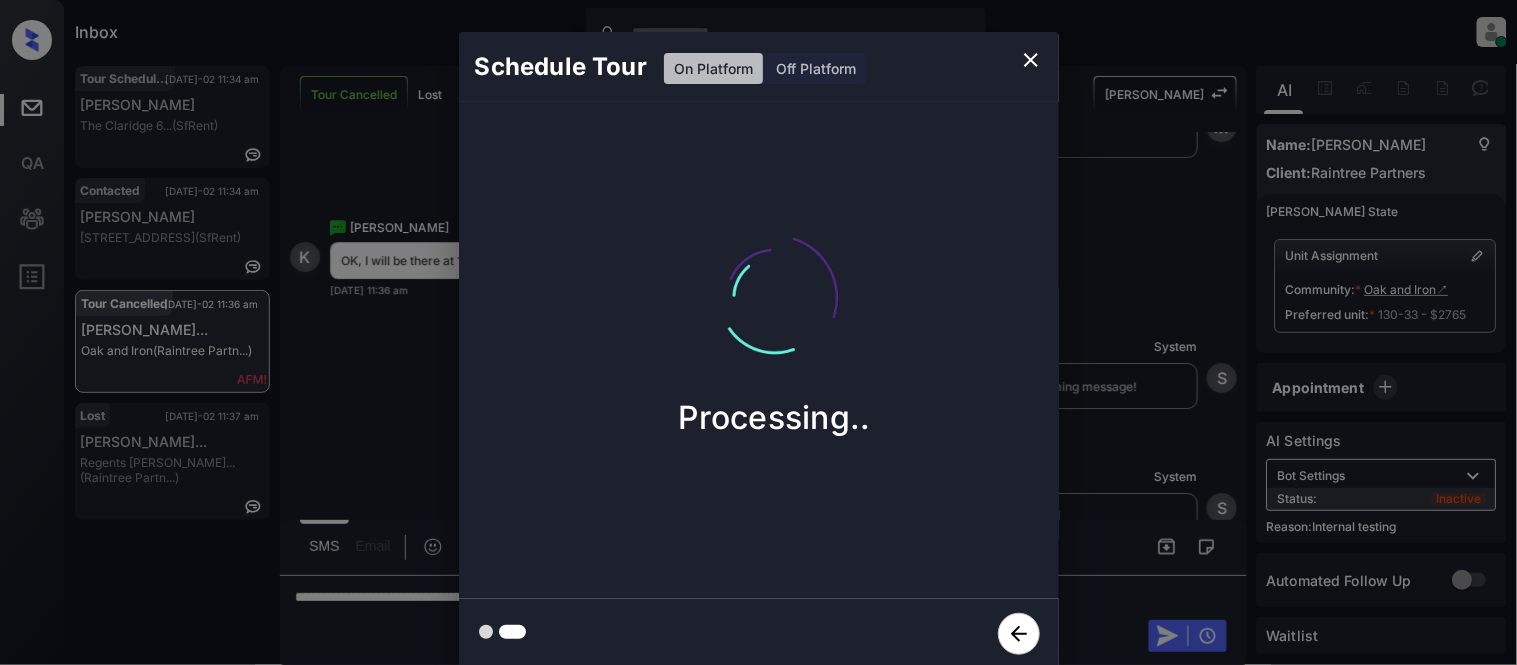 click on "Schedule Tour On Platform Off Platform Processing.." at bounding box center (758, 350) 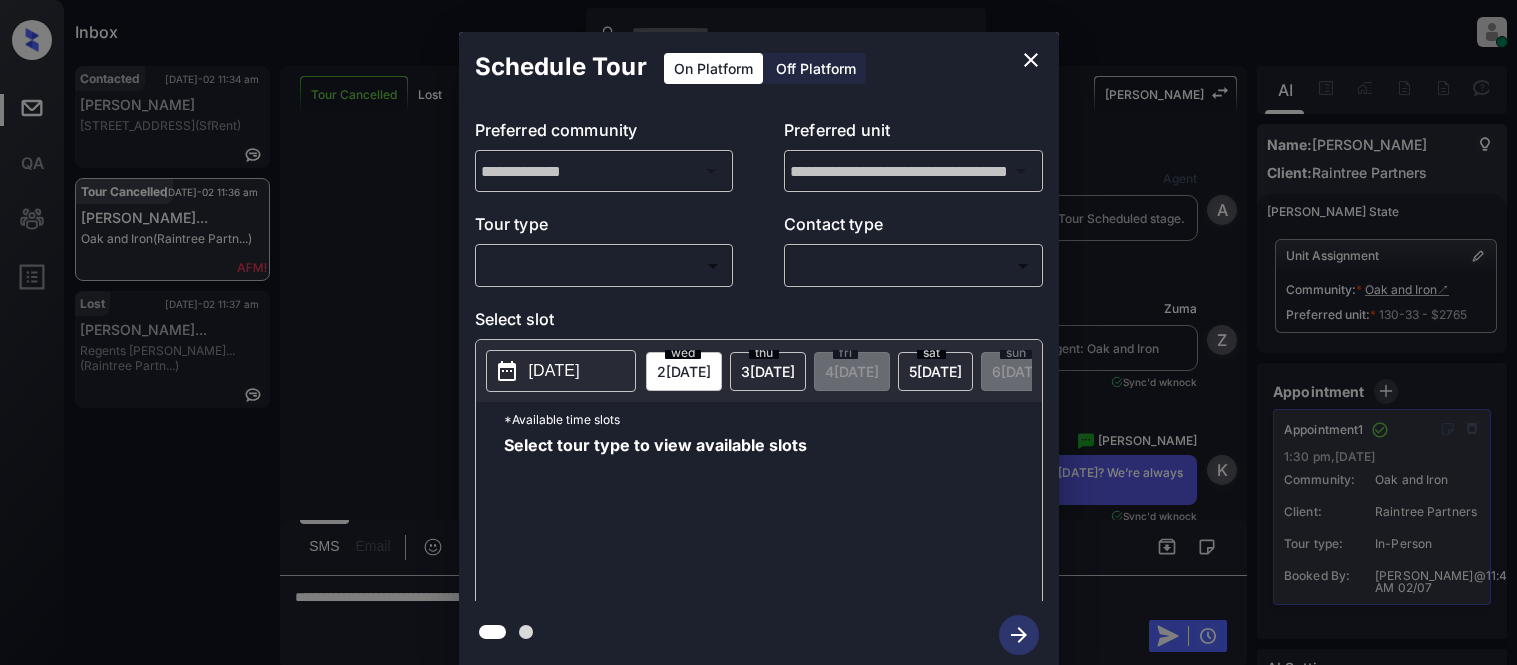 scroll, scrollTop: 0, scrollLeft: 0, axis: both 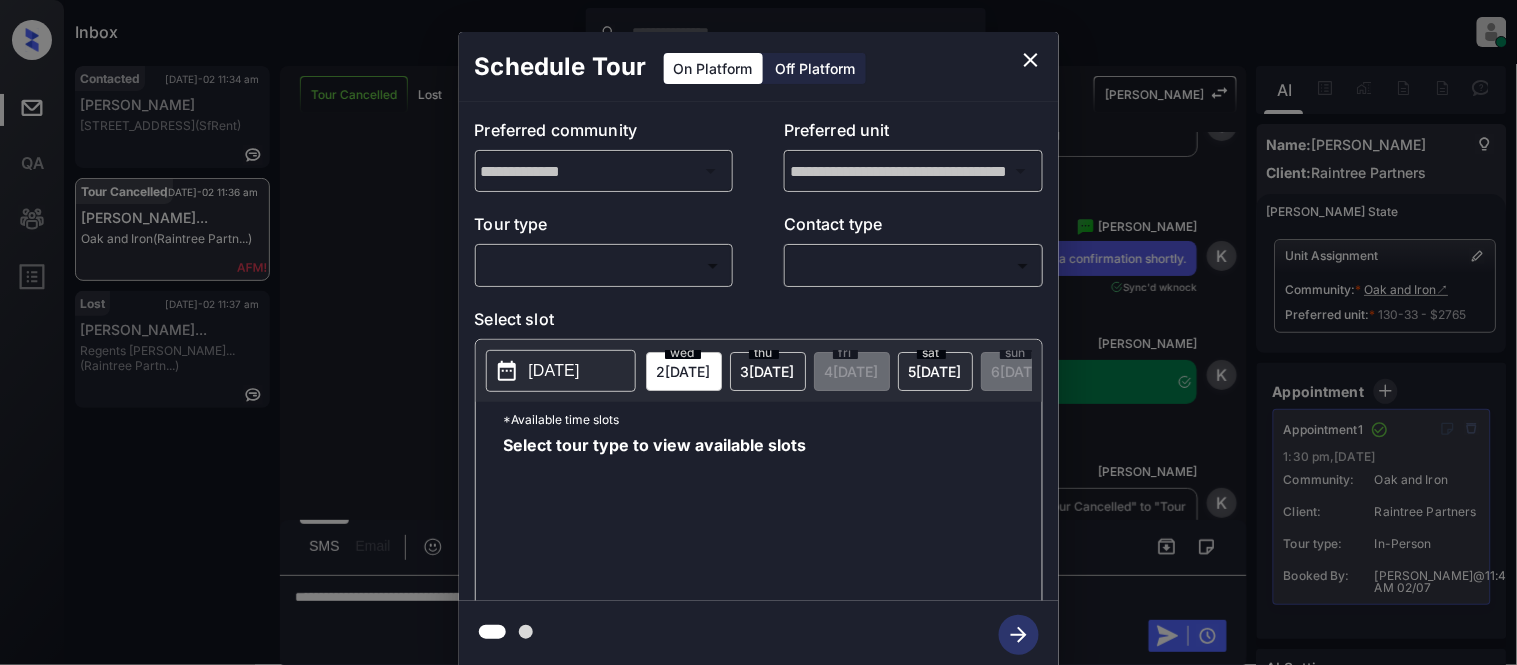 click 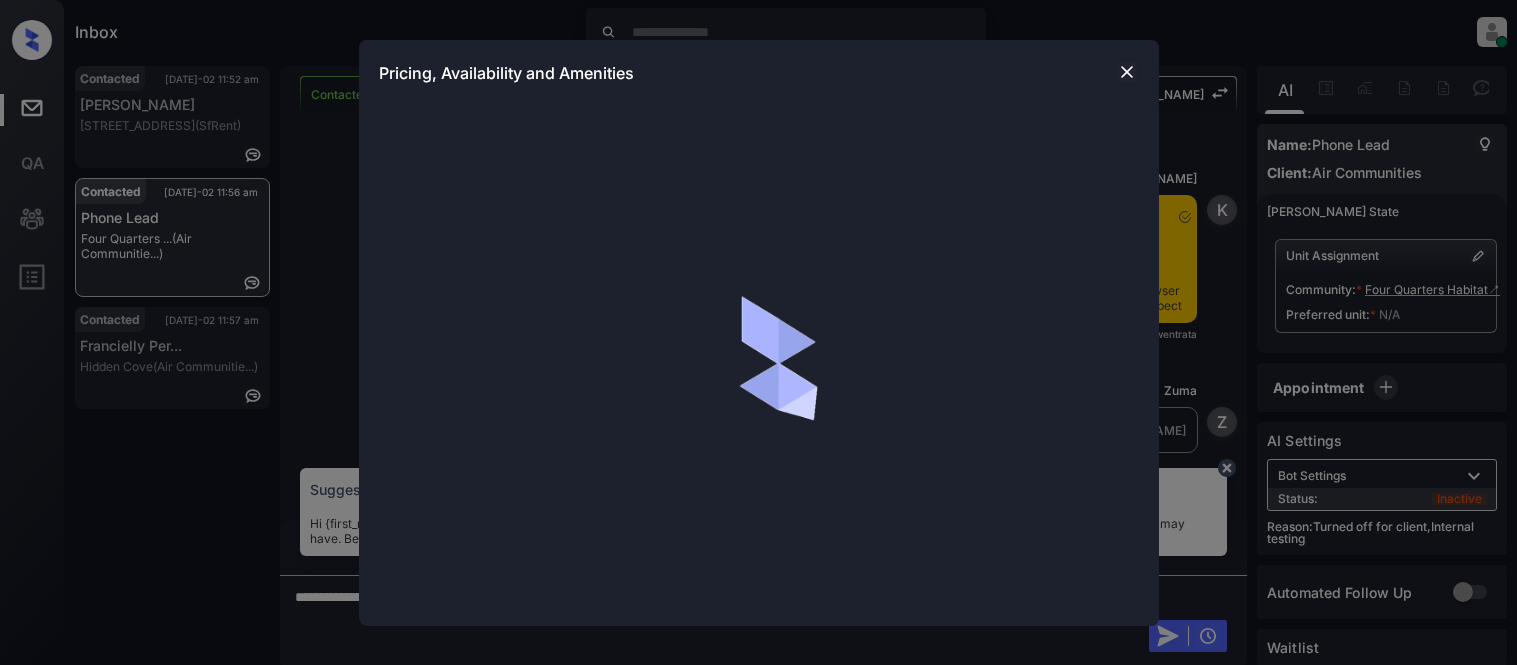 scroll, scrollTop: 0, scrollLeft: 0, axis: both 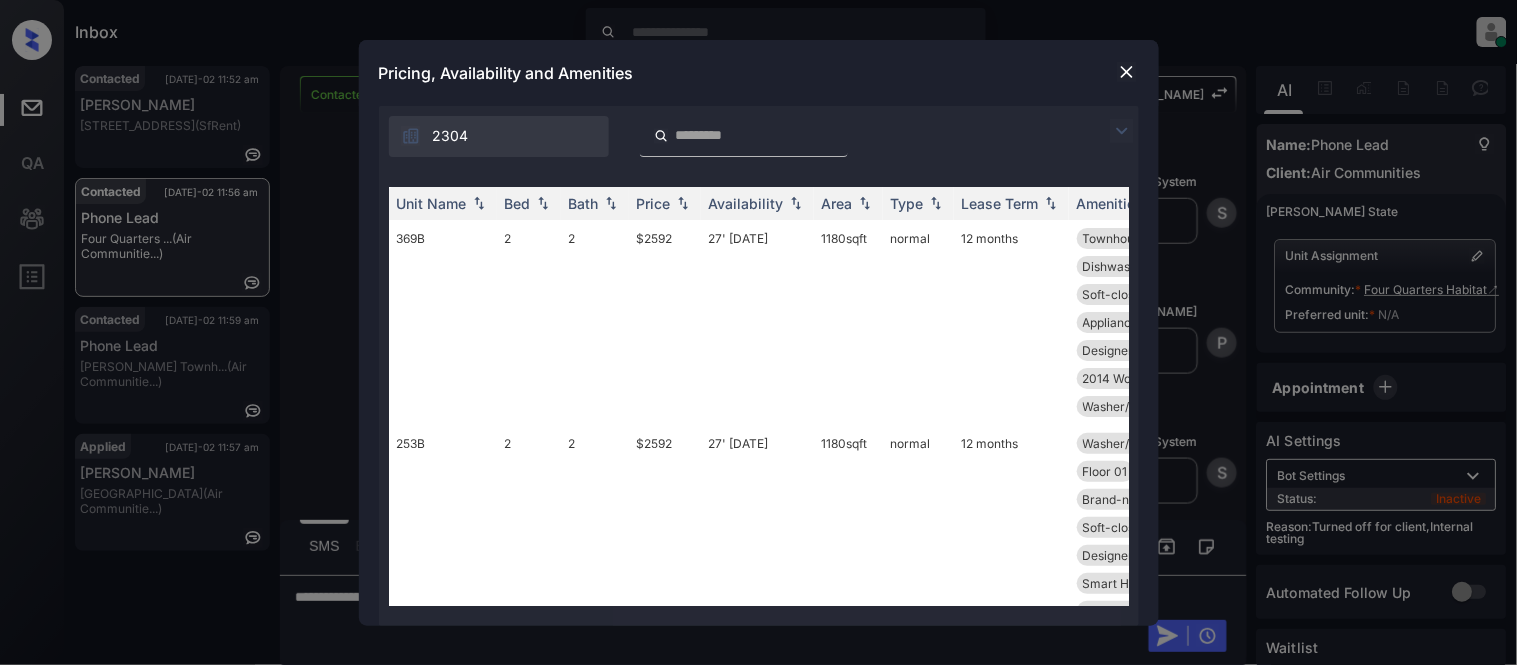click at bounding box center [1122, 131] 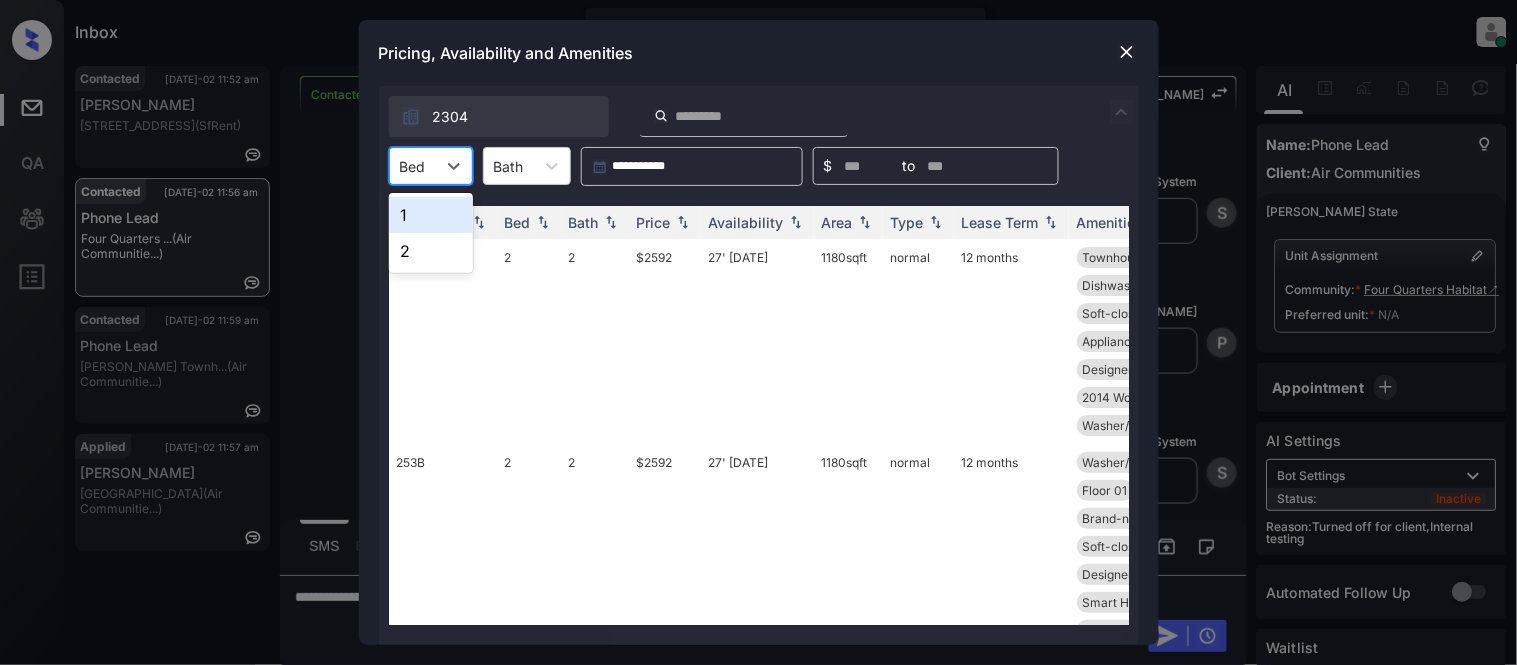 click on "Bed" at bounding box center [431, 166] 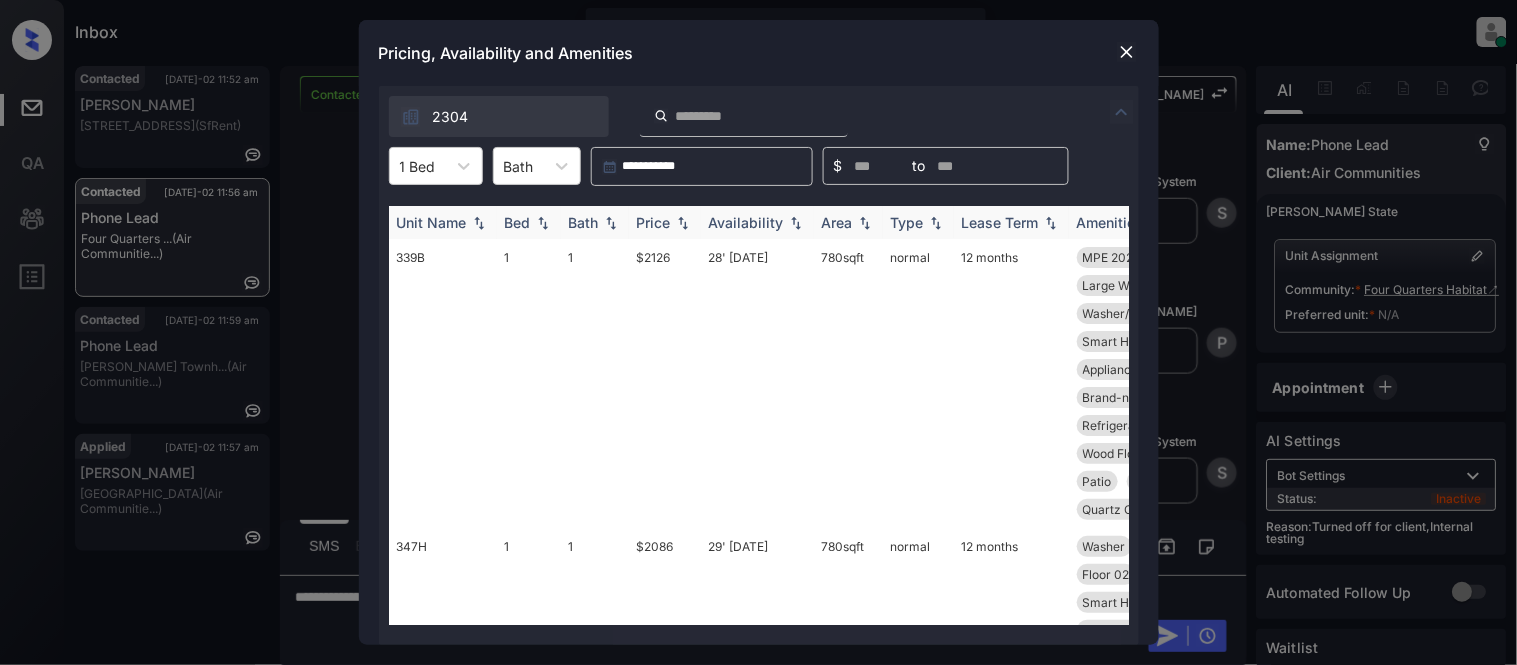 click on "Price" at bounding box center (665, 222) 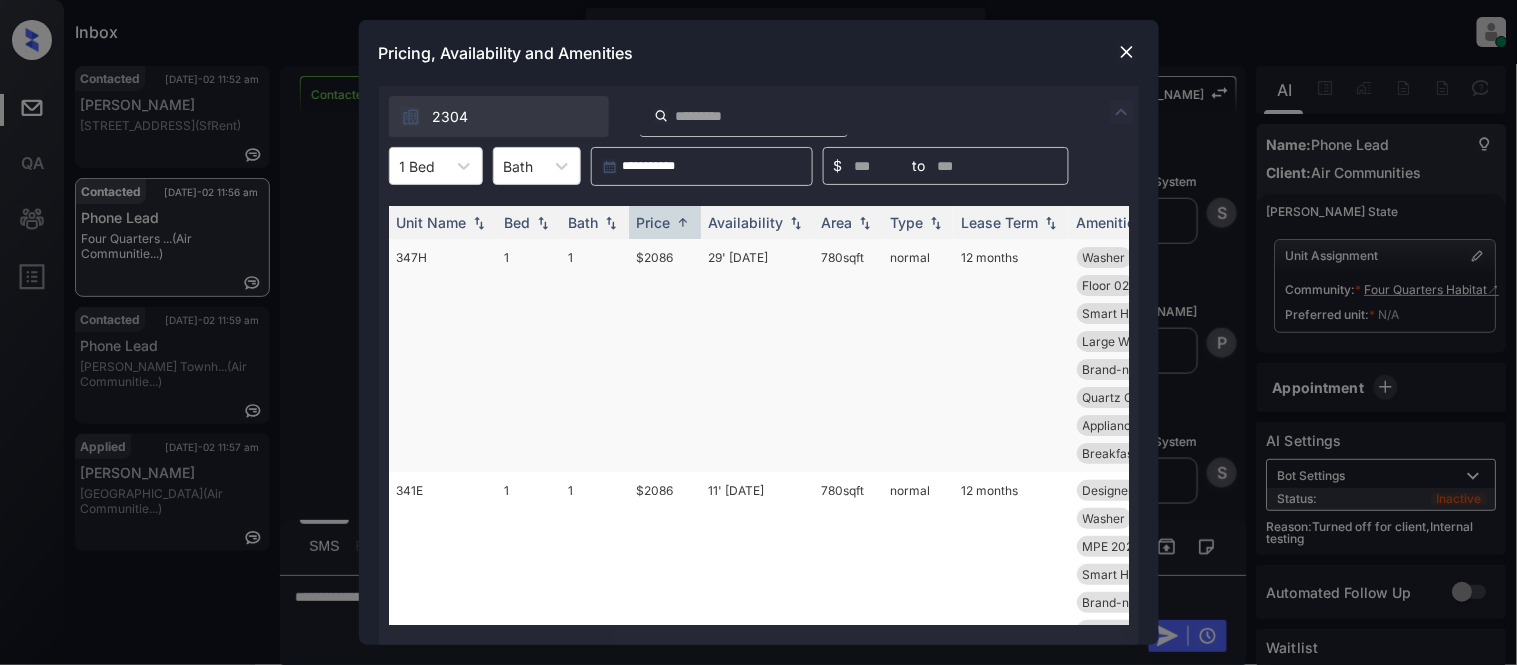 click on "$2086" at bounding box center (665, 355) 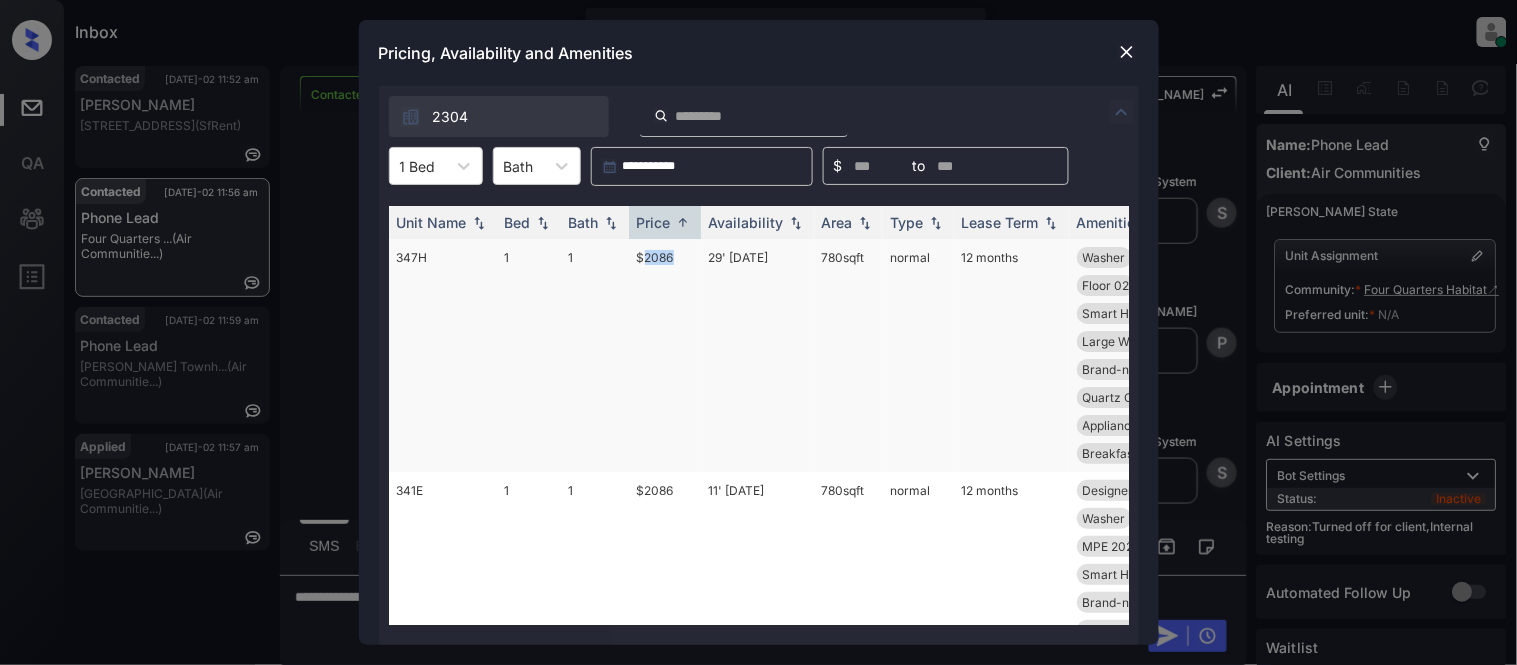 click on "$2086" at bounding box center [665, 355] 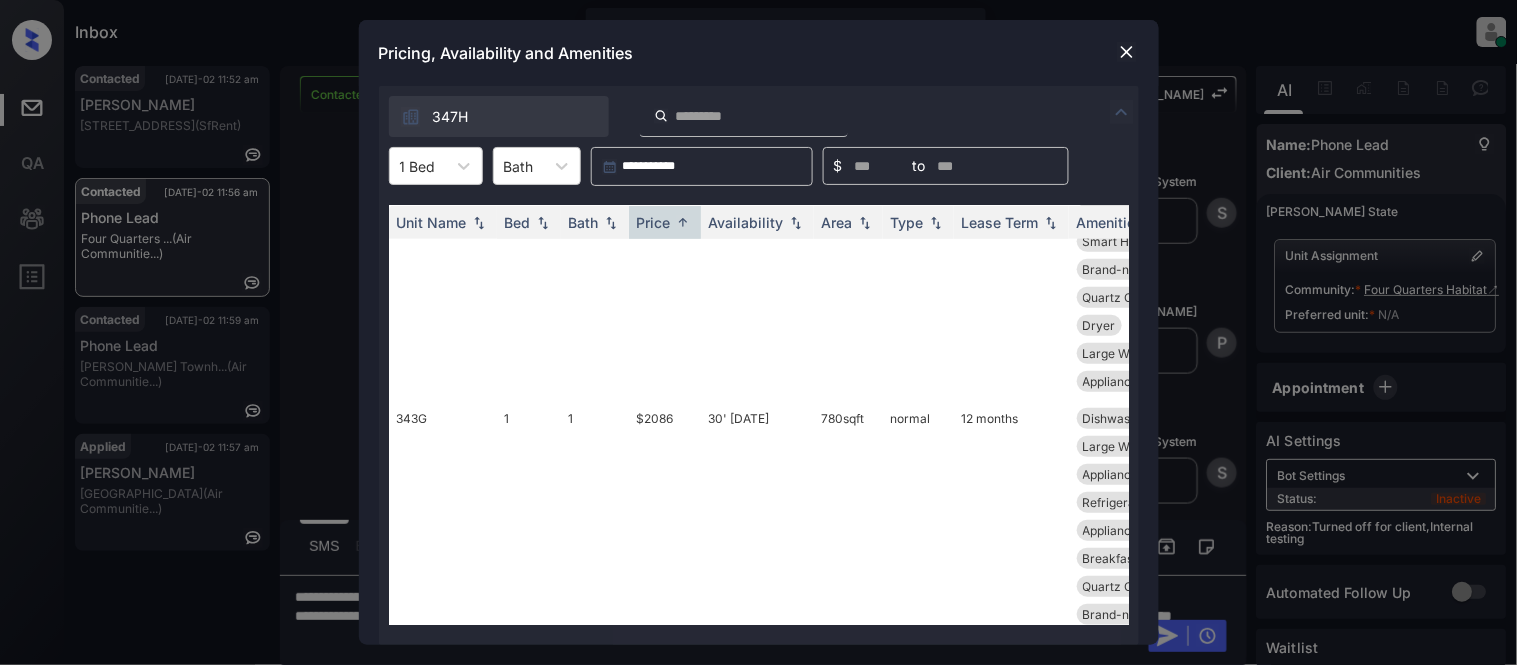 scroll, scrollTop: 555, scrollLeft: 0, axis: vertical 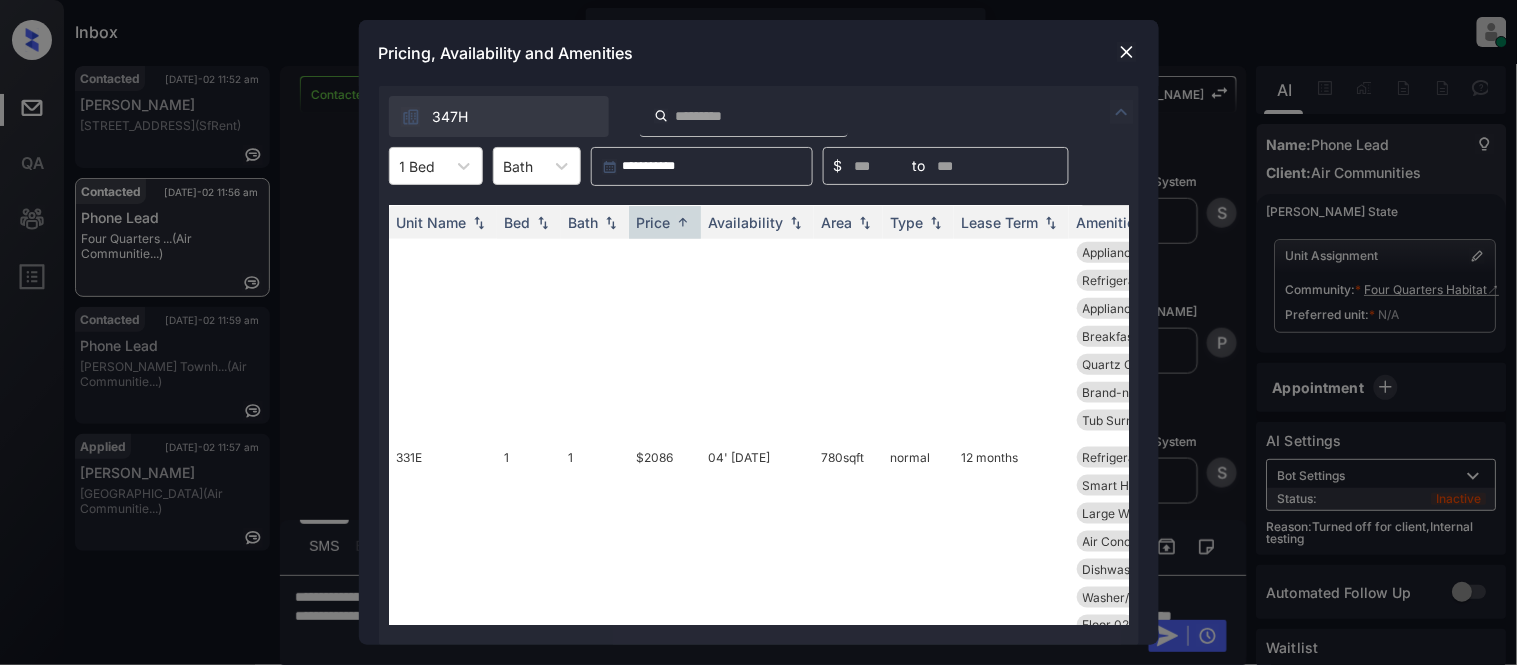 click at bounding box center [1127, 52] 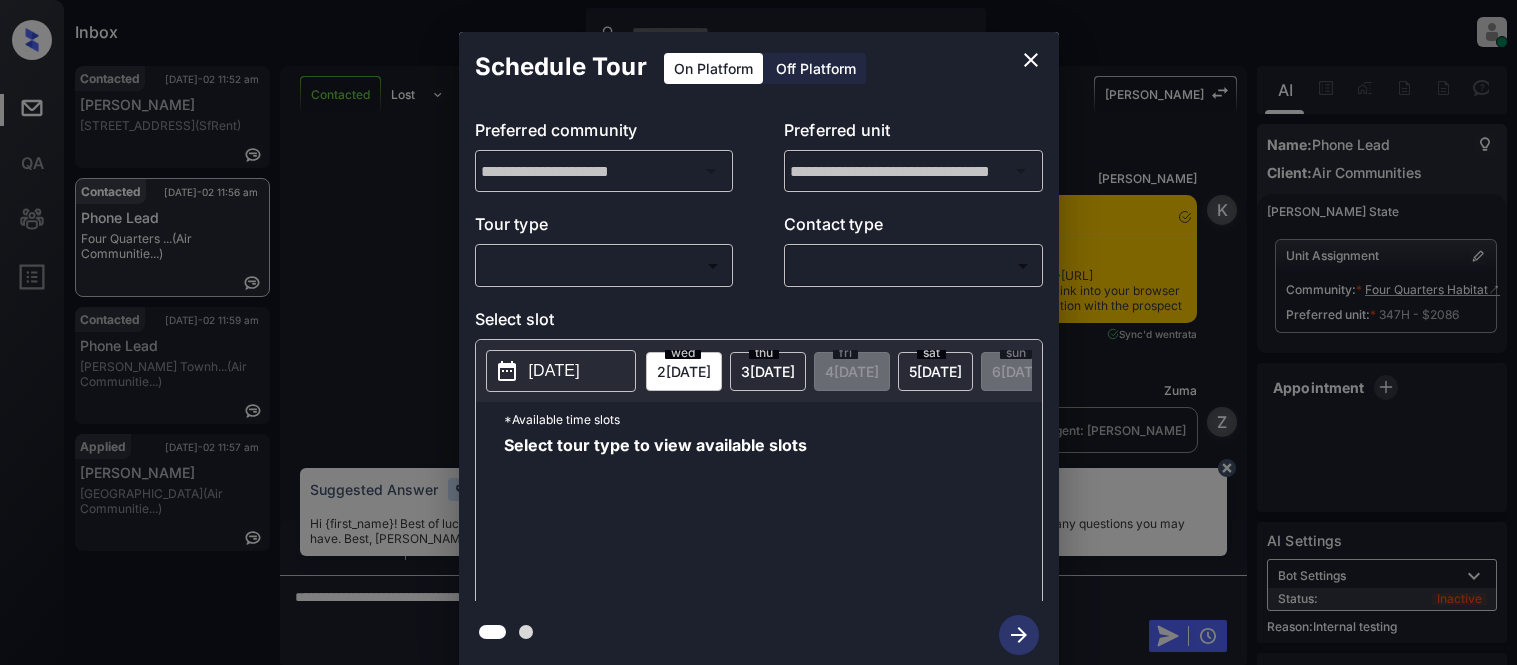 click on "Inbox [PERSON_NAME] Cataag Online Set yourself   offline Set yourself   on break Profile Switch to  light  mode Sign out Contacted [DATE]-02 11:52 am   [PERSON_NAME] [STREET_ADDRESS]  (SfRent) Contacted [DATE]-02 11:56 am   Phone Lead Four Quarters ...  (Air Communitie...) Contacted [DATE]-02 11:59 am   Phone Lead [PERSON_NAME][GEOGRAPHIC_DATA]...  (Air Communitie...) Applied [DATE]-02 11:57 am   [PERSON_NAME] [PERSON_NAME] Place  (Air Communitie...) Contacted Lost Lead Sentiment: Angry Upon sliding the acknowledgement:  Lead will move to lost stage. * ​ SMS and call option will be set to opt out. AFM will be turned off for the lead. Kelsey New Message [PERSON_NAME] Notes Note: <a href="[URL][DOMAIN_NAME]">[URL][DOMAIN_NAME]</a> - Paste this link into your browser to view [PERSON_NAME] conversation with the prospect [DATE] 11:42 am  Sync'd w  entrata K New Message Zuma Lead transferred to leasing agent: [PERSON_NAME] [DATE] 11:42 am Z New Message [PERSON_NAME] [DATE] 11:42 am K" at bounding box center [758, 332] 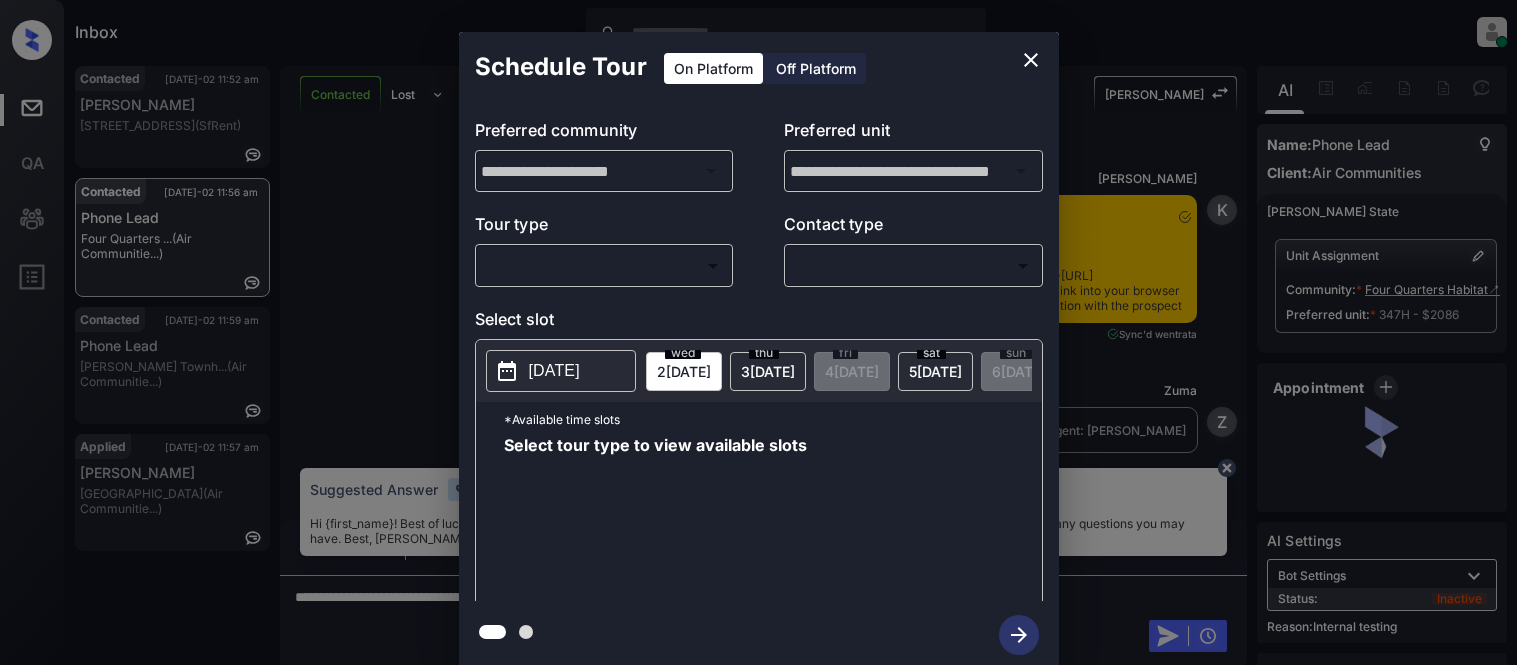 scroll, scrollTop: 0, scrollLeft: 0, axis: both 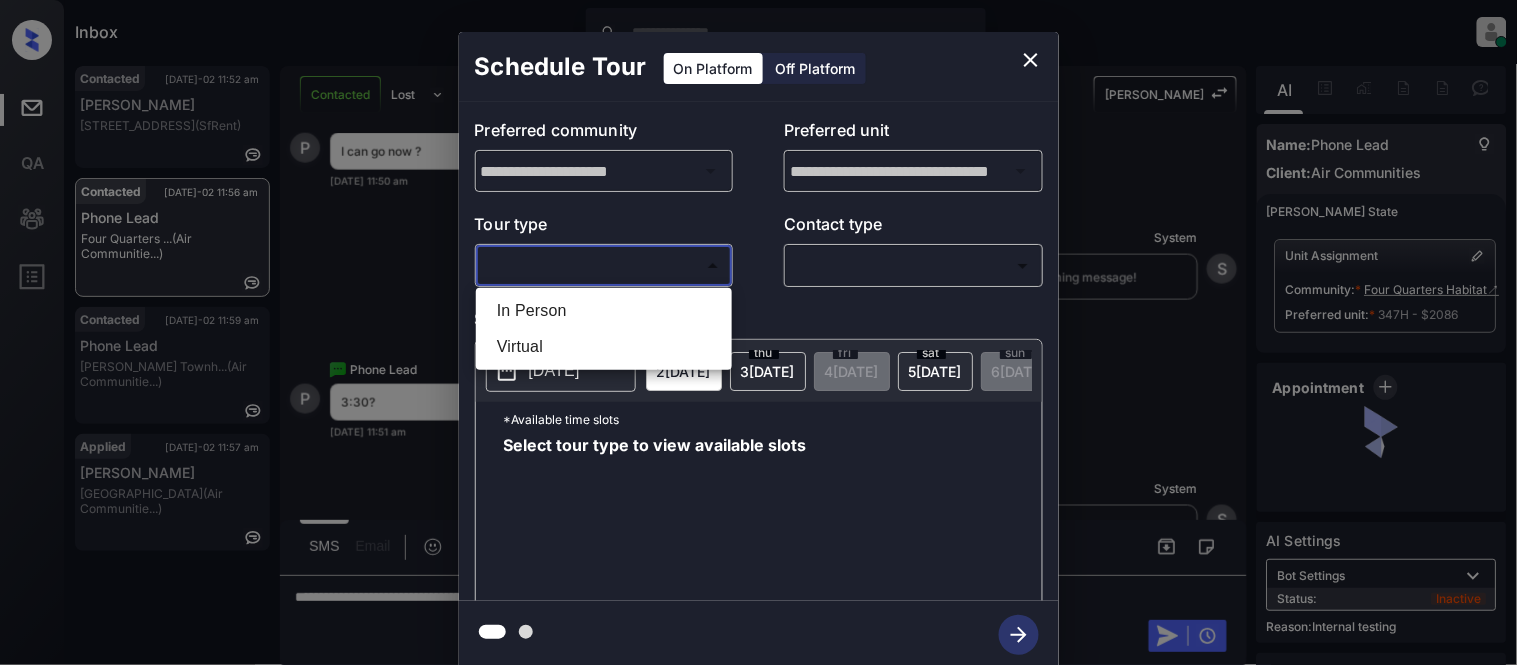 click on "In Person" at bounding box center (604, 311) 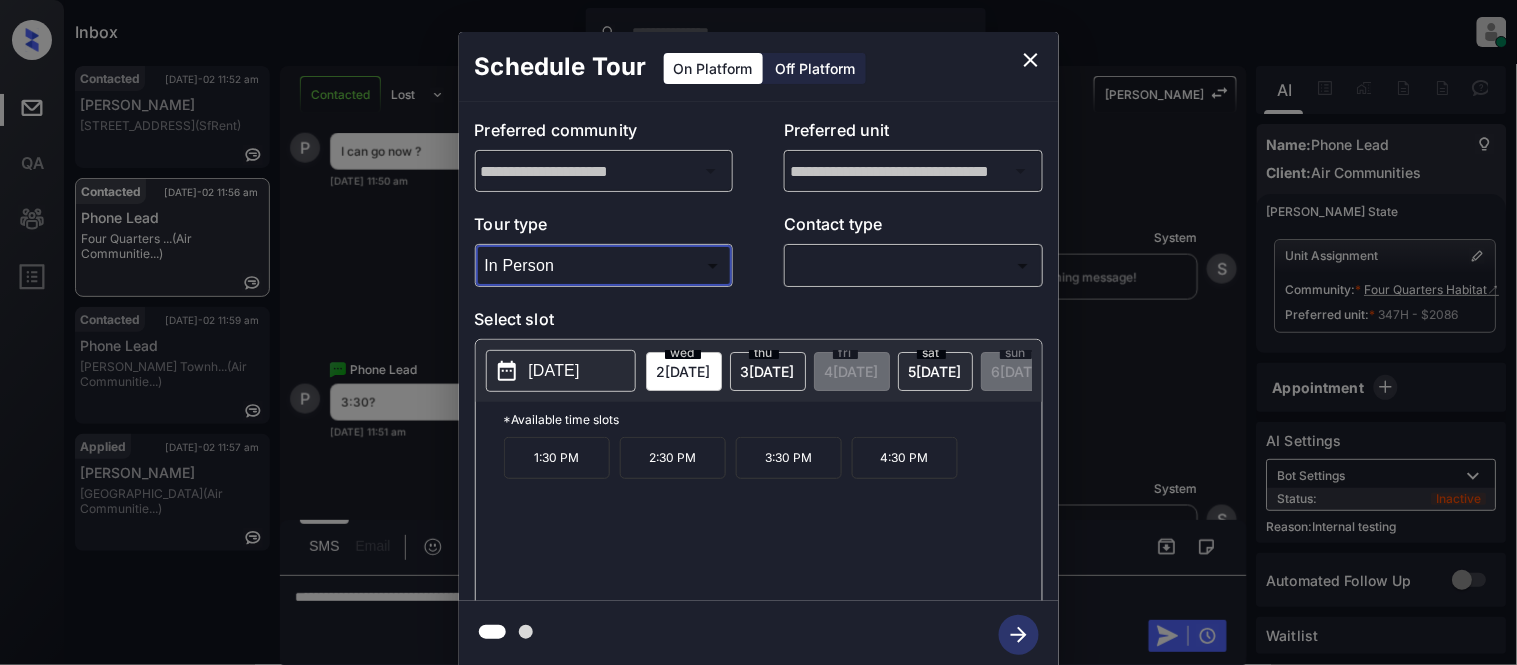 type on "********" 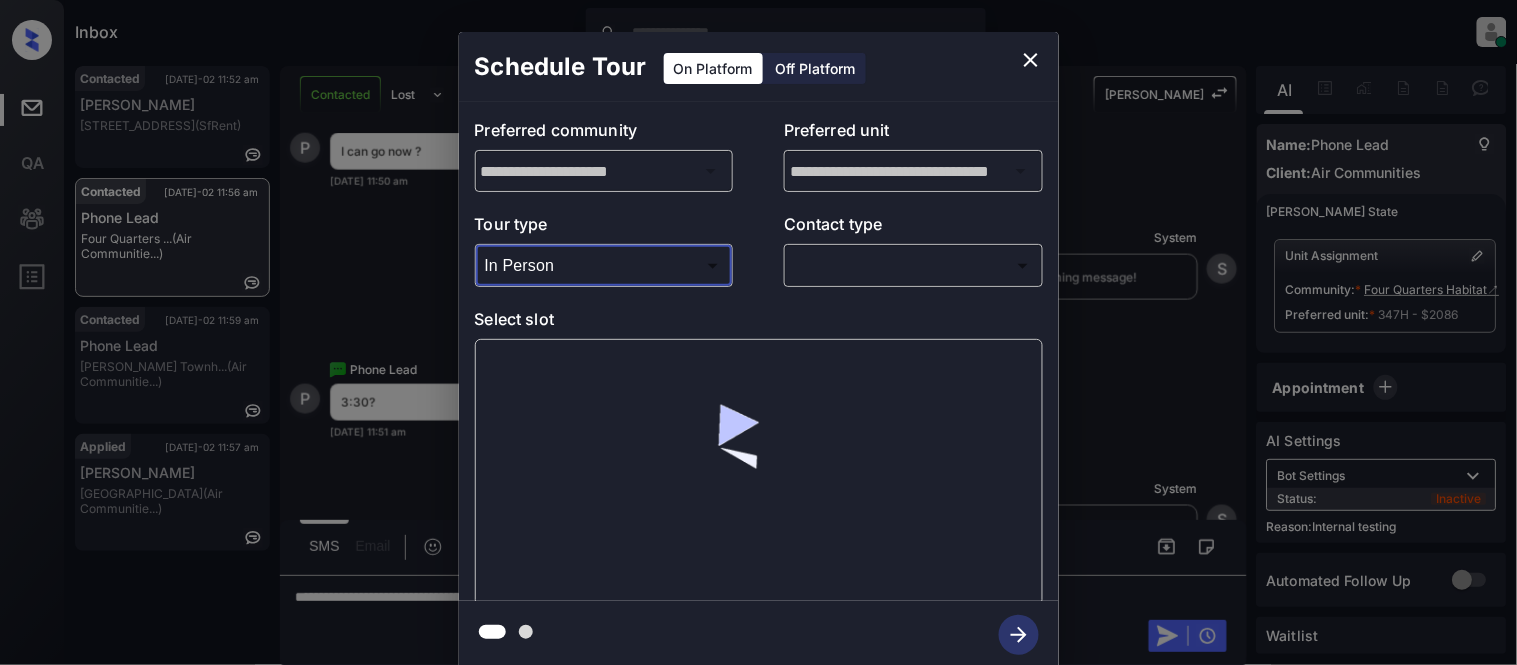 click on "Inbox [PERSON_NAME] Cataag Online Set yourself   offline Set yourself   on break Profile Switch to  light  mode Sign out Contacted [DATE]-02 11:52 am   [PERSON_NAME] [STREET_ADDRESS]  (SfRent) Contacted [DATE]-02 11:56 am   Phone Lead Four Quarters ...  (Air Communitie...) Contacted [DATE]-02 11:59 am   Phone Lead [PERSON_NAME][GEOGRAPHIC_DATA]...  (Air Communitie...) Applied [DATE]-02 11:57 am   [PERSON_NAME] [PERSON_NAME] Place  (Air Communitie...) Contacted Lost Lead Sentiment: Angry Upon sliding the acknowledgement:  Lead will move to lost stage. * ​ SMS and call option will be set to opt out. AFM will be turned off for the lead. Kelsey New Message [PERSON_NAME] Notes Note: <a href="[URL][DOMAIN_NAME]">[URL][DOMAIN_NAME]</a> - Paste this link into your browser to view [PERSON_NAME] conversation with the prospect [DATE] 11:42 am  Sync'd w  entrata K New Message Zuma Lead transferred to leasing agent: [PERSON_NAME] [DATE] 11:42 am Z New Message [PERSON_NAME] [DATE] 11:42 am K" at bounding box center [758, 332] 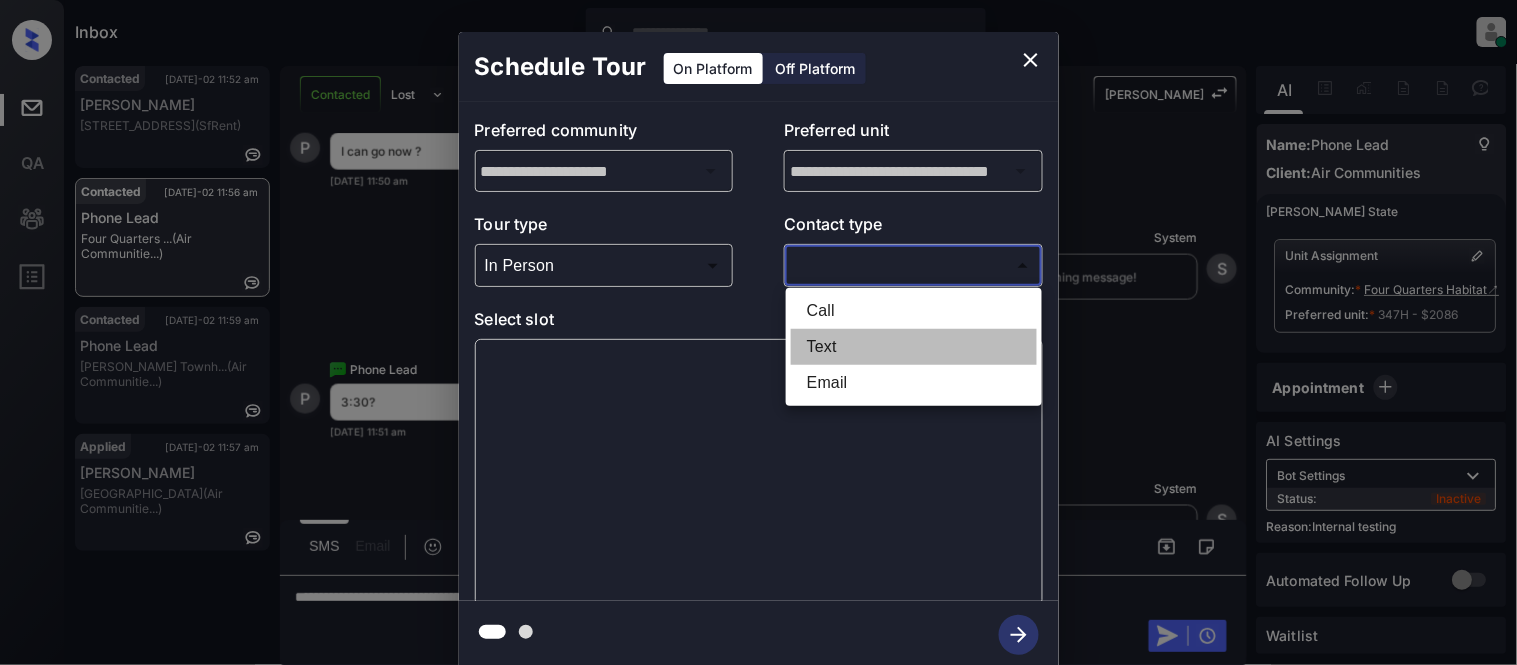 click on "Text" at bounding box center (914, 347) 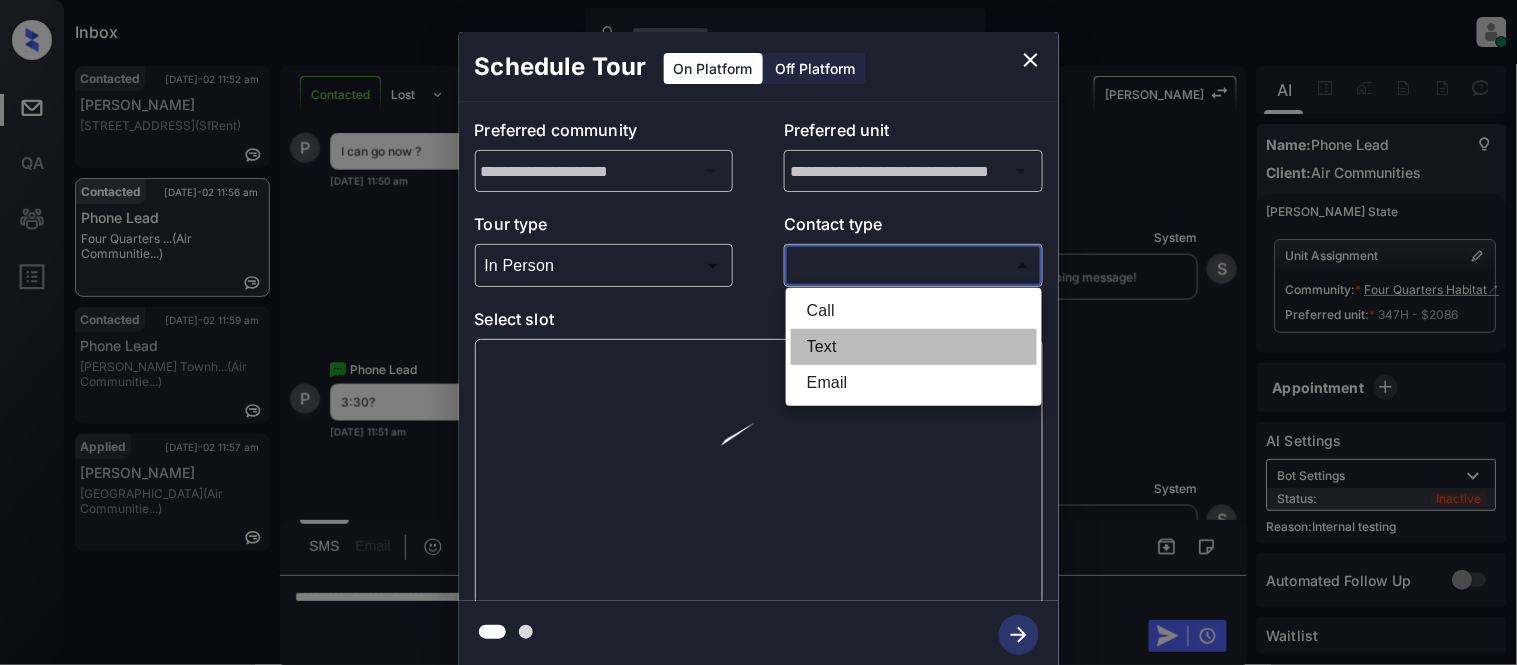 type on "****" 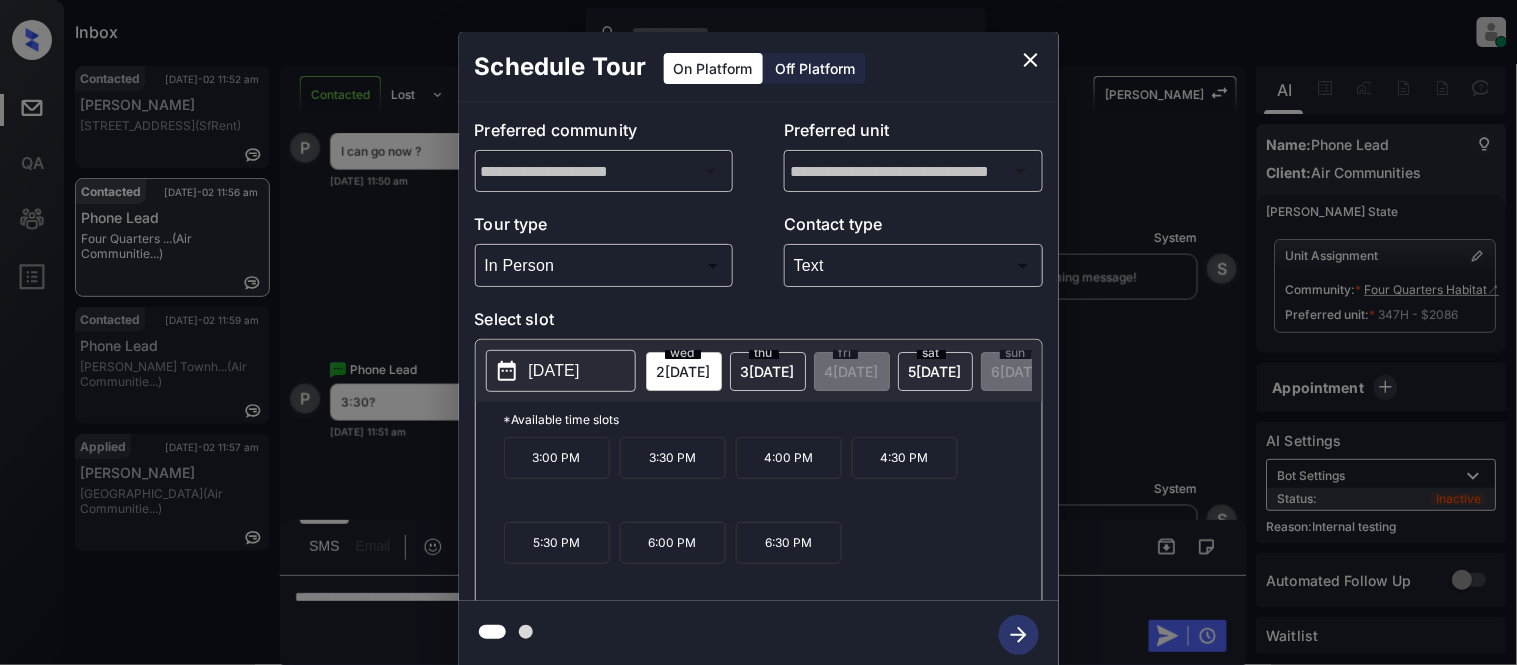 click on "3:30 PM" at bounding box center (673, 458) 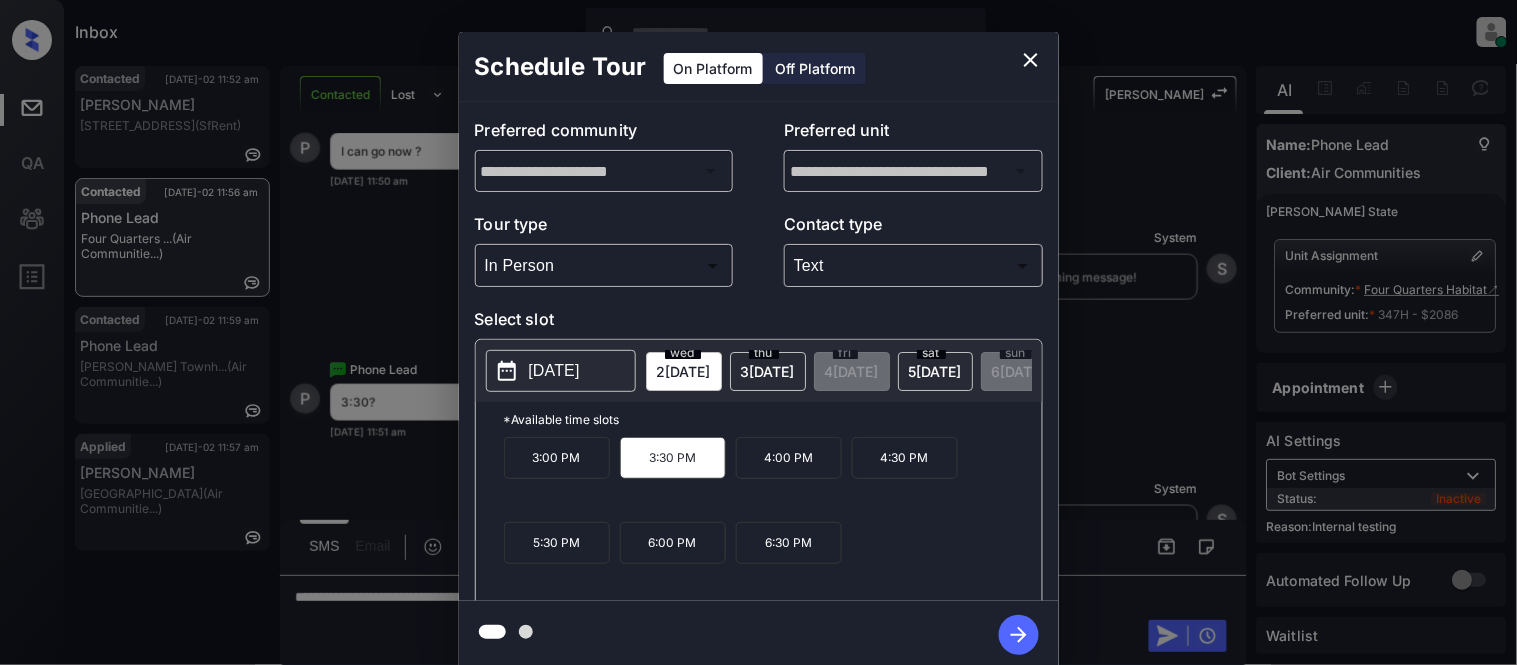 click 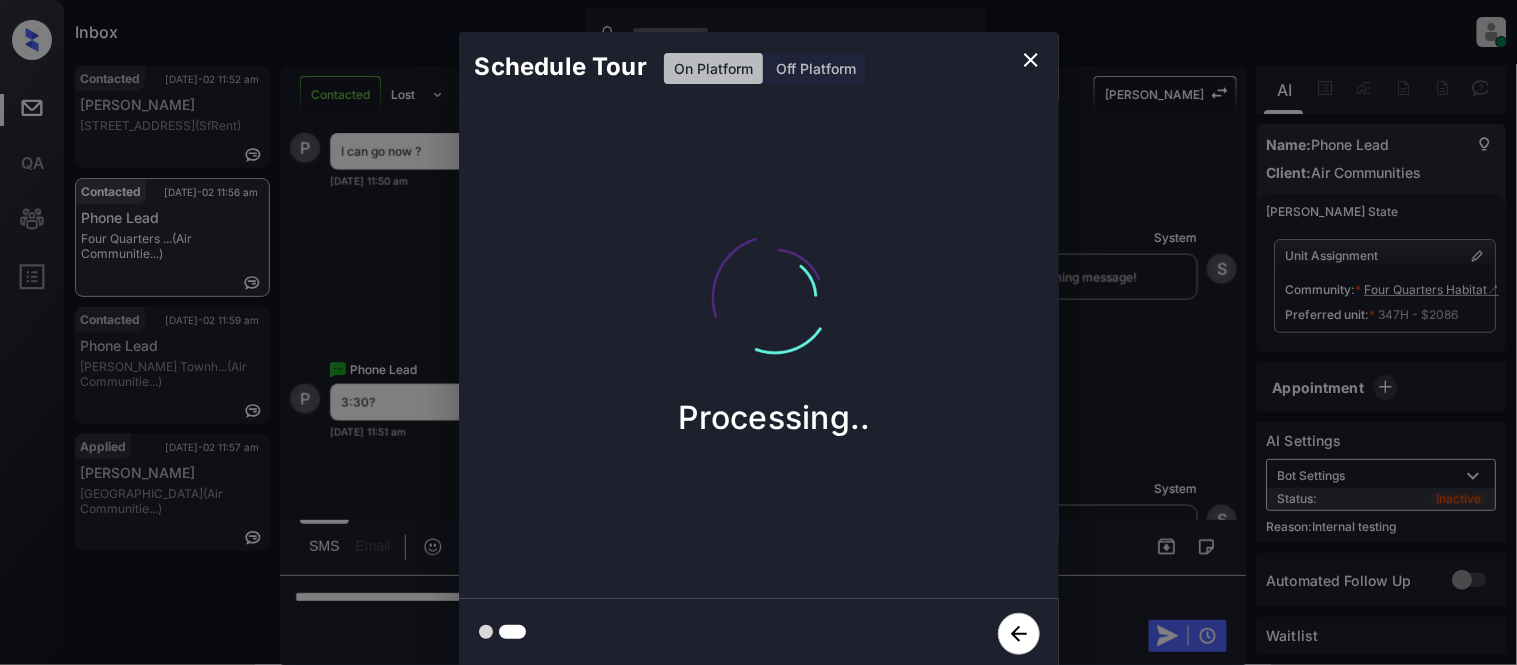 click on "Schedule Tour On Platform Off Platform Processing.." at bounding box center (758, 350) 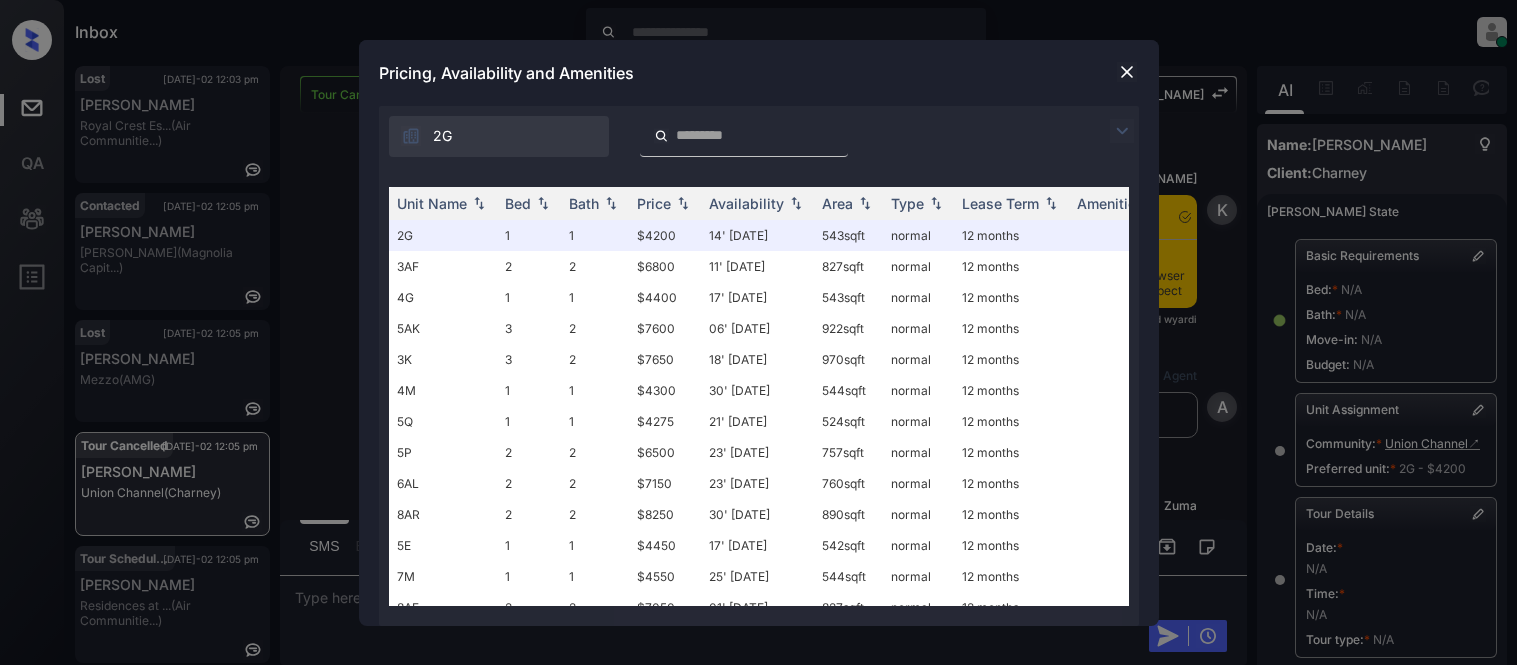 click at bounding box center (1122, 131) 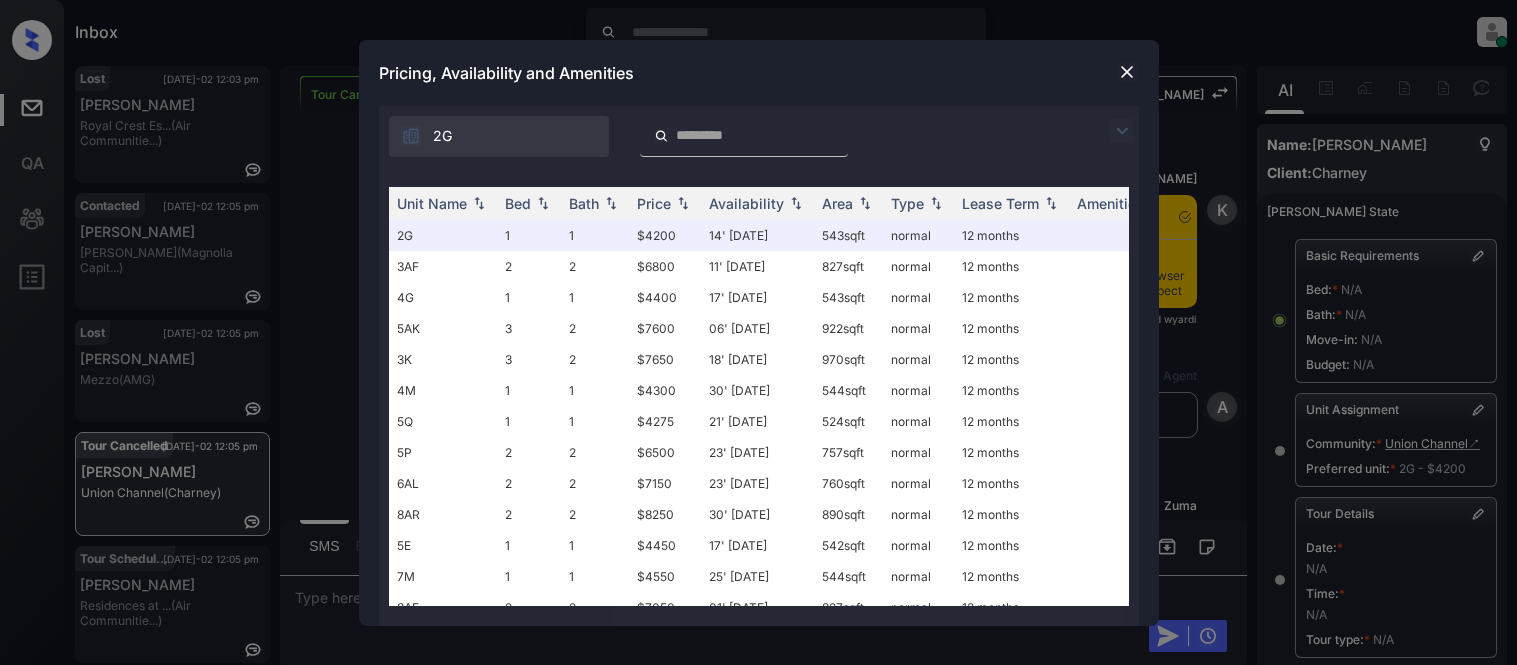 scroll, scrollTop: 0, scrollLeft: 0, axis: both 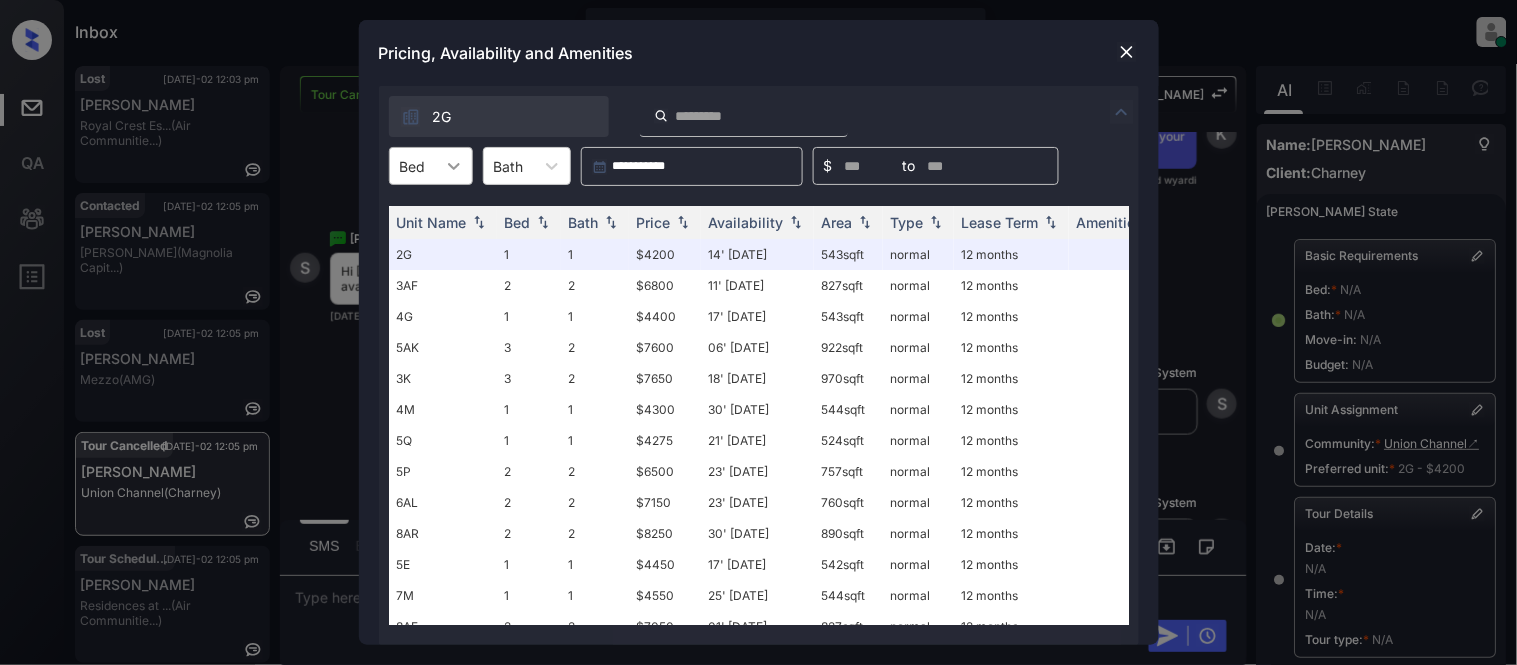 click at bounding box center (454, 166) 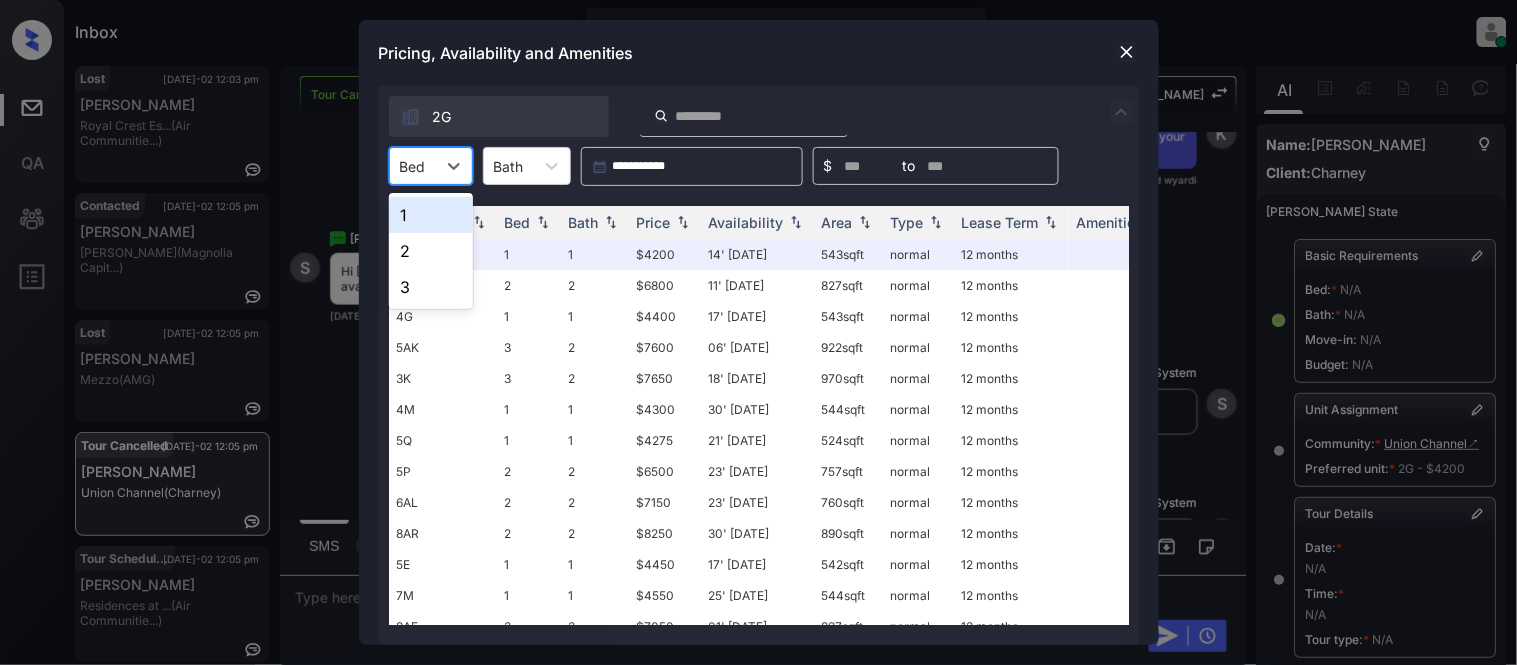 click on "1" at bounding box center [431, 215] 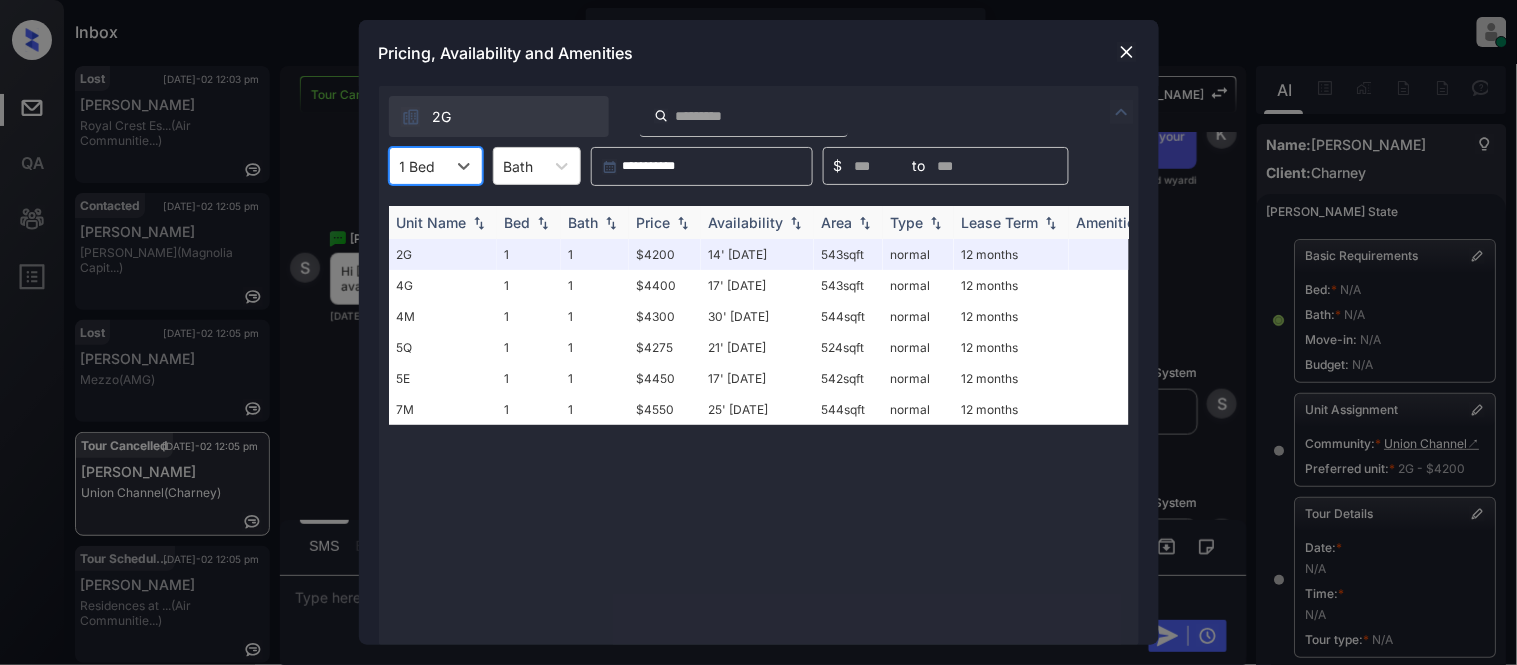 click on "Price" at bounding box center (654, 222) 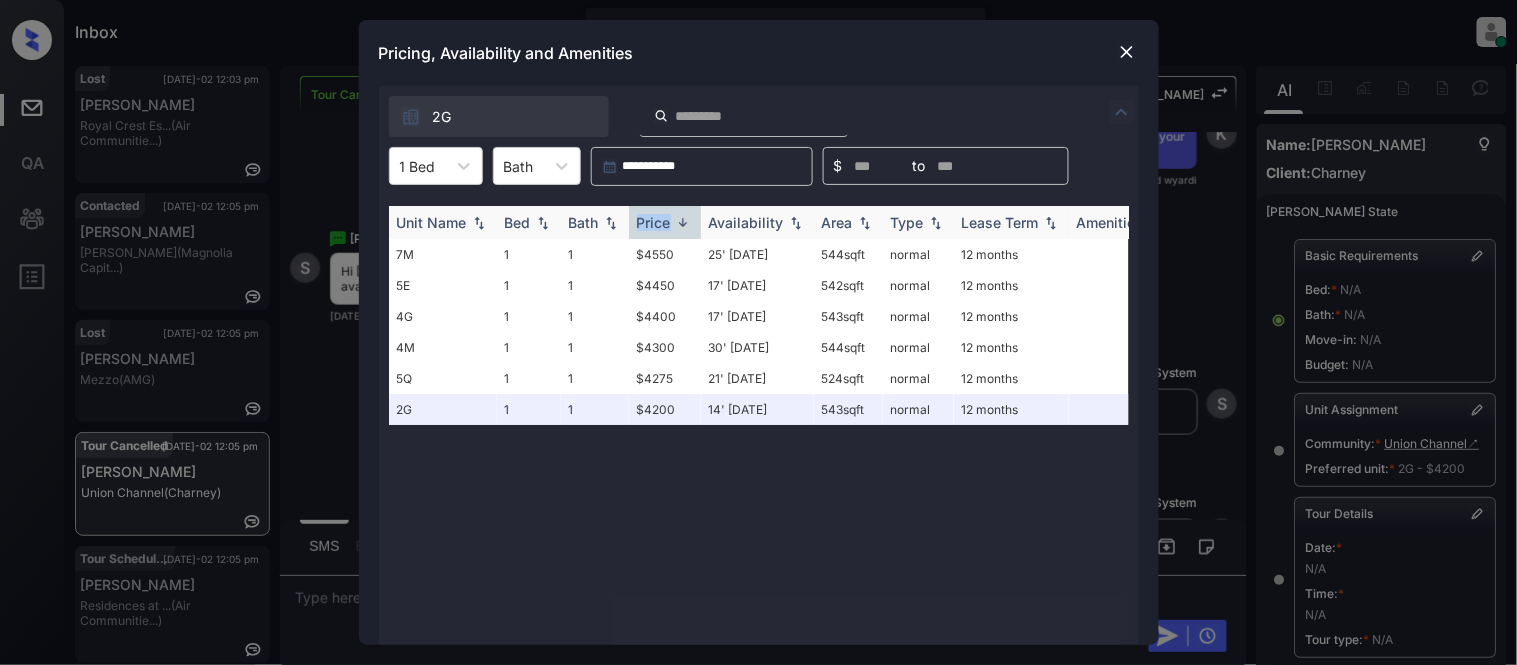 click on "Price" at bounding box center [654, 222] 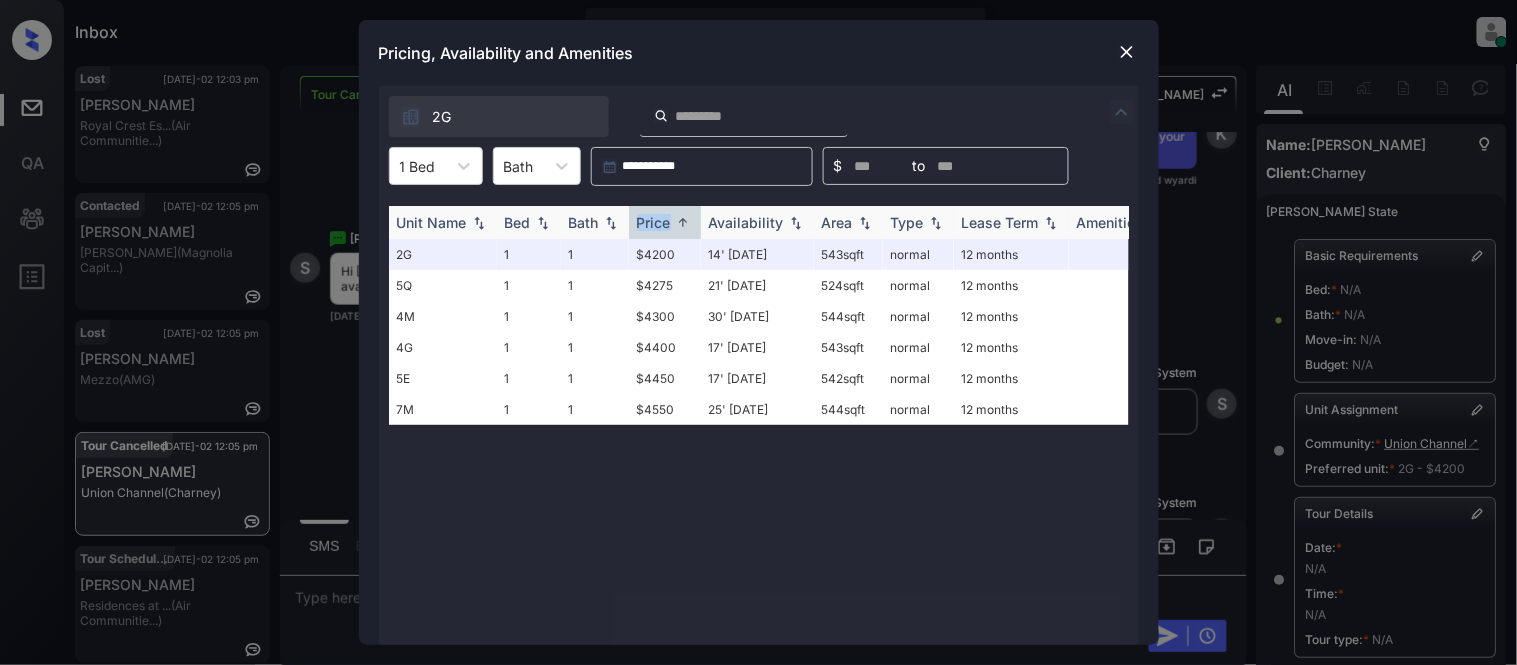 click on "Price" at bounding box center (654, 222) 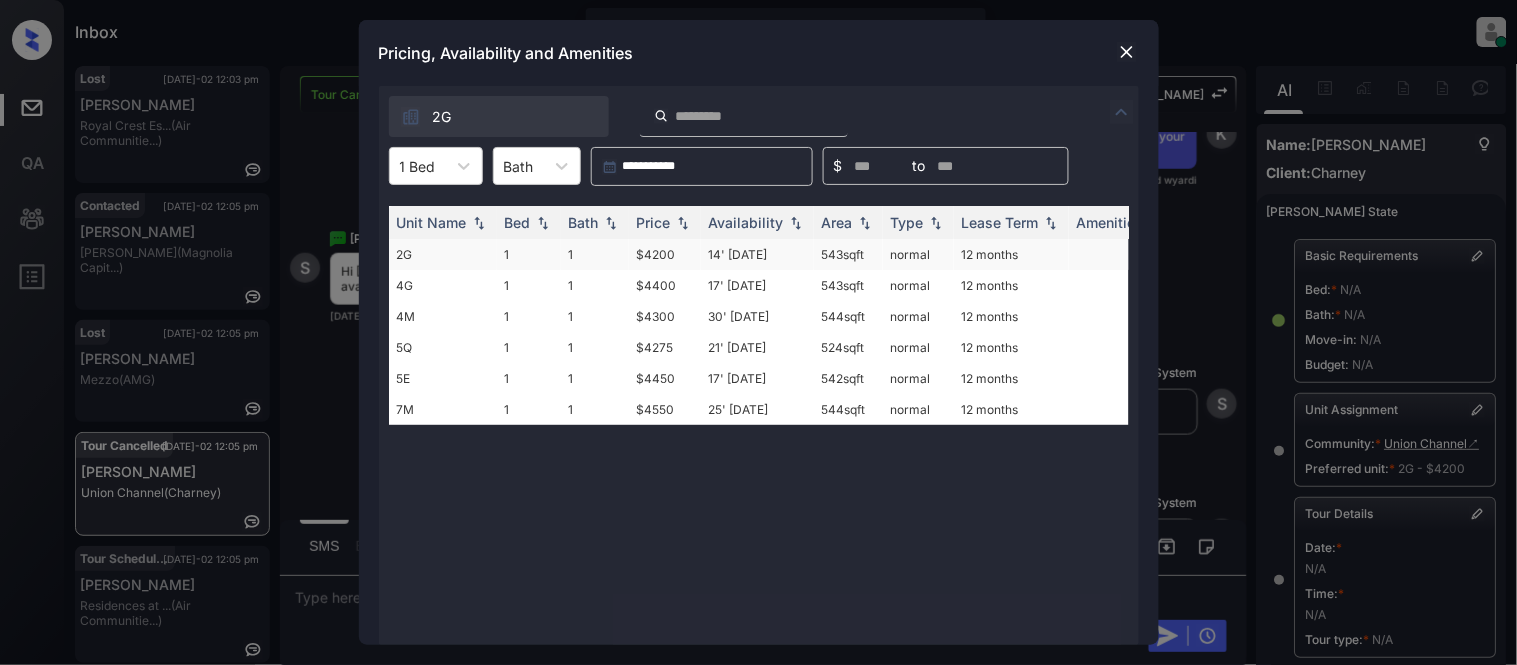 click on "$4200" at bounding box center [665, 254] 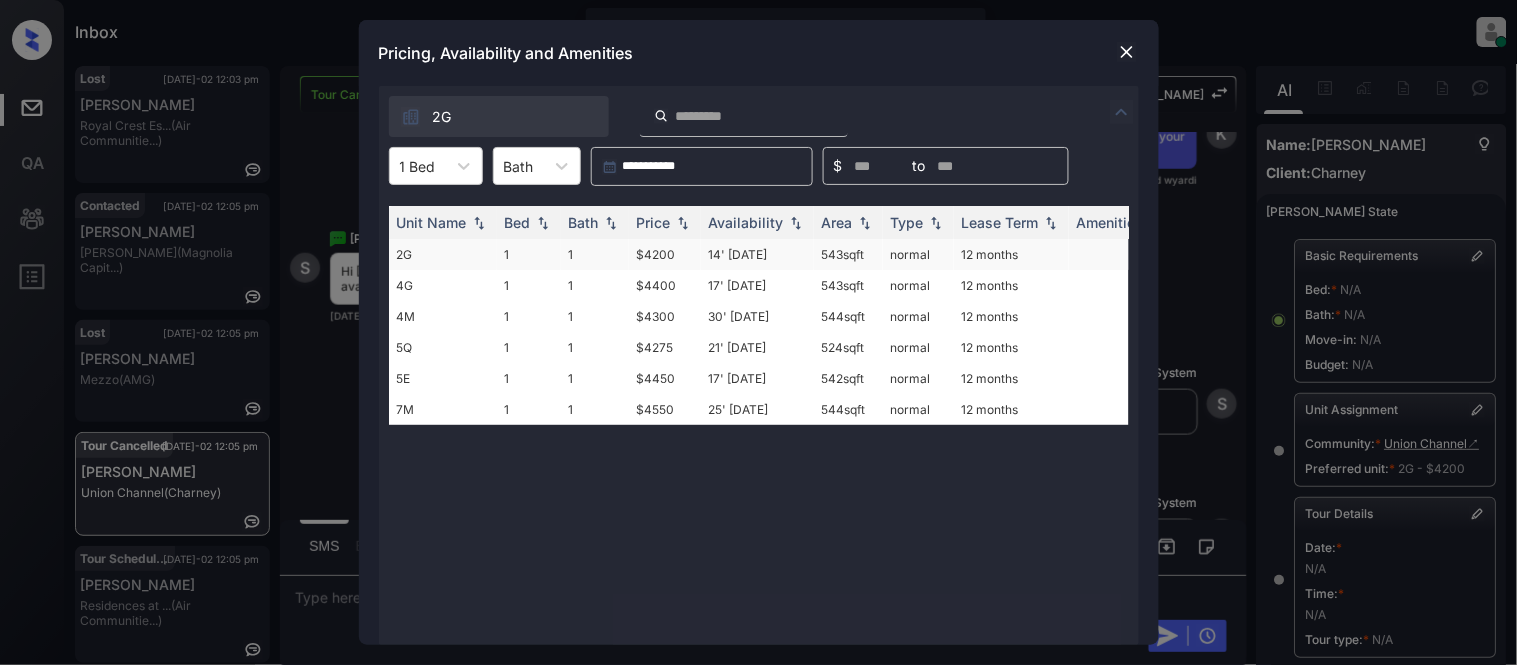 click on "$4200" at bounding box center [665, 254] 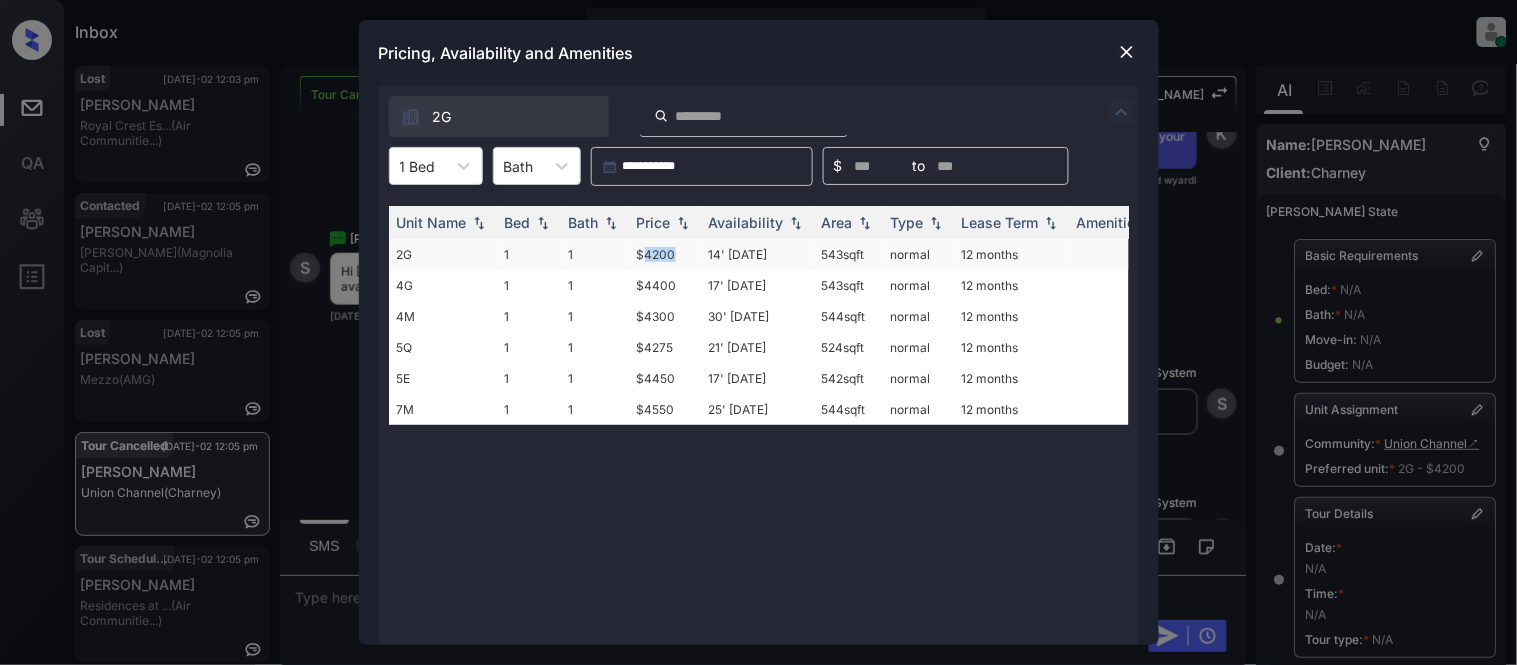 click on "$4200" at bounding box center (665, 254) 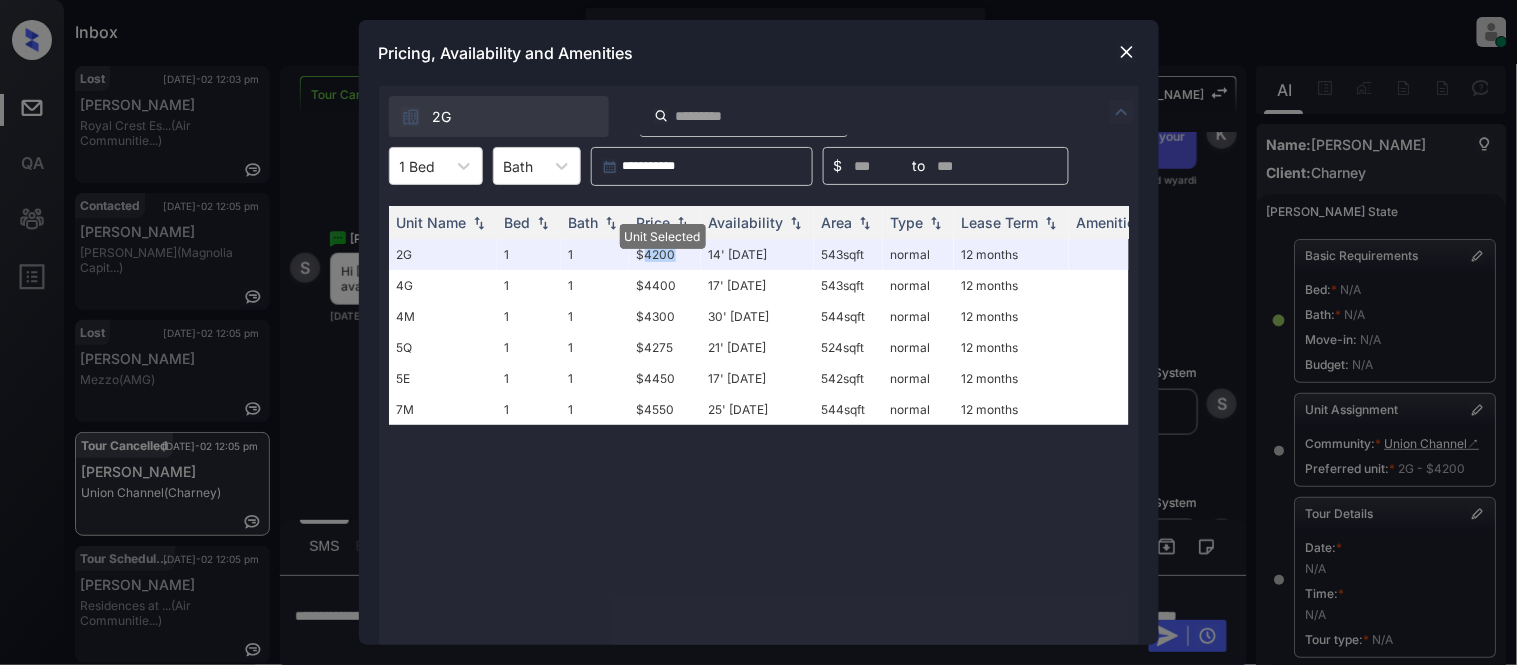 click at bounding box center [1127, 52] 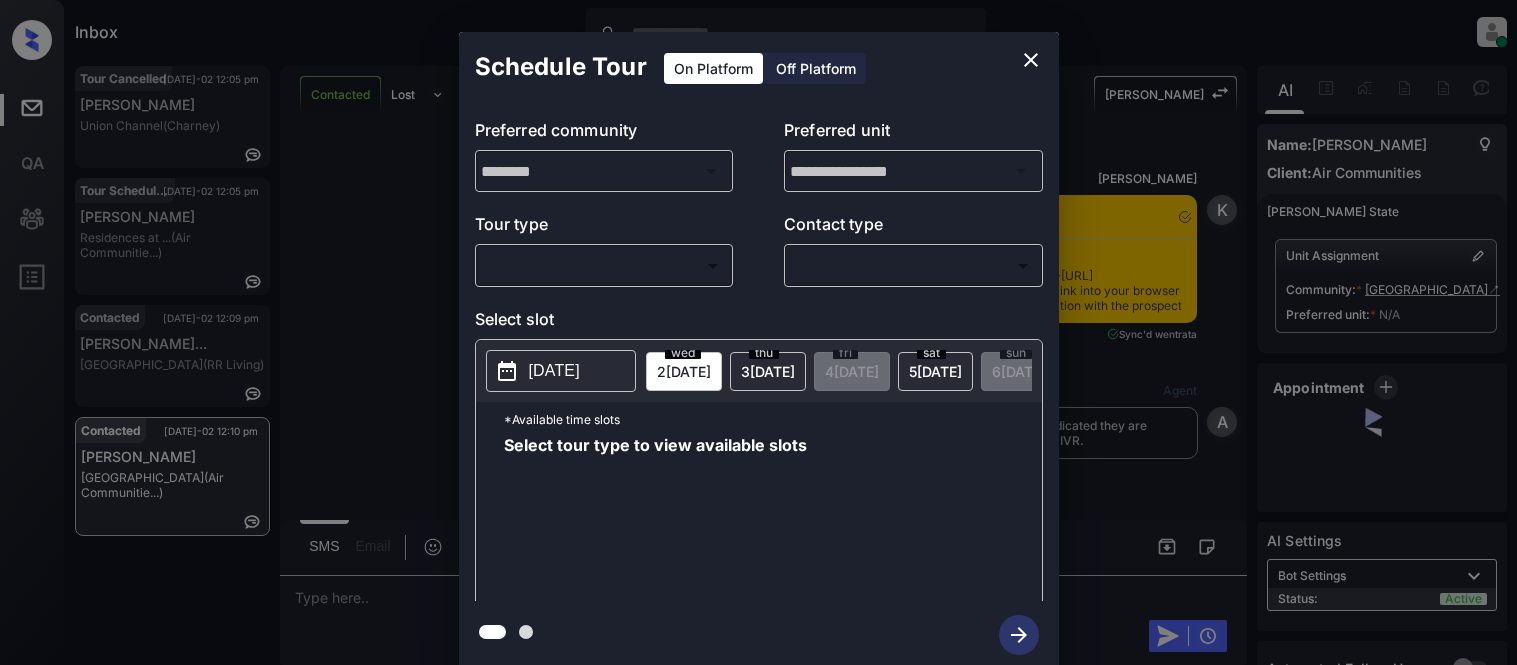 scroll, scrollTop: 0, scrollLeft: 0, axis: both 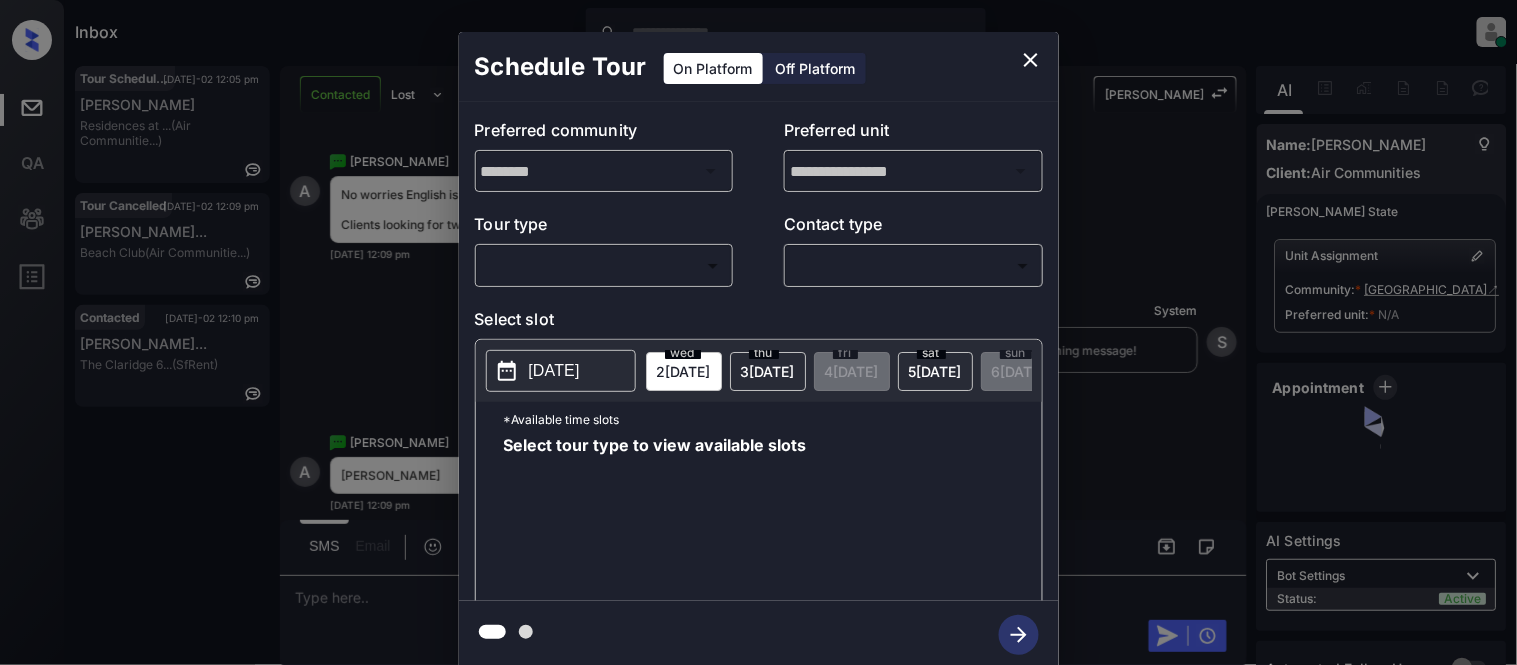 click on "Inbox [PERSON_NAME] Cataag Online Set yourself   offline Set yourself   on break Profile Switch to  light  mode Sign out Tour Scheduled [DATE]-02 12:05 pm   [PERSON_NAME] An Residences at ...  (Air Communitie...) Tour Cancelled [DATE]-02 12:09 pm   [PERSON_NAME]... Beach Club  (Air Communitie...) Contacted [DATE]-02 12:10 pm   [PERSON_NAME]... The Claridge 6...  (SfRent) Contacted Lost Lead Sentiment: Angry Upon sliding the acknowledgement:  Lead will move to lost stage. * ​ SMS and call option will be set to opt out. AFM will be turned off for the lead. Kelsey New Message [PERSON_NAME] Notes Note: <a href="[URL][DOMAIN_NAME]">[URL][DOMAIN_NAME]</a> - Paste this link into your browser to view [PERSON_NAME] conversation with the prospect [DATE] 12:08 pm  Sync'd w  entrata K New Message Agent Lead created because they indicated they are interested in leasing via Zuma IVR. [DATE] 12:08 pm A New Message [PERSON_NAME] [DATE] 12:08 pm K New Message Zuma Z" at bounding box center (758, 332) 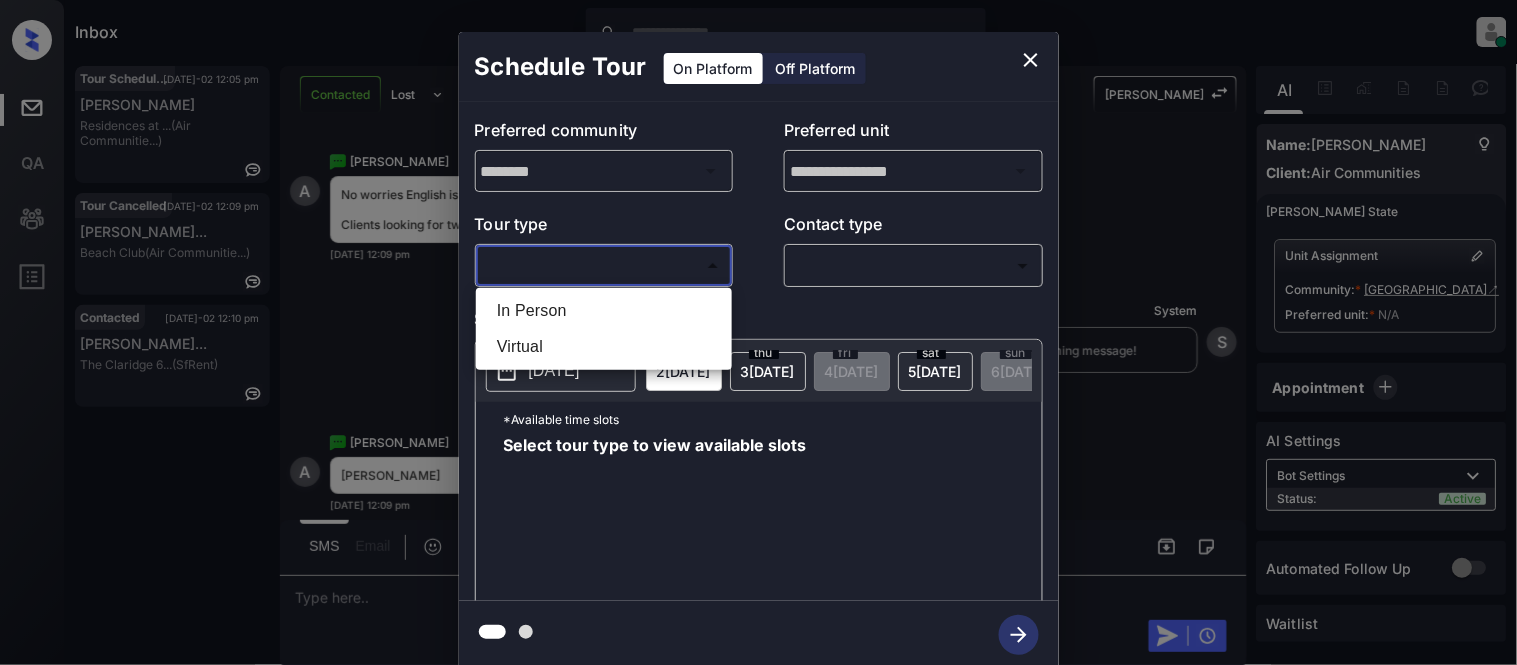 click at bounding box center (758, 332) 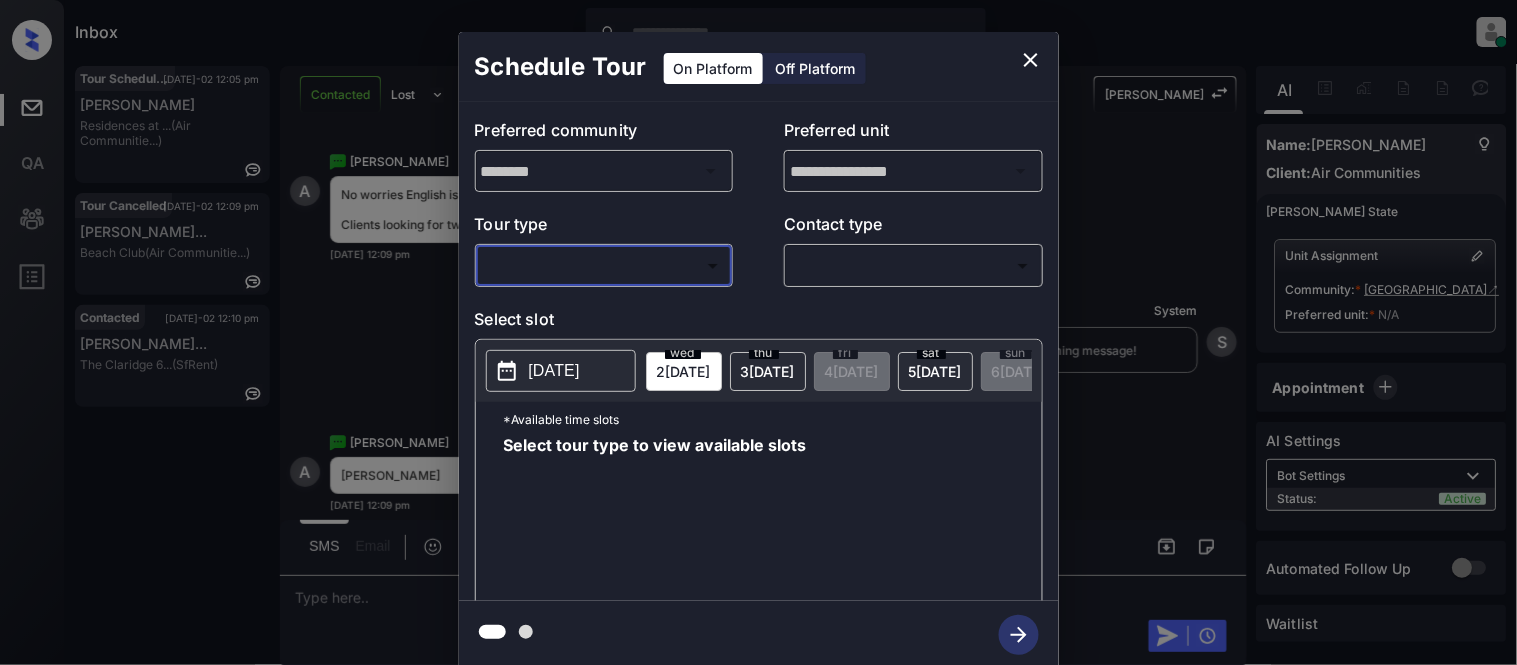 click on "Inbox Kristina Cataag Online Set yourself   offline Set yourself   on break Profile Switch to  light  mode Sign out Tour Scheduled Jul-02 12:05 pm   Xiao An Residences at ...  (Air Communitie...) Tour Cancelled Jul-02 12:09 pm   Morgan William... Beach Club  (Air Communitie...) Contacted Jul-02 12:10 pm   Allison D Shef... The Claridge 6...  (SfRent) Contacted Lost Lead Sentiment: Angry Upon sliding the acknowledgement:  Lead will move to lost stage. * ​ SMS and call option will be set to opt out. AFM will be turned off for the lead. Kelsey New Message Kelsey Notes Note: <a href="https://conversation.getzuma.com/686583ab876ac7e617a5d7ba">https://conversation.getzuma.com/686583ab876ac7e617a5d7ba</a> - Paste this link into your browser to view Kelsey’s conversation with the prospect Jul 02, 2025 12:08 pm  Sync'd w  entrata K New Message Agent Lead created because they indicated they are interested in leasing via Zuma IVR. Jul 02, 2025 12:08 pm A New Message Kelsey Jul 02, 2025 12:08 pm K New Message Zuma Z" at bounding box center (758, 332) 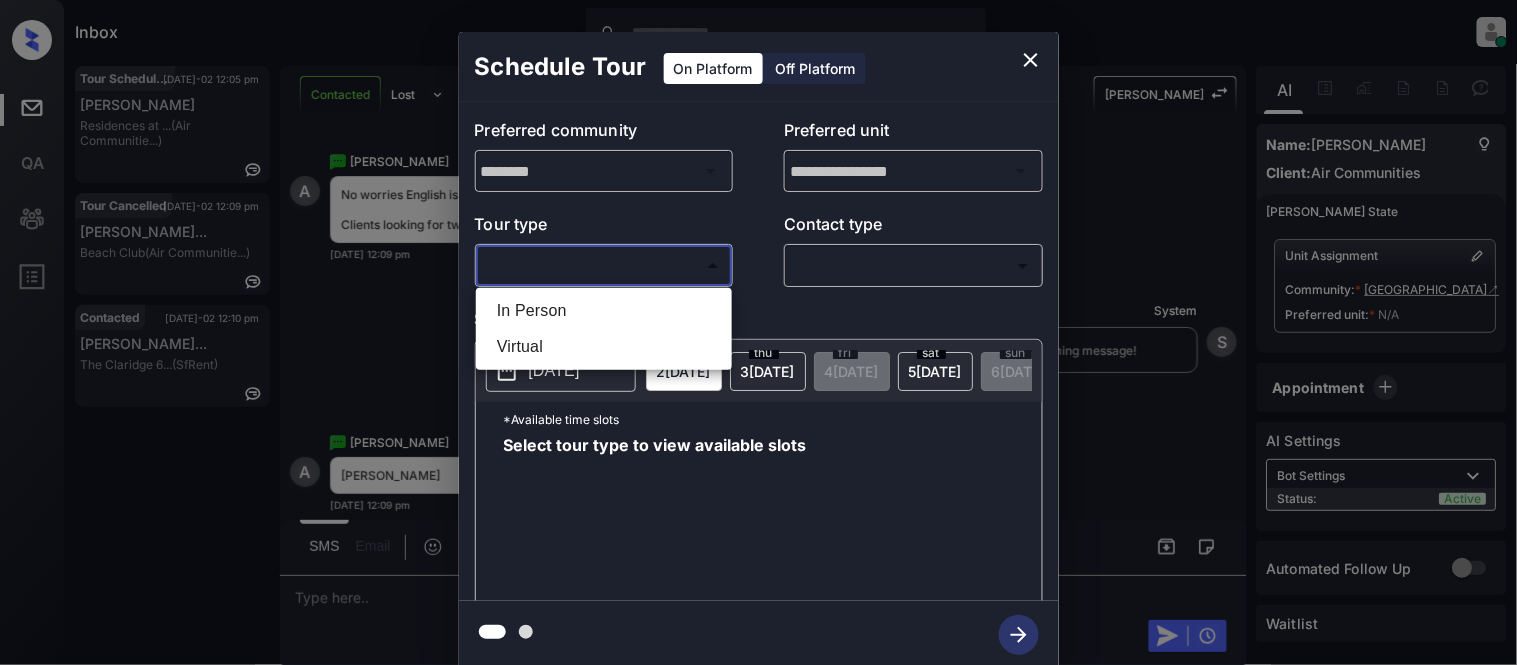 click on "In Person" at bounding box center [604, 311] 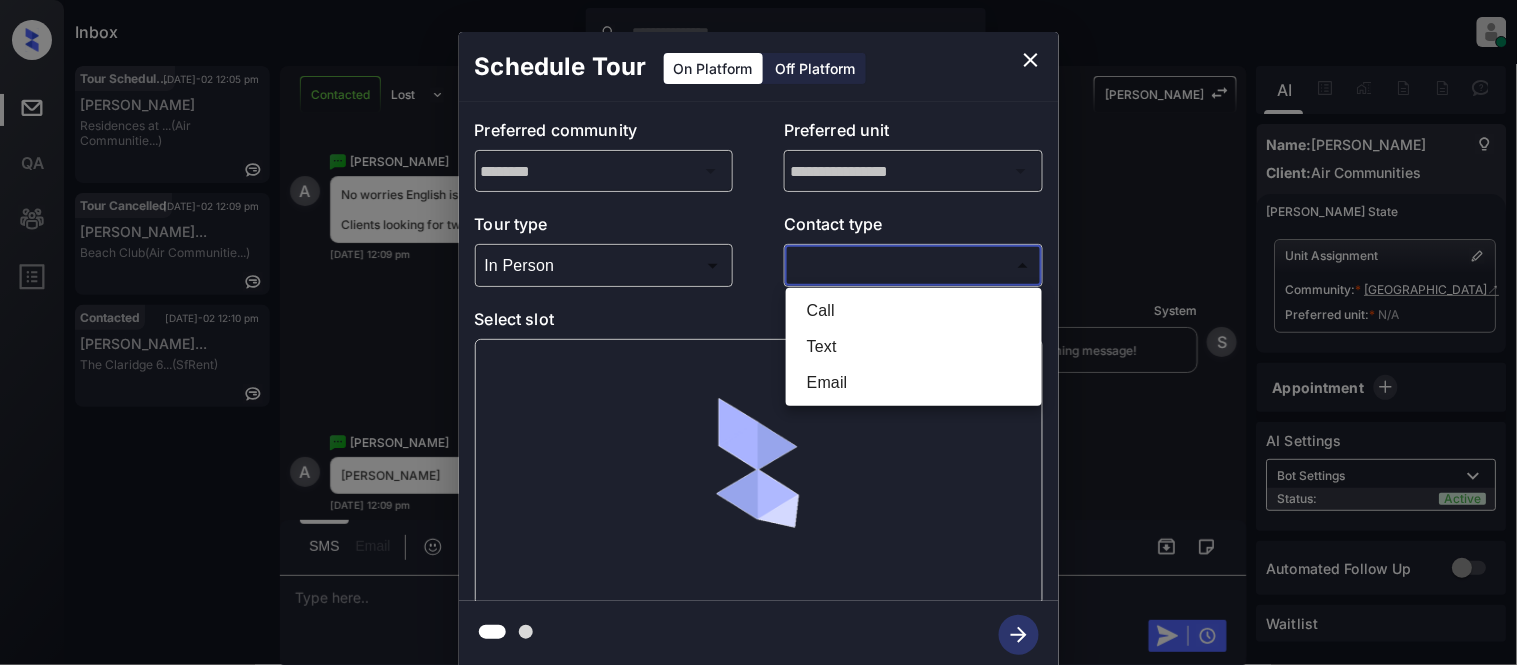 click on "Inbox Kristina Cataag Online Set yourself   offline Set yourself   on break Profile Switch to  light  mode Sign out Tour Scheduled Jul-02 12:05 pm   Xiao An Residences at ...  (Air Communitie...) Tour Cancelled Jul-02 12:09 pm   Morgan William... Beach Club  (Air Communitie...) Contacted Jul-02 12:10 pm   Allison D Shef... The Claridge 6...  (SfRent) Contacted Lost Lead Sentiment: Angry Upon sliding the acknowledgement:  Lead will move to lost stage. * ​ SMS and call option will be set to opt out. AFM will be turned off for the lead. Kelsey New Message Kelsey Notes Note: <a href="https://conversation.getzuma.com/686583ab876ac7e617a5d7ba">https://conversation.getzuma.com/686583ab876ac7e617a5d7ba</a> - Paste this link into your browser to view Kelsey’s conversation with the prospect Jul 02, 2025 12:08 pm  Sync'd w  entrata K New Message Agent Lead created because they indicated they are interested in leasing via Zuma IVR. Jul 02, 2025 12:08 pm A New Message Kelsey Jul 02, 2025 12:08 pm K New Message Zuma Z" at bounding box center [758, 332] 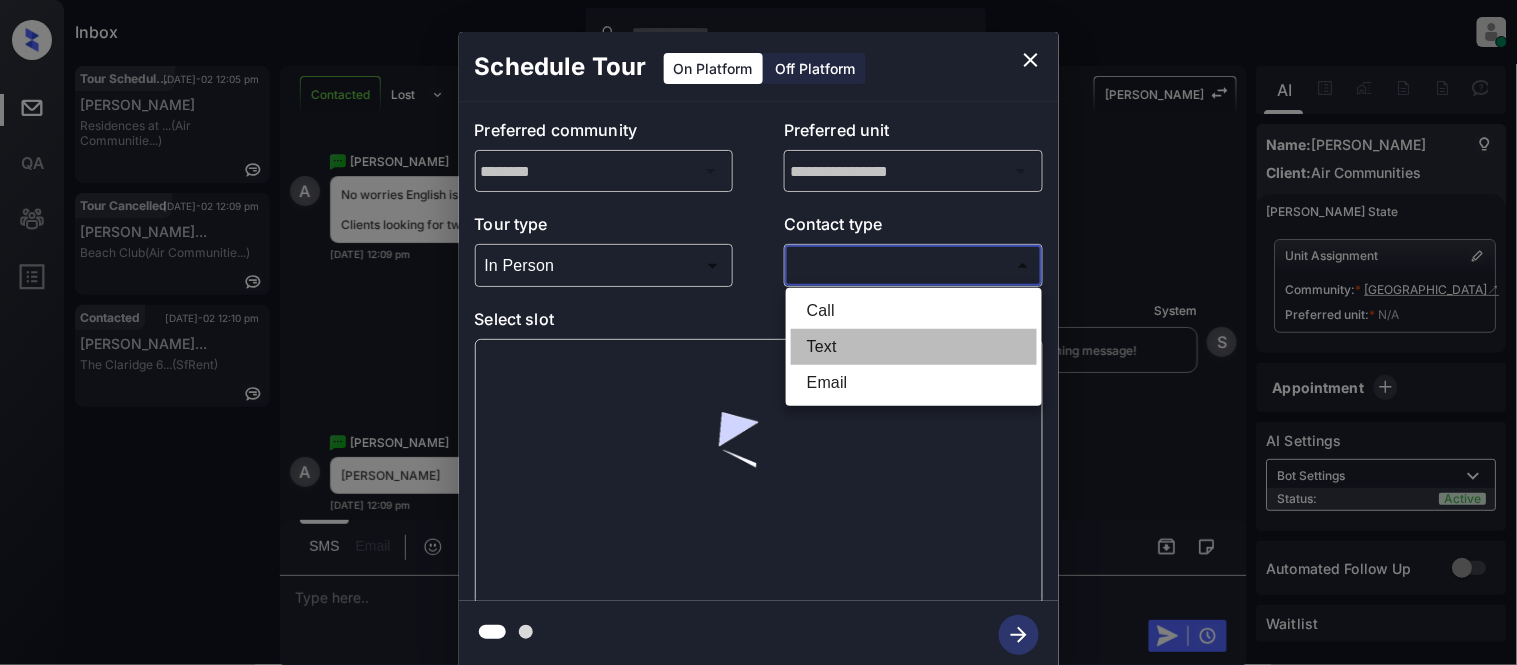 click on "Text" at bounding box center [914, 347] 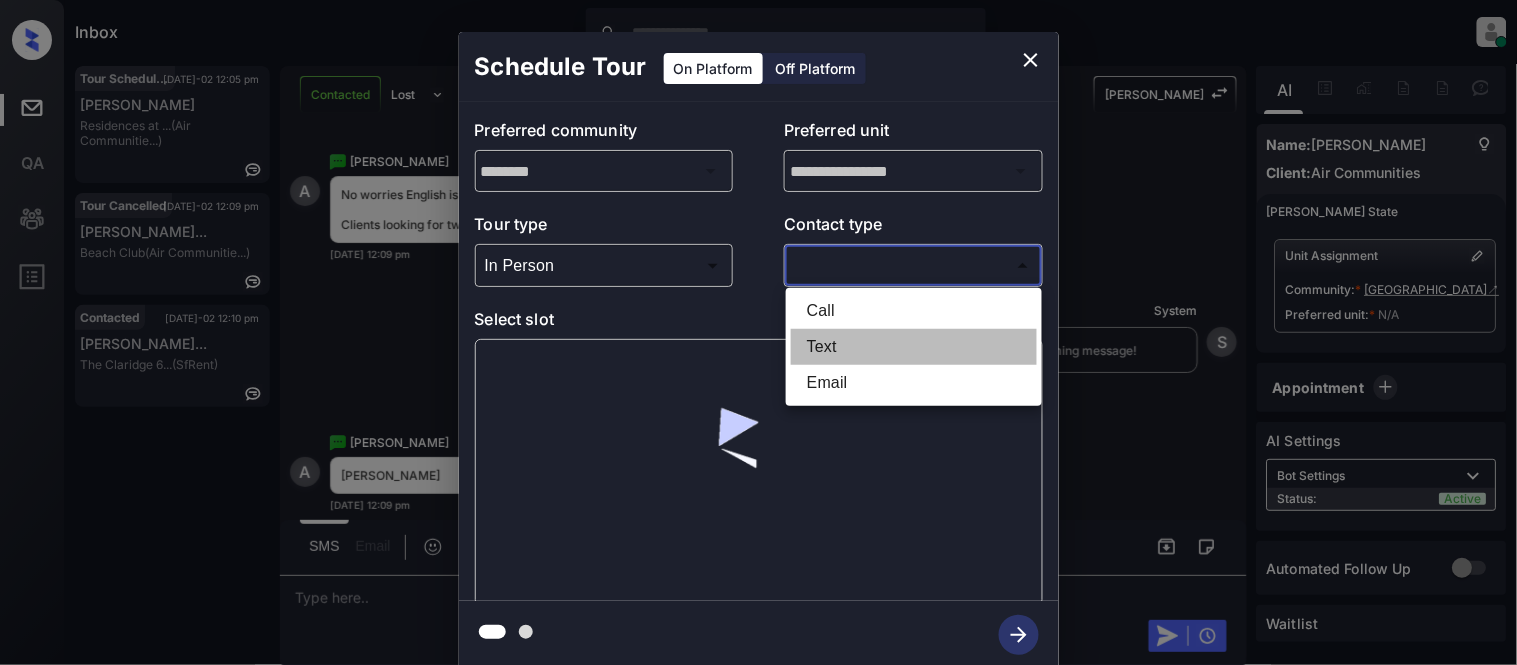 type on "****" 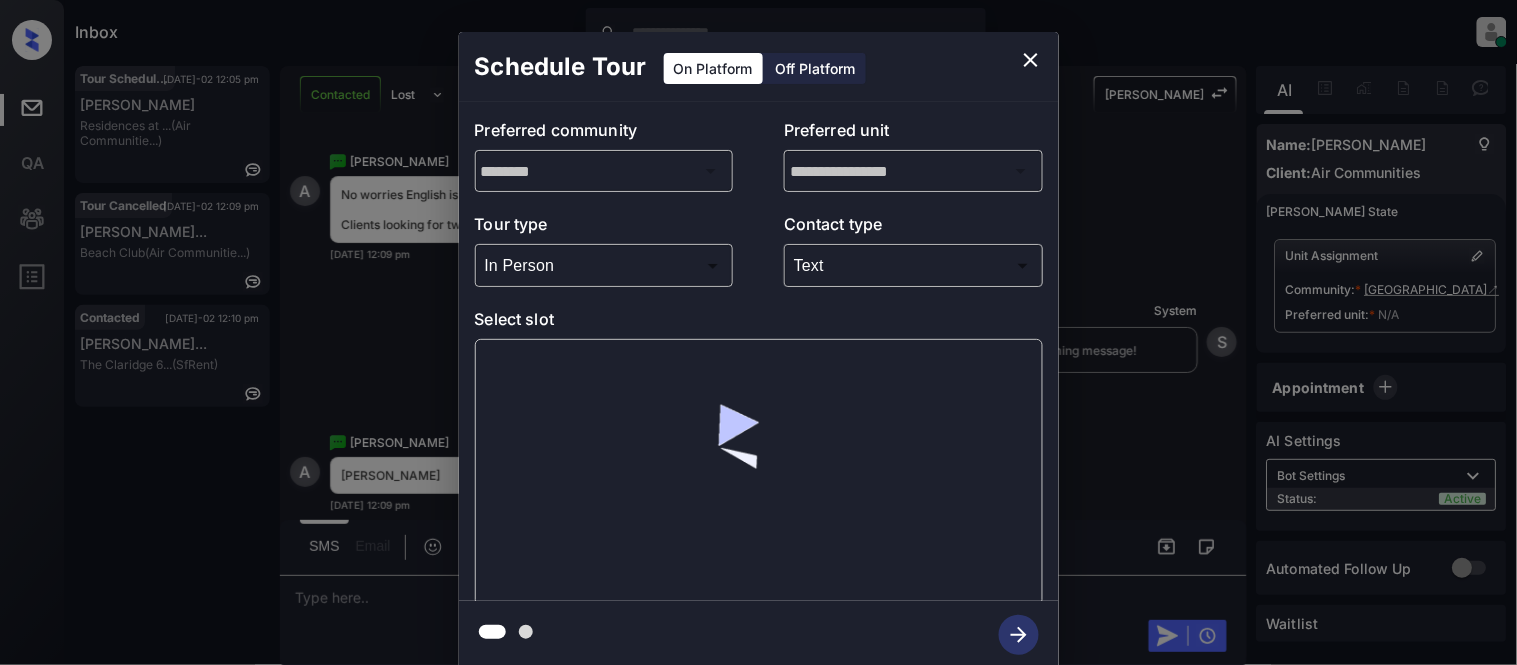 click at bounding box center [759, 472] 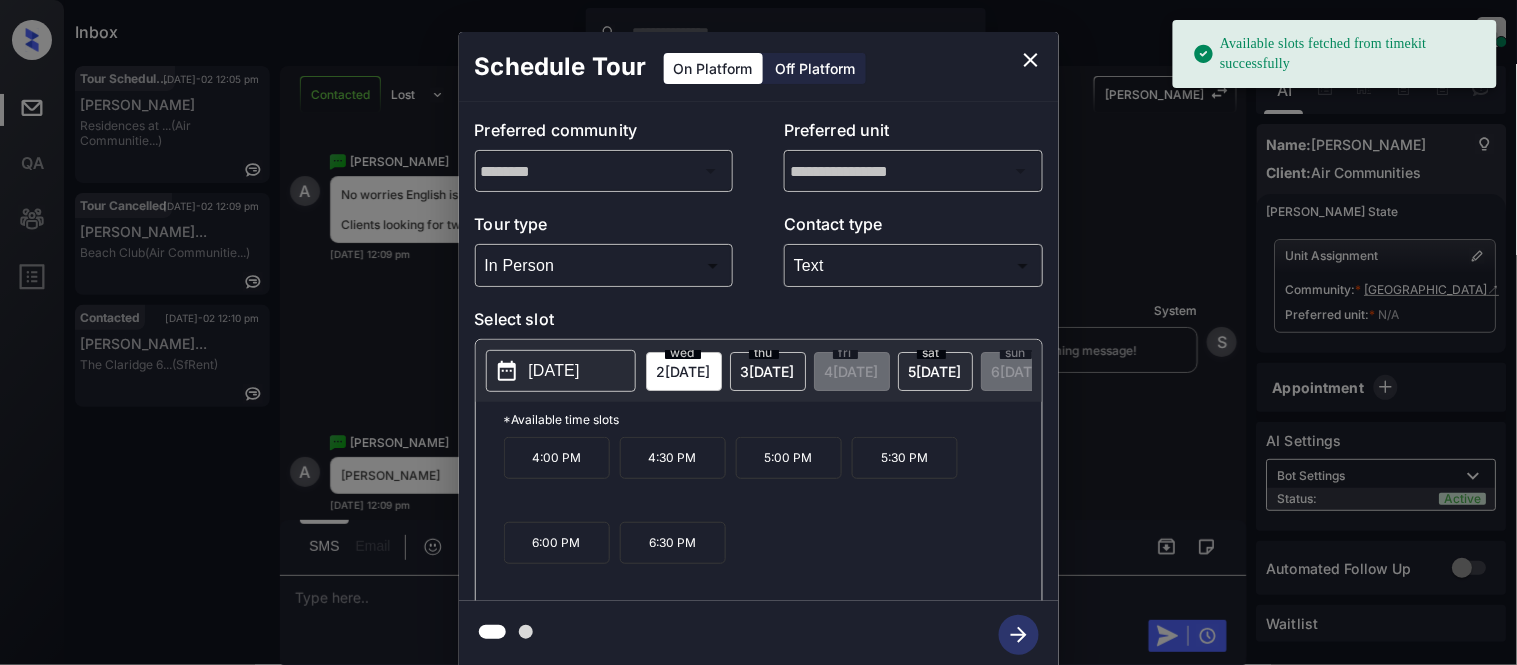 click on "[DATE]" at bounding box center (561, 371) 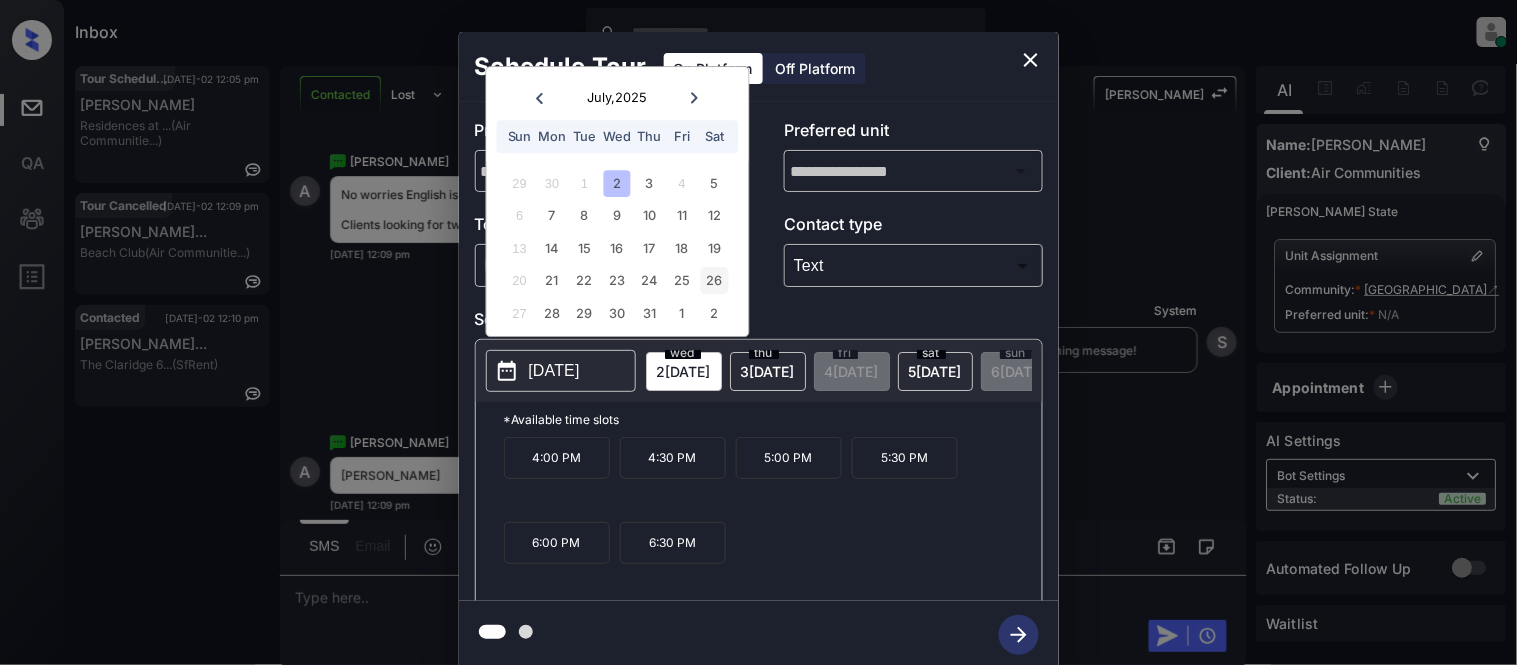 click on "26" at bounding box center (714, 281) 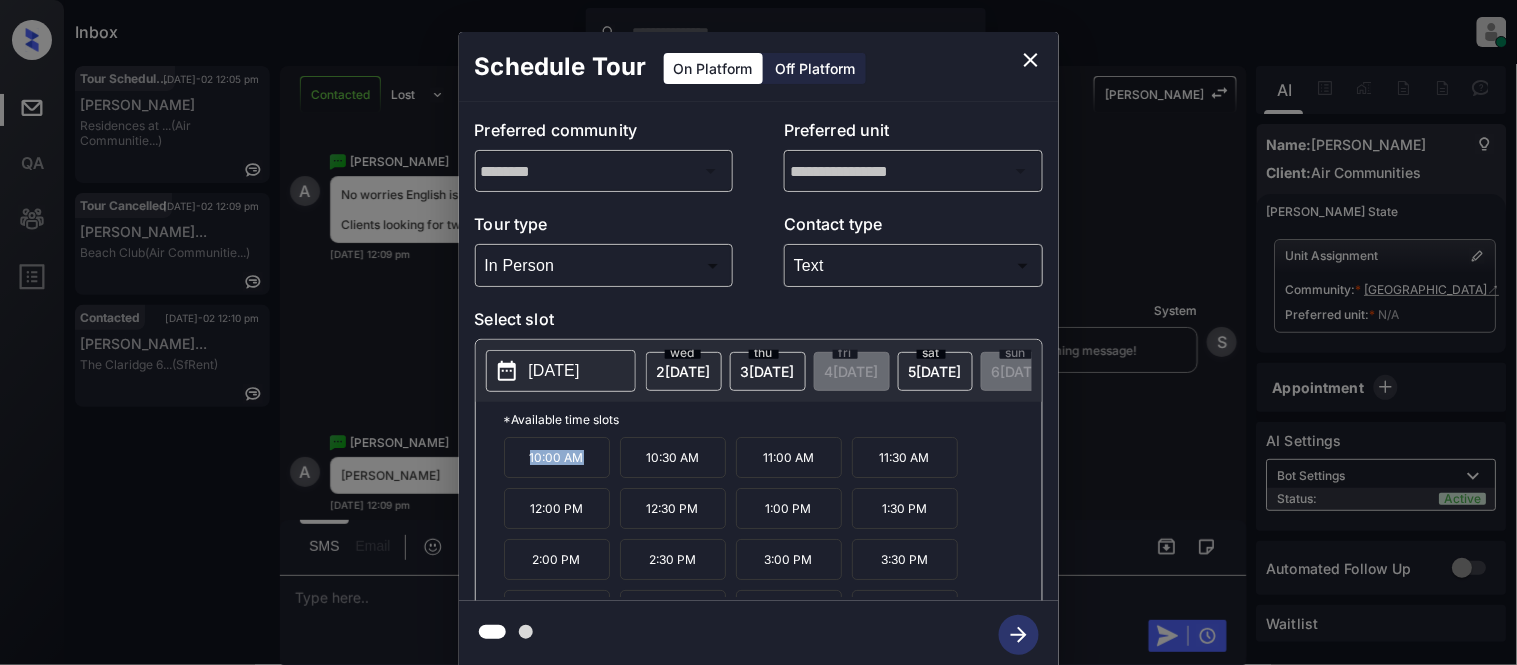 drag, startPoint x: 520, startPoint y: 471, endPoint x: 580, endPoint y: 470, distance: 60.00833 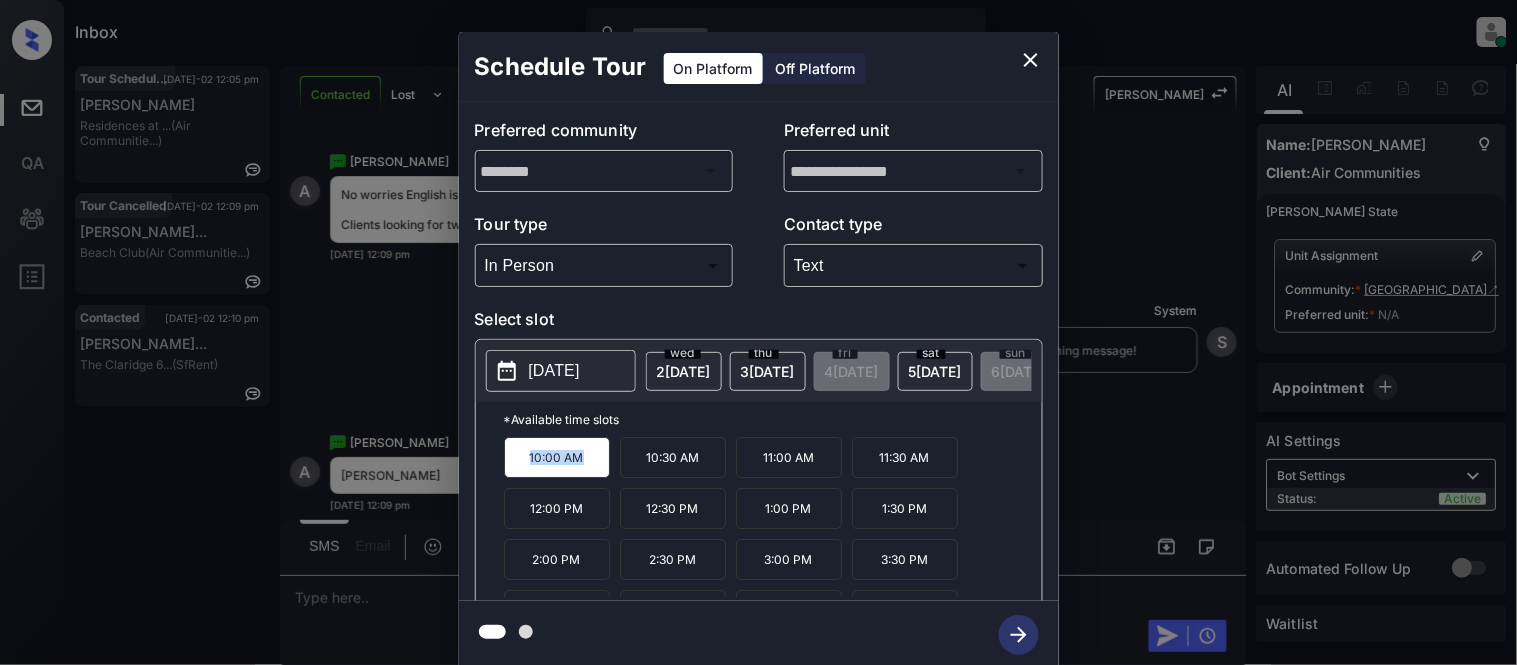 copy on "10:00 AM" 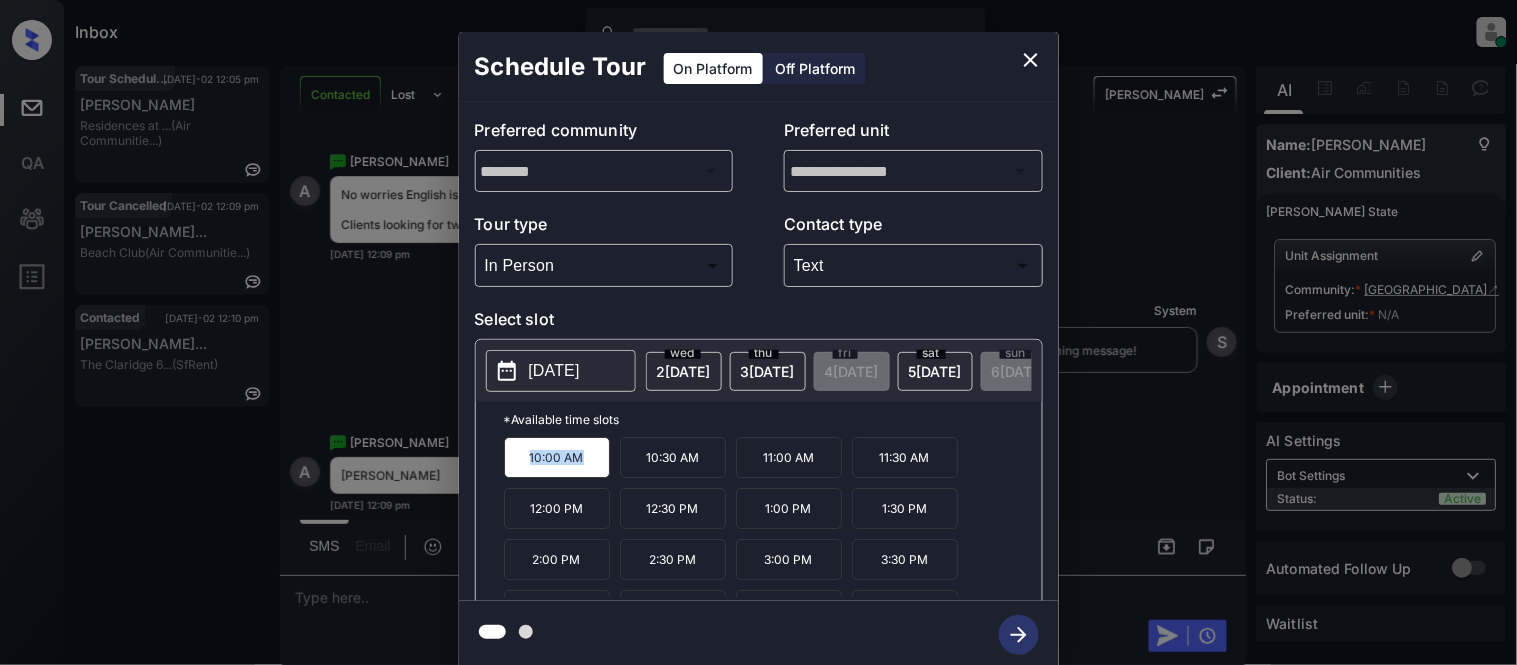 click 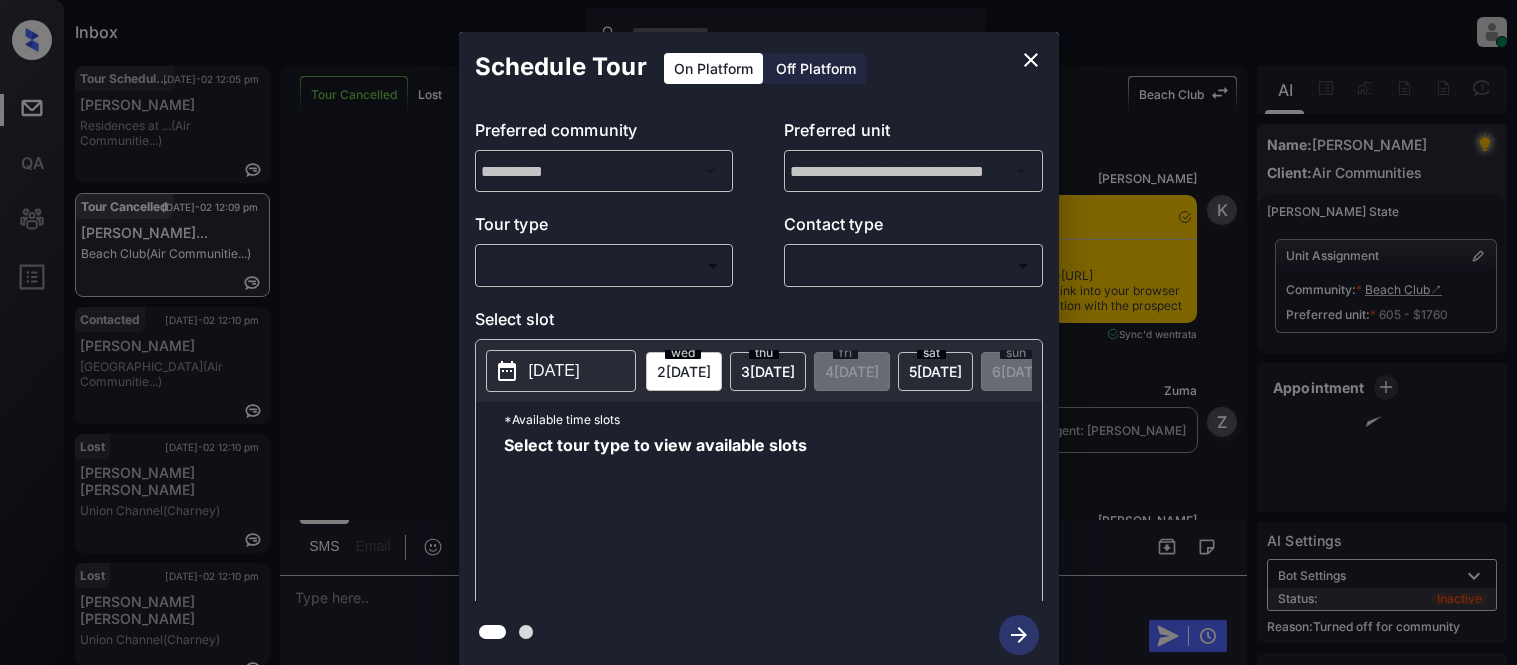 scroll, scrollTop: 0, scrollLeft: 0, axis: both 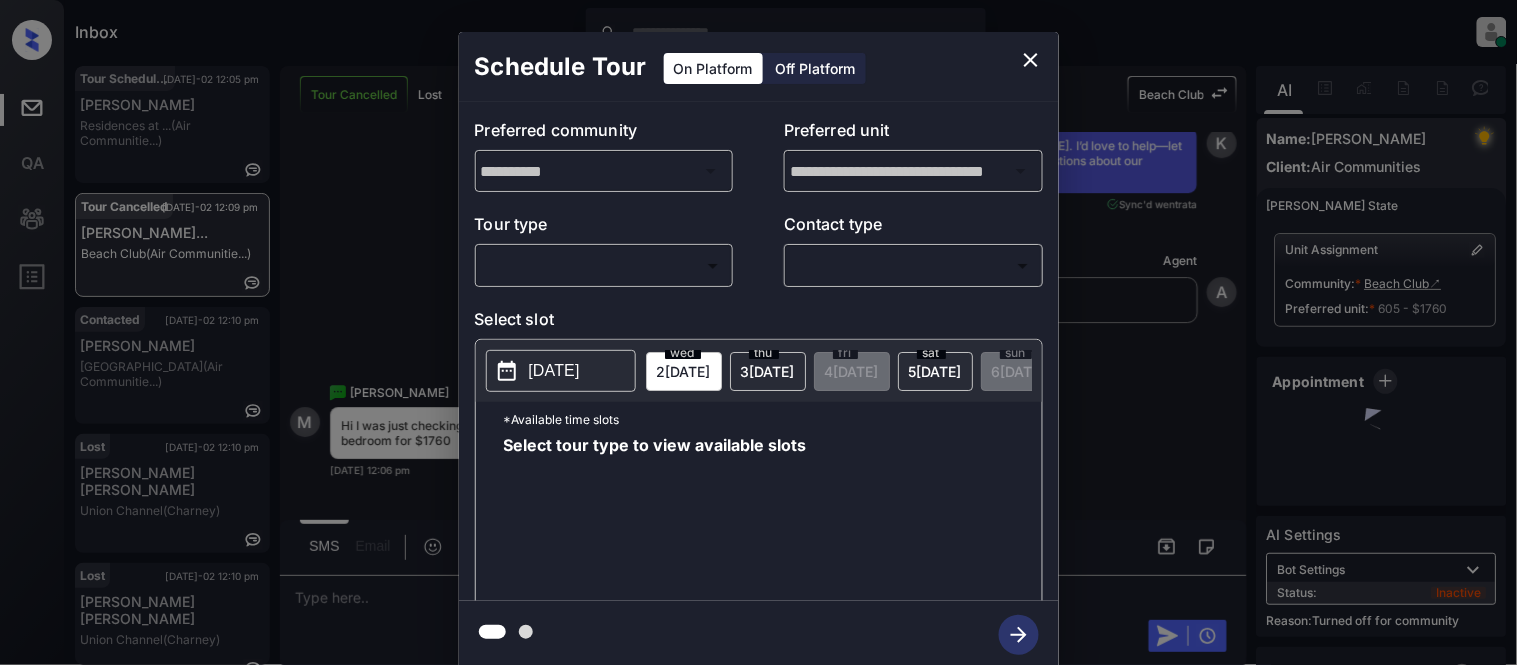 click on "Inbox [PERSON_NAME] Cataag Online Set yourself   offline Set yourself   on break Profile Switch to  light  mode Sign out Tour Scheduled [DATE]-02 12:05 pm   [PERSON_NAME] An Residences at ...  (Air Communitie...) Tour Cancelled [DATE]-02 12:09 pm   [PERSON_NAME]... Beach Club  (Air Communitie...) Contacted [DATE]-02 12:10 pm   [PERSON_NAME][GEOGRAPHIC_DATA]  (Air Communitie...) Lost [DATE]-02 12:10 pm   [PERSON_NAME] [PERSON_NAME] Union Channel  (Charney) Lost [DATE]-02 12:10 pm   [PERSON_NAME] [PERSON_NAME] Union Channel  (Charney) Tour Cancelled Lost Lead Sentiment: Angry Upon sliding the acknowledgement:  Lead will move to lost stage. * ​ SMS and call option will be set to opt out. AFM will be turned off for the lead. Beach Club New Message Kelsey Notes Note: <a href="[URL][DOMAIN_NAME]">[URL][DOMAIN_NAME]</a> - Paste this link into your browser to view [PERSON_NAME] conversation with the prospect [DATE] 11:20 am  Sync'd w  entrata K New Message Zuma [DATE] 11:20 am Z New Message K" at bounding box center [758, 332] 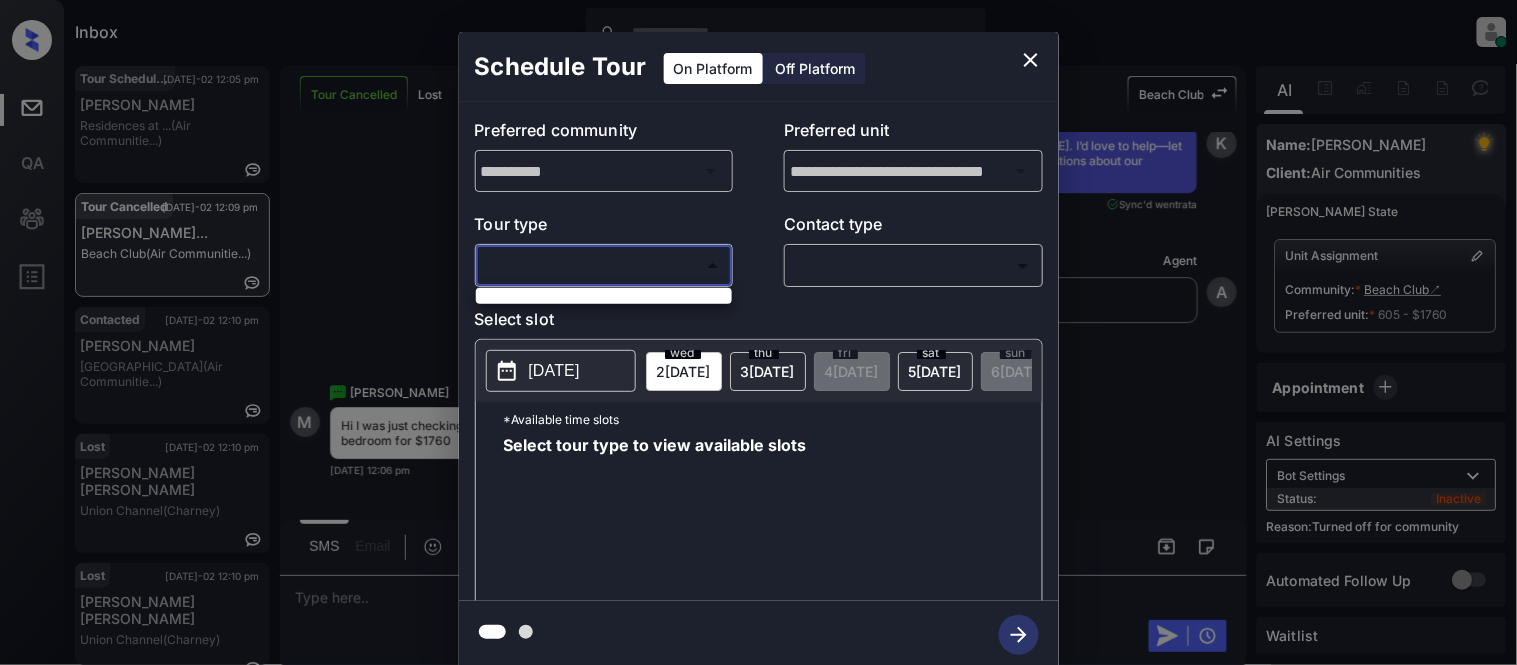 click at bounding box center [604, 293] 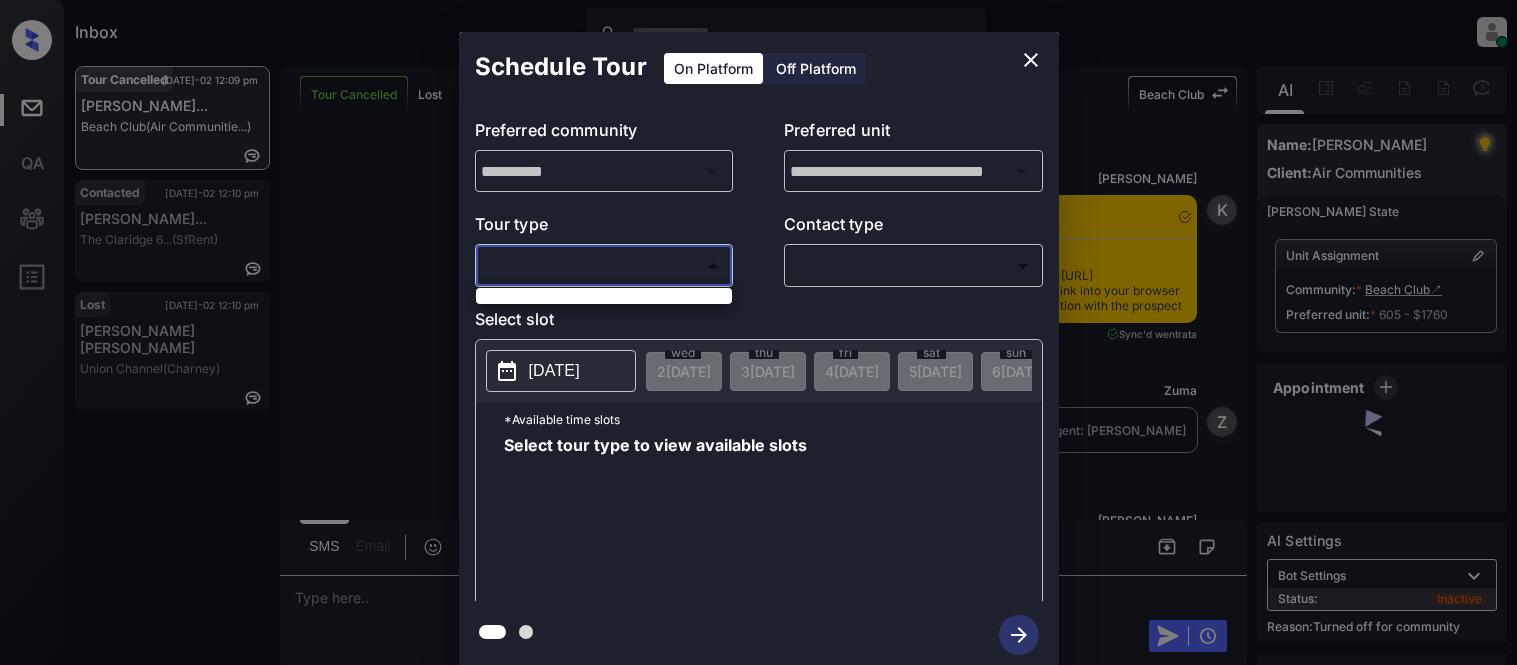 scroll, scrollTop: 0, scrollLeft: 0, axis: both 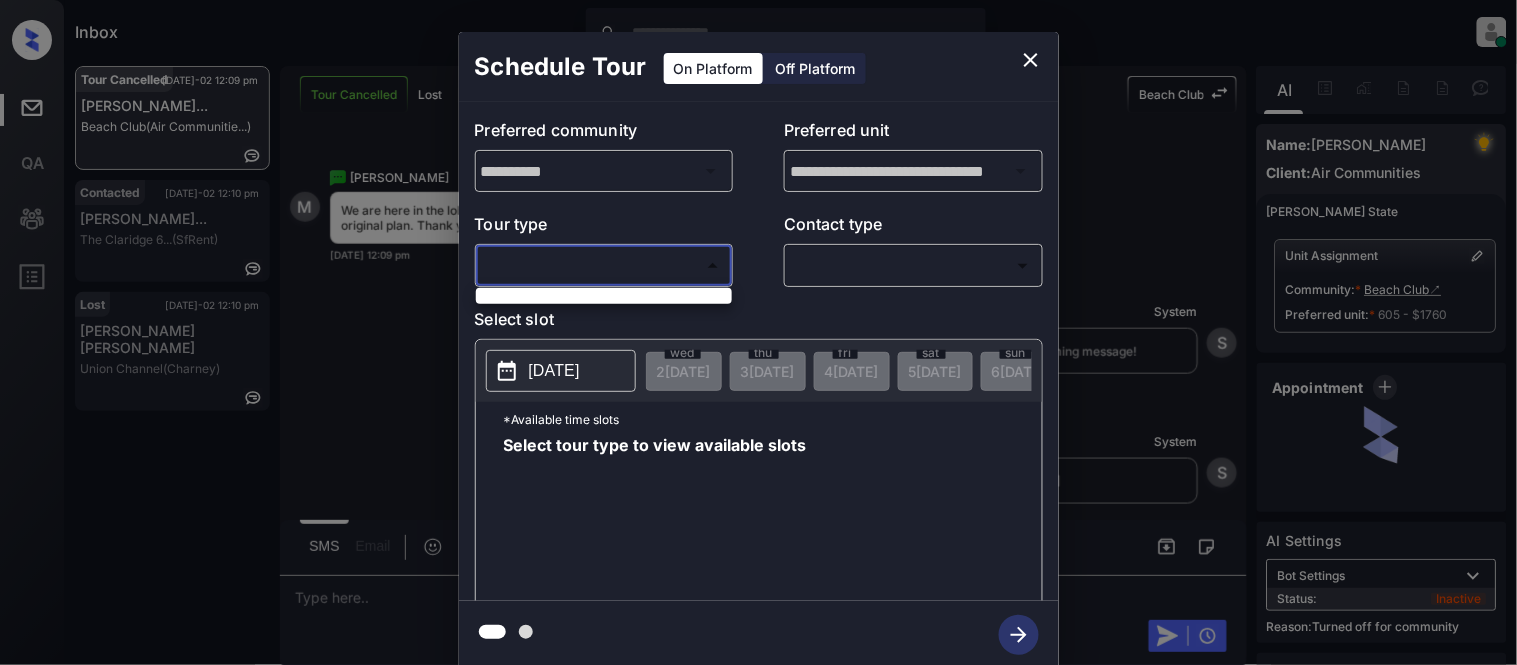 click at bounding box center (604, 293) 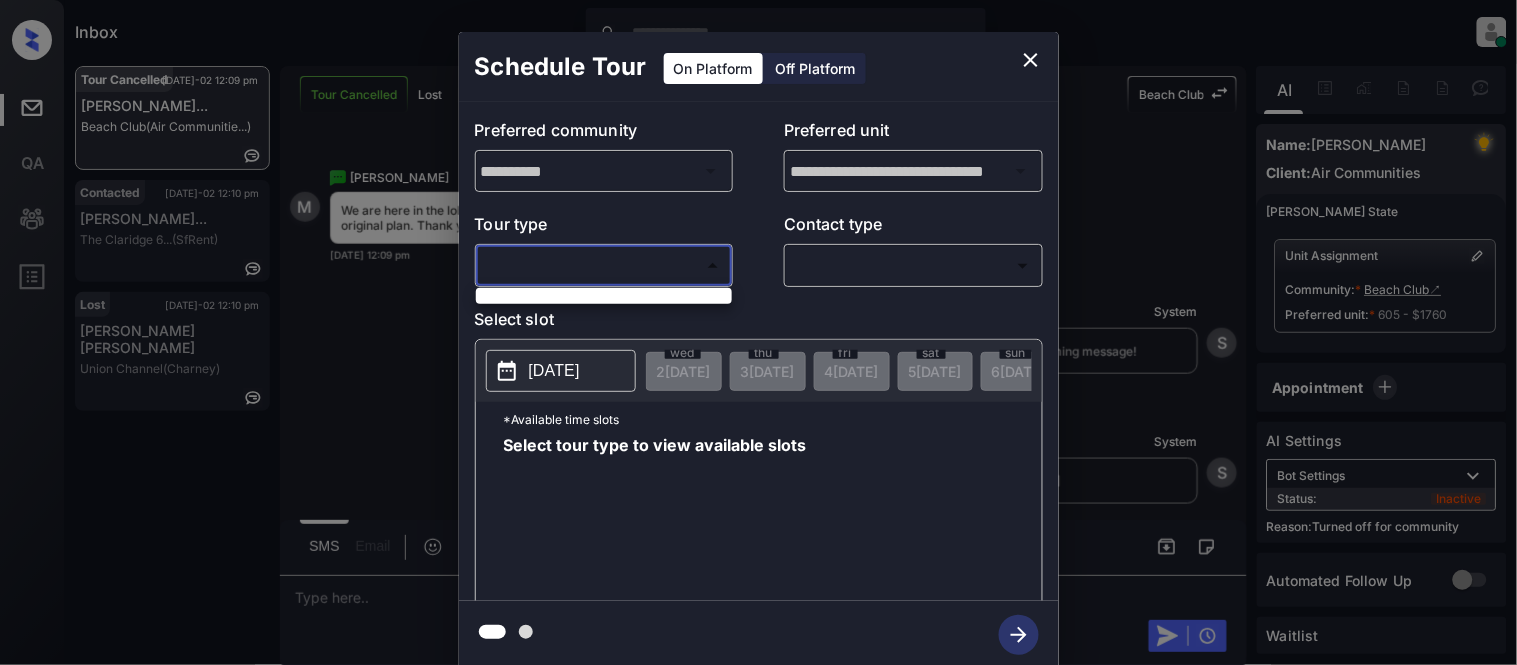 click at bounding box center [758, 332] 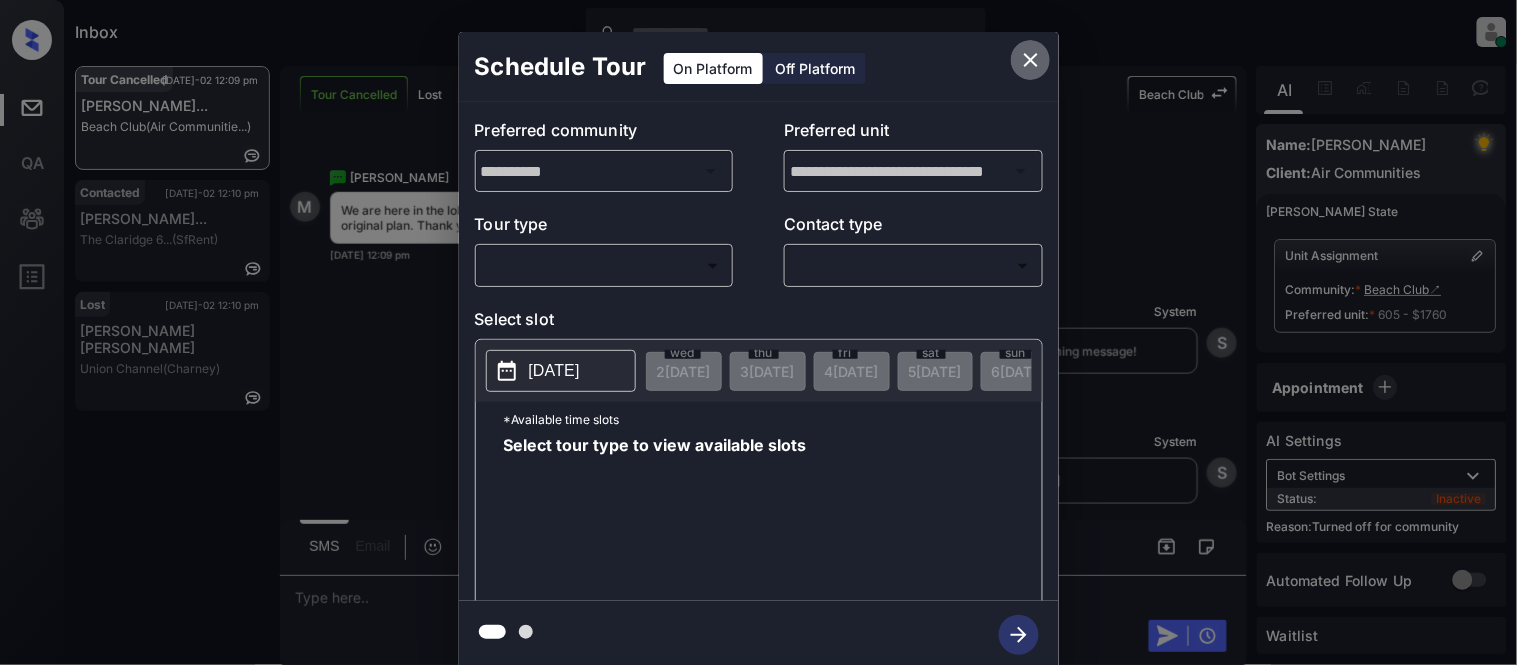 click 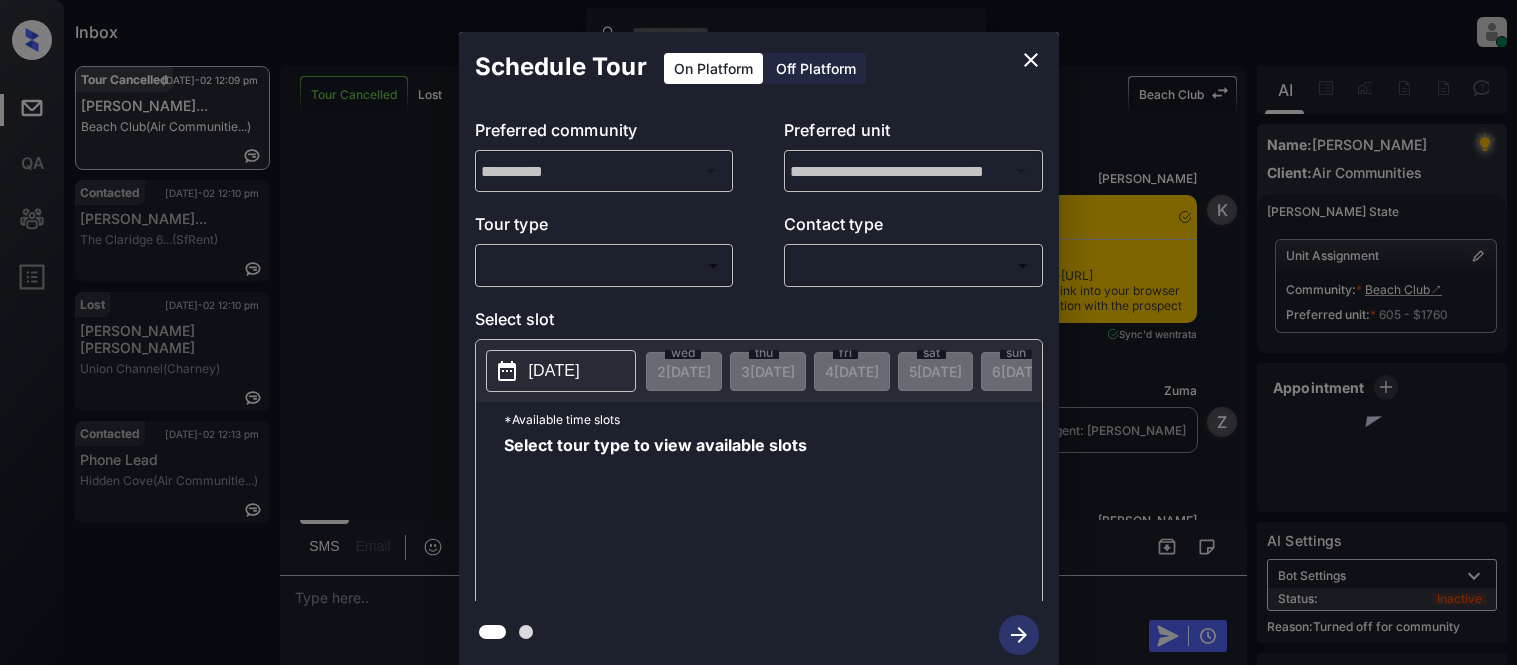 scroll, scrollTop: 0, scrollLeft: 0, axis: both 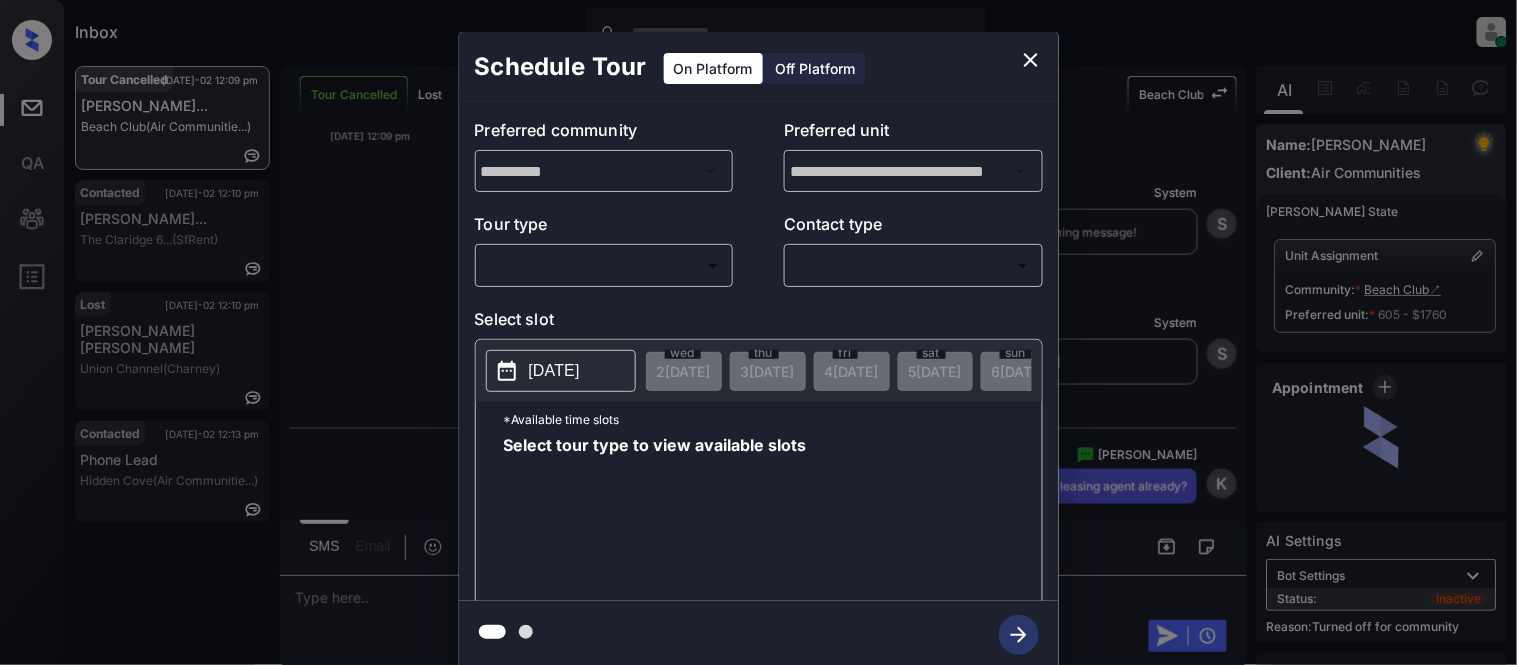 click on "Inbox [PERSON_NAME] Cataag Online Set yourself   offline Set yourself   on break Profile Switch to  light  mode Sign out Tour Cancelled [DATE]-02 12:09 pm   [PERSON_NAME]... Beach Club  (Air Communitie...) Contacted [DATE]-02 12:10 pm   [PERSON_NAME]... The Claridge 6...  (SfRent) Lost [DATE]-02 12:10 pm   [PERSON_NAME] [PERSON_NAME] Union Channel  (Charney) Contacted [DATE]-02 12:13 pm   Phone Lead Hidden Cove  (Air Communitie...) Tour Cancelled Lost Lead Sentiment: Angry Upon sliding the acknowledgement:  Lead will move to lost stage. * ​ SMS and call option will be set to opt out. AFM will be turned off for the lead. Beach Club New Message [PERSON_NAME] Notes Note: <a href="[URL][DOMAIN_NAME]">[URL][DOMAIN_NAME]</a> - Paste this link into your browser to view [PERSON_NAME] conversation with the prospect [DATE] 11:20 am  Sync'd w  entrata K New Message Zuma Lead transferred to leasing agent: [PERSON_NAME] [DATE] 11:20 am Z New Message [PERSON_NAME] New Message Agent" at bounding box center (758, 332) 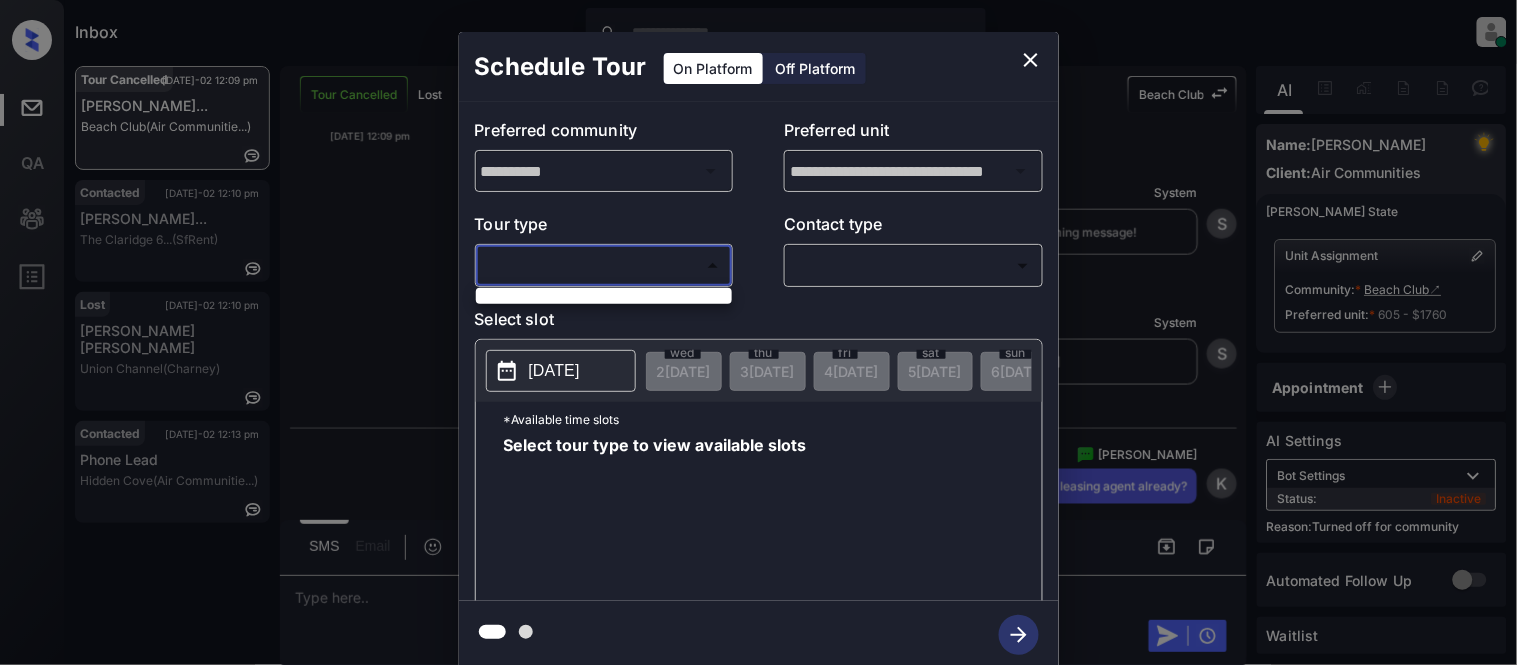 click at bounding box center (758, 332) 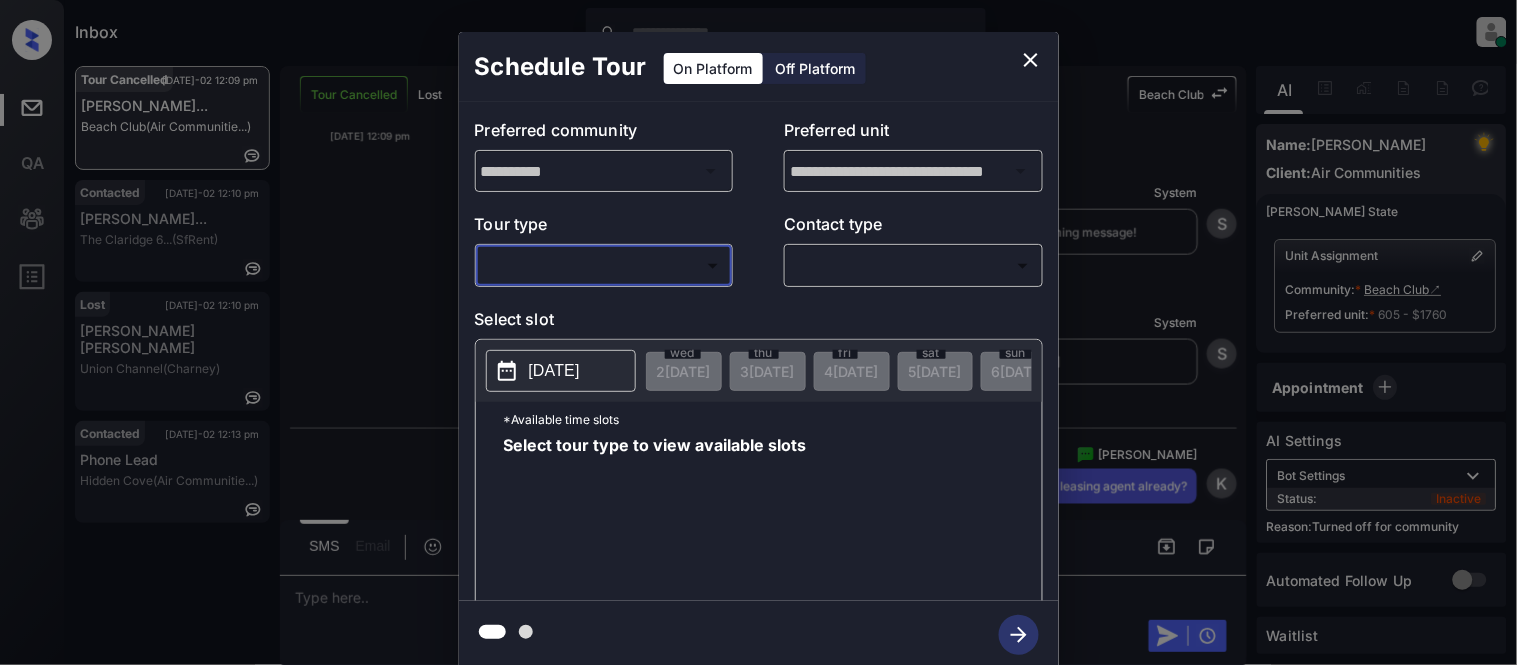 click 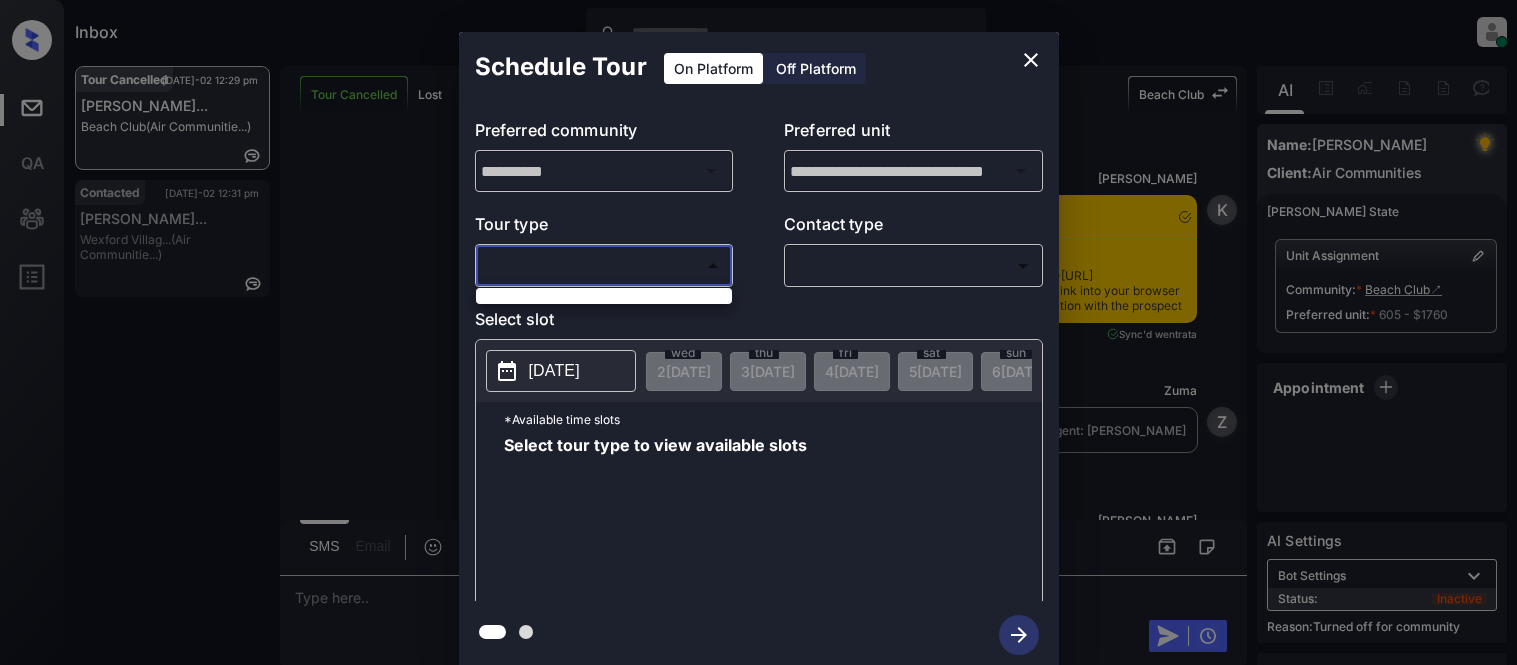 scroll, scrollTop: 0, scrollLeft: 0, axis: both 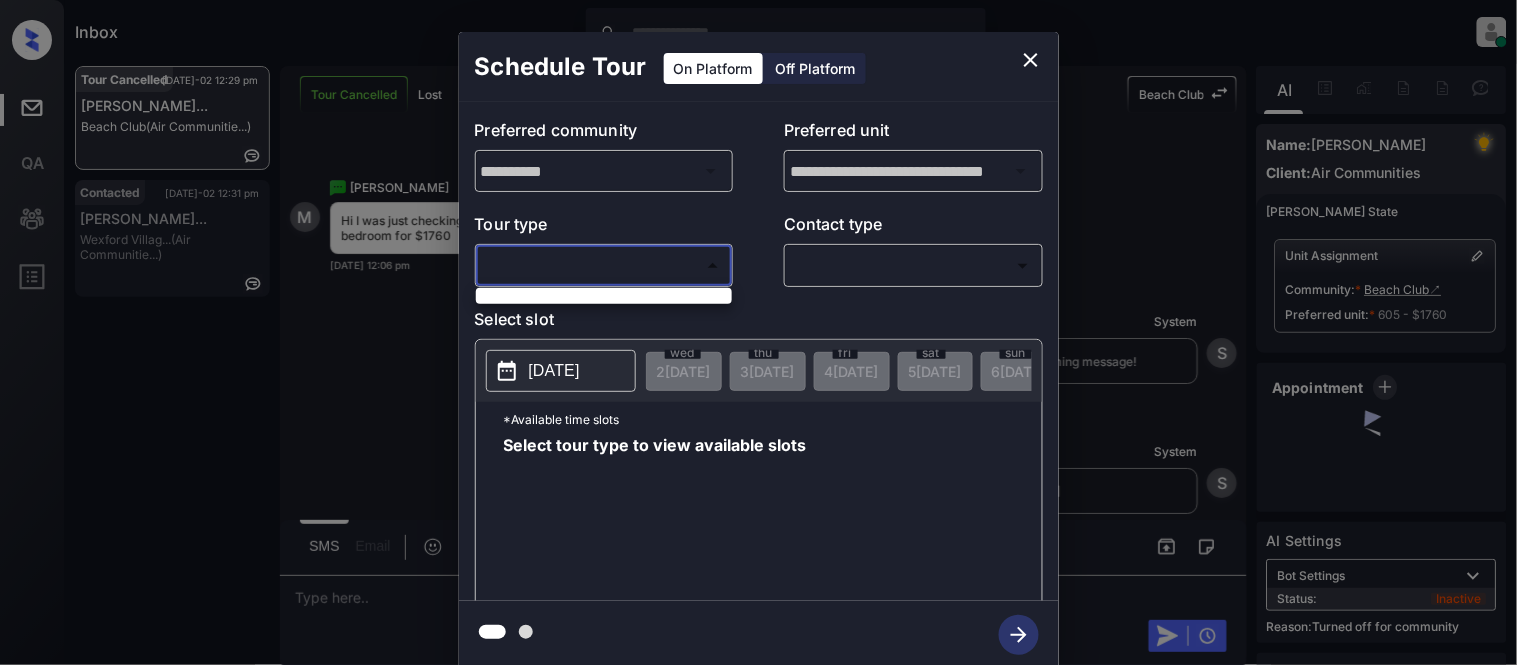 click at bounding box center [758, 332] 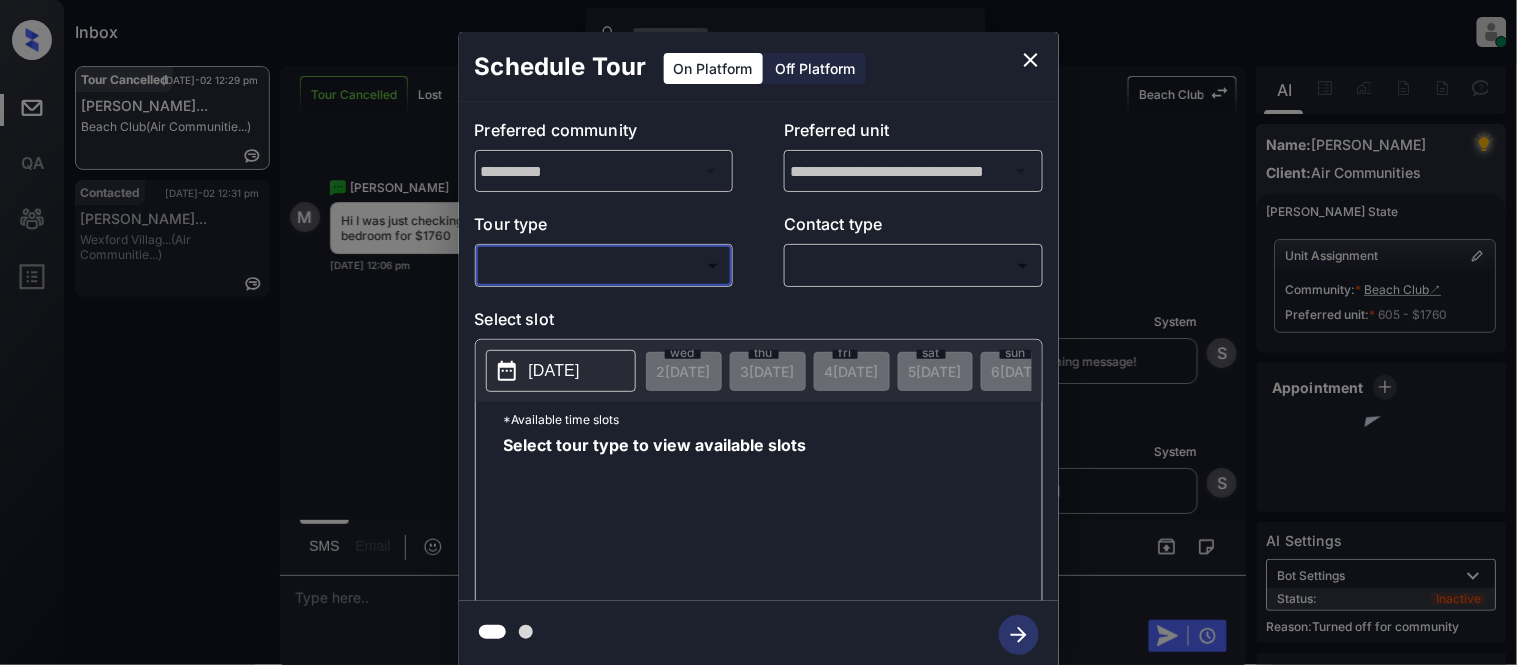 click on "**********" at bounding box center (759, 351) 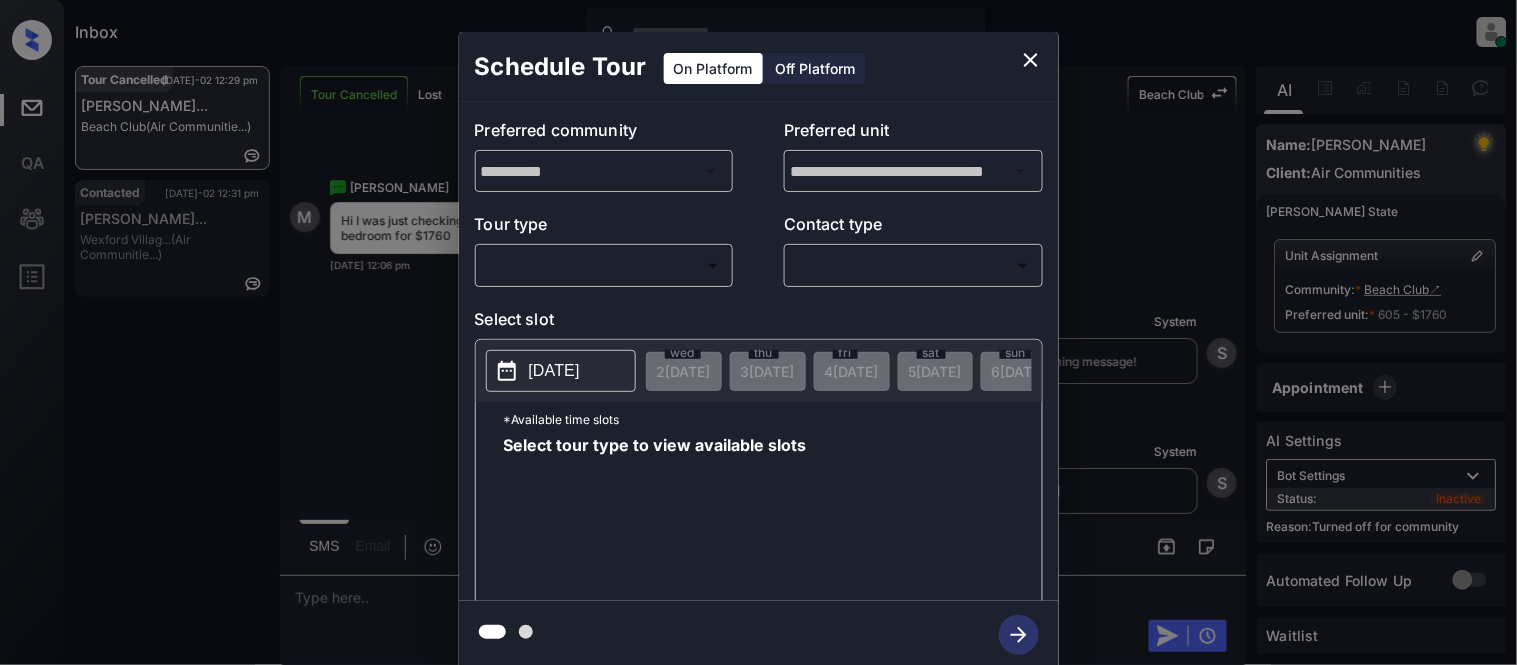 click on "Inbox Kristina Cataag Online Set yourself   offline Set yourself   on break Profile Switch to  light  mode Sign out Tour Cancelled Jul-02 12:29 pm   Morgan William... Beach Club  (Air Communitie...) Contacted Jul-02 12:31 pm   Linda Chepkemo... Wexford Villag...  (Air Communitie...) Tour Cancelled Lost Lead Sentiment: Angry Upon sliding the acknowledgement:  Lead will move to lost stage. * ​ SMS and call option will be set to opt out. AFM will be turned off for the lead. Beach Club New Message Kelsey Notes Note: <a href="https://conversation.getzuma.com/6862d550e59063d8846df1d5">https://conversation.getzuma.com/6862d550e59063d8846df1d5</a> - Paste this link into your browser to view Kelsey’s conversation with the prospect Jun 30, 2025 11:20 am  Sync'd w  entrata K New Message Zuma Lead transferred to leasing agent: kelsey Jun 30, 2025 11:20 am Z New Message Kelsey Due to the activation of disableLeadTransfer feature flag, Kelsey will no longer transfer ownership of this CRM guest card K New Message Agent" at bounding box center [758, 332] 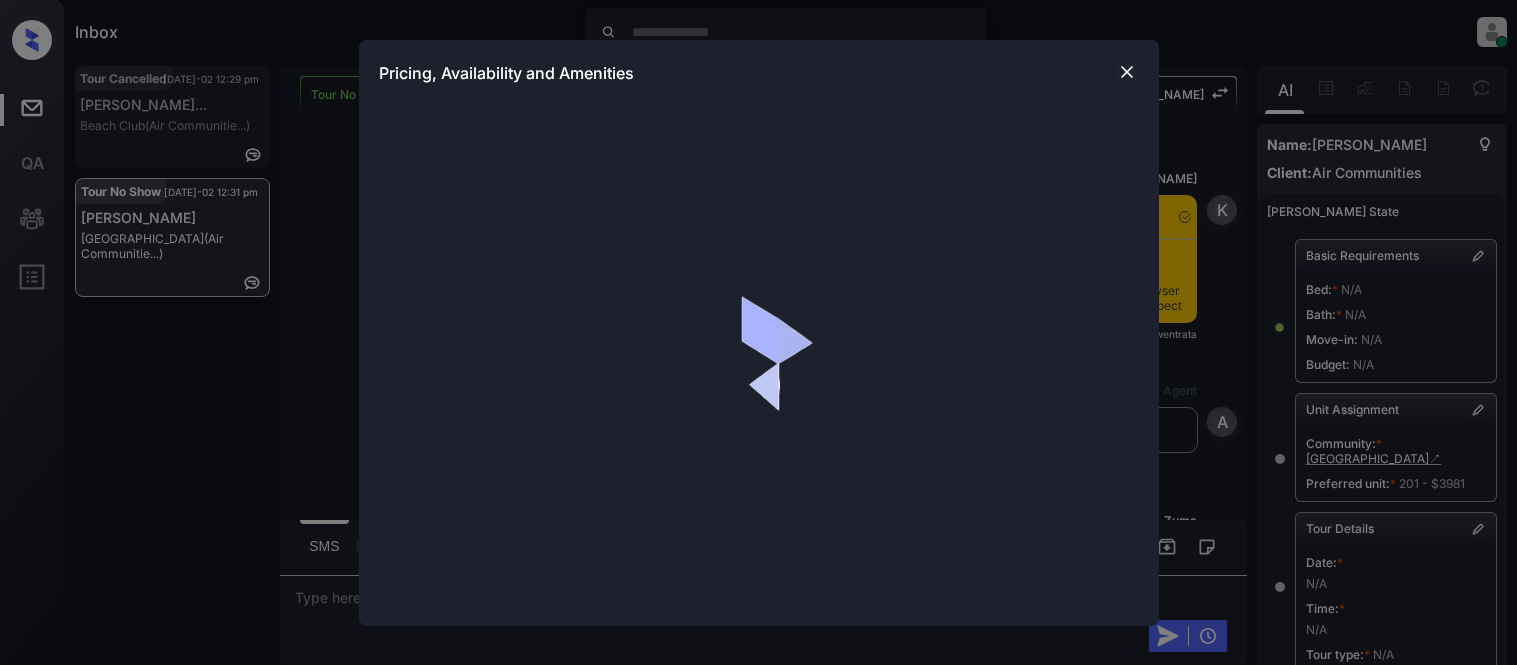scroll, scrollTop: 0, scrollLeft: 0, axis: both 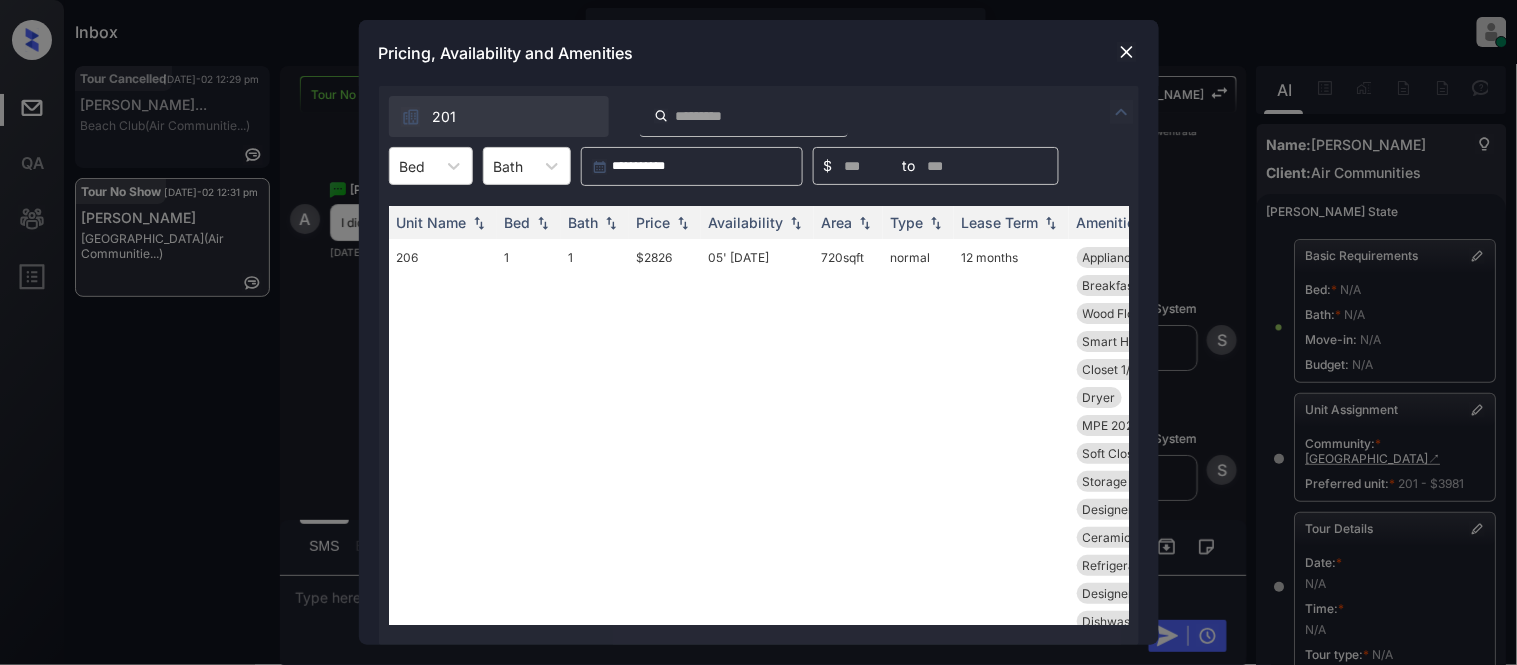 click on "201" at bounding box center [759, 111] 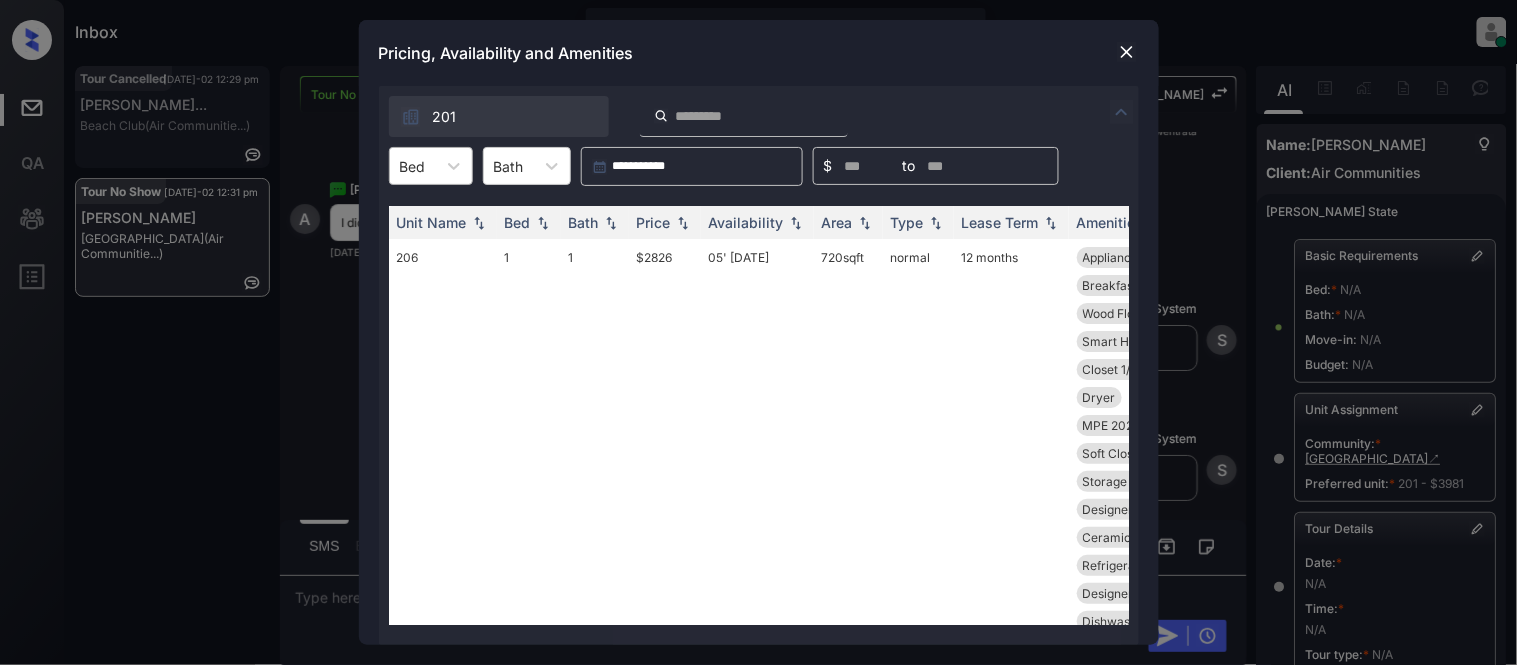 click on "Bed" at bounding box center [413, 166] 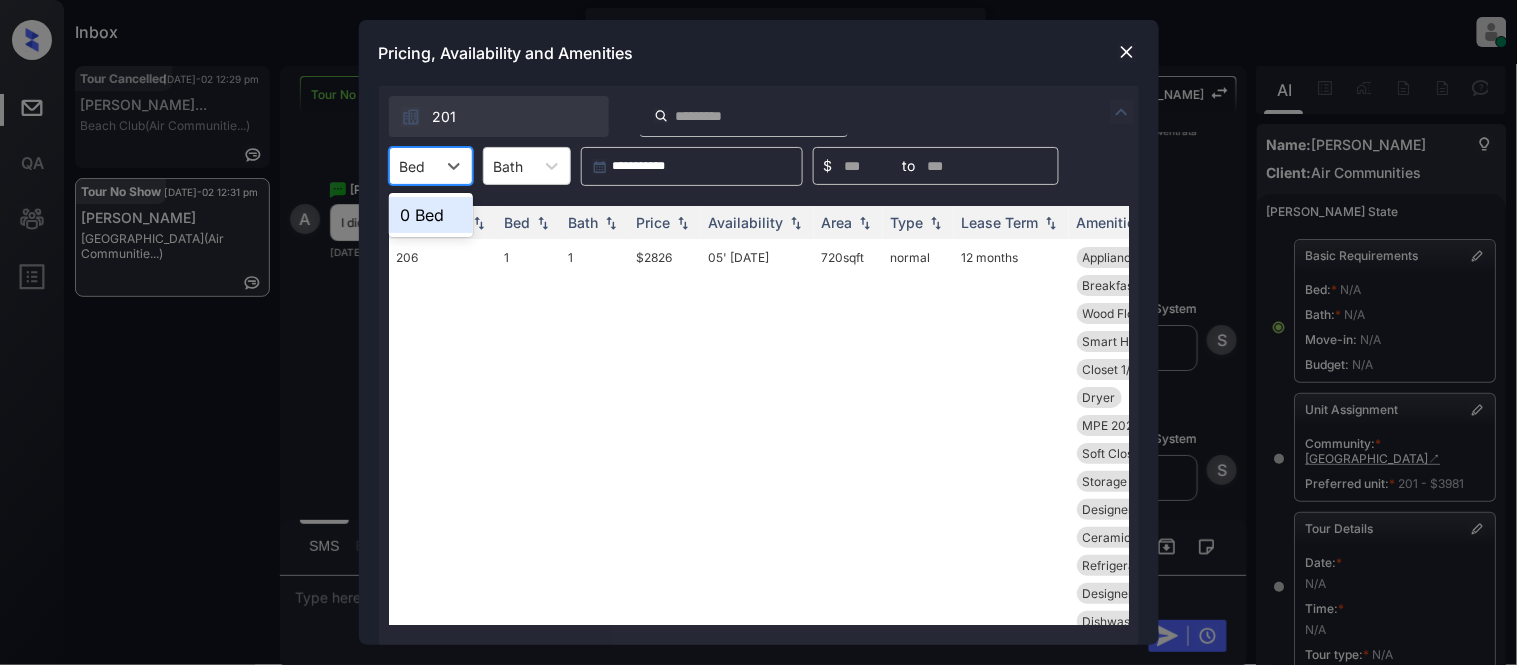 click on "Unit Name" at bounding box center (432, 222) 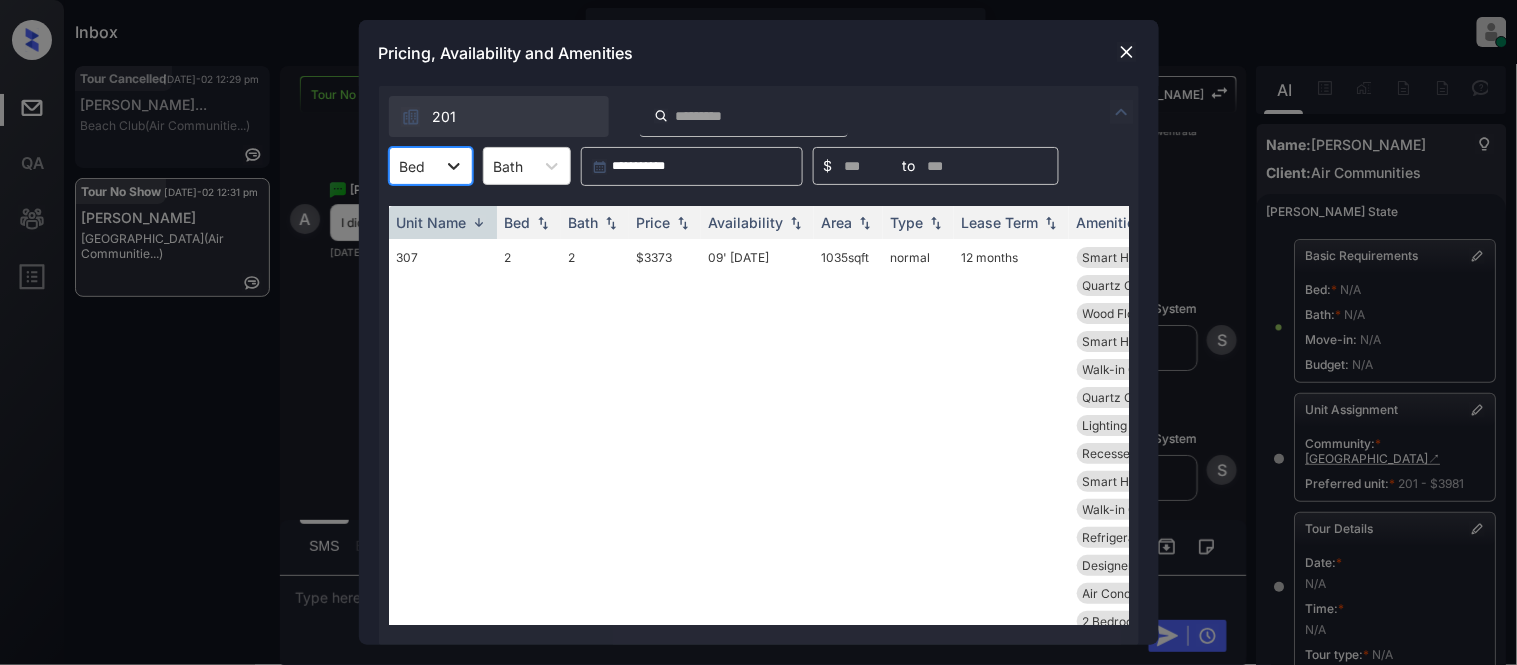 click 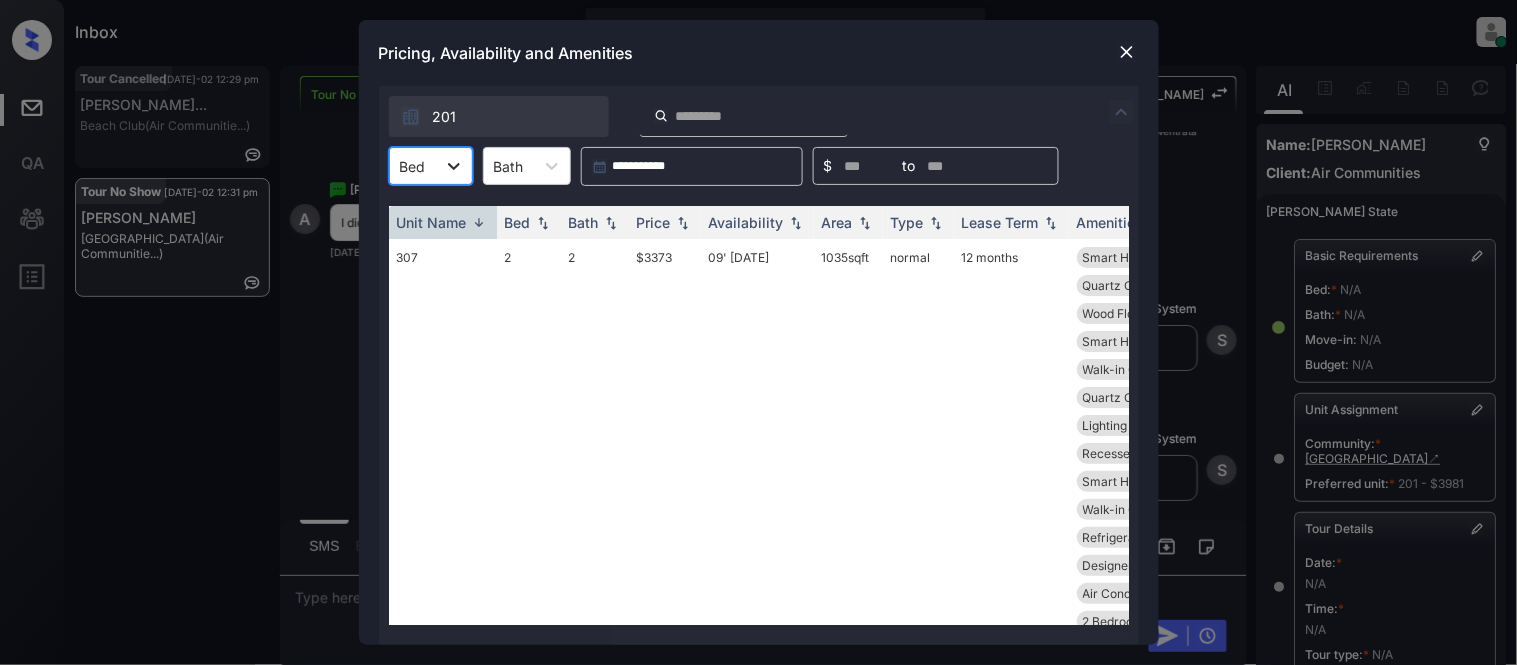 click 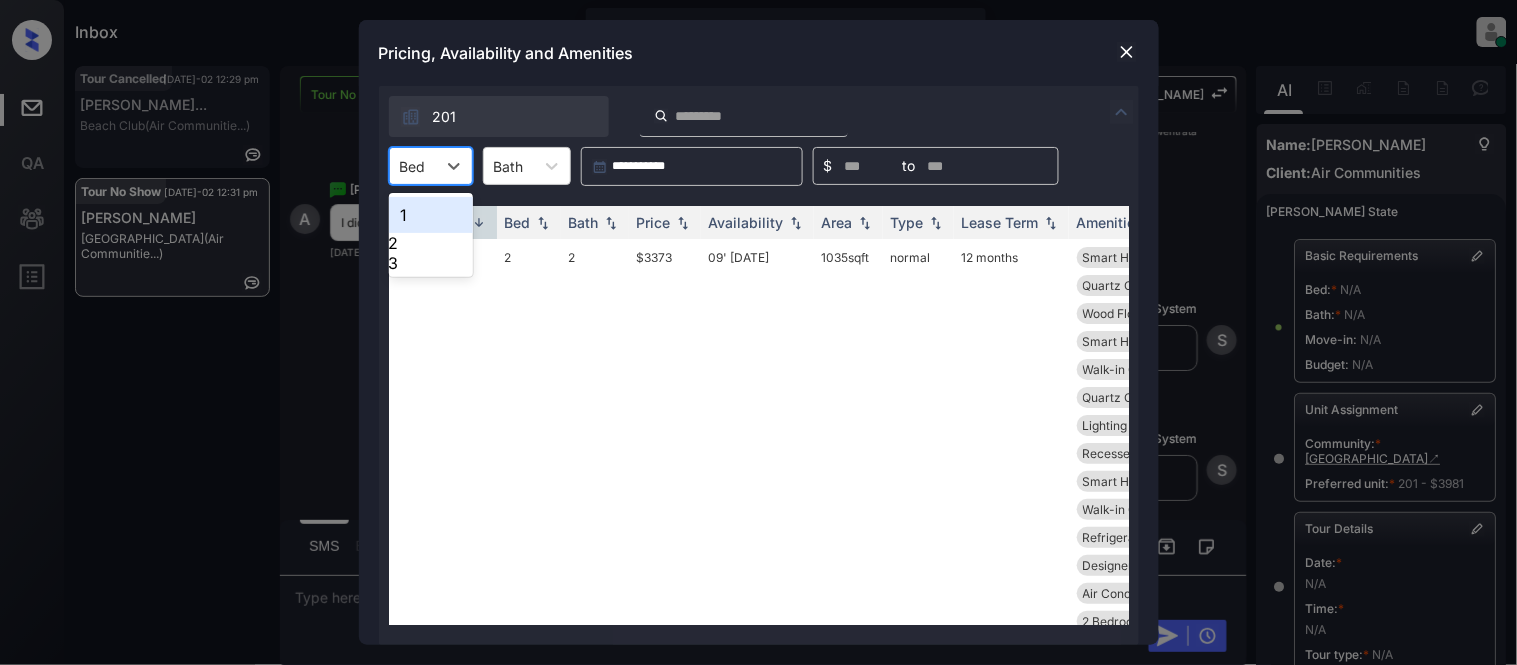 click on "Bed" at bounding box center [413, 166] 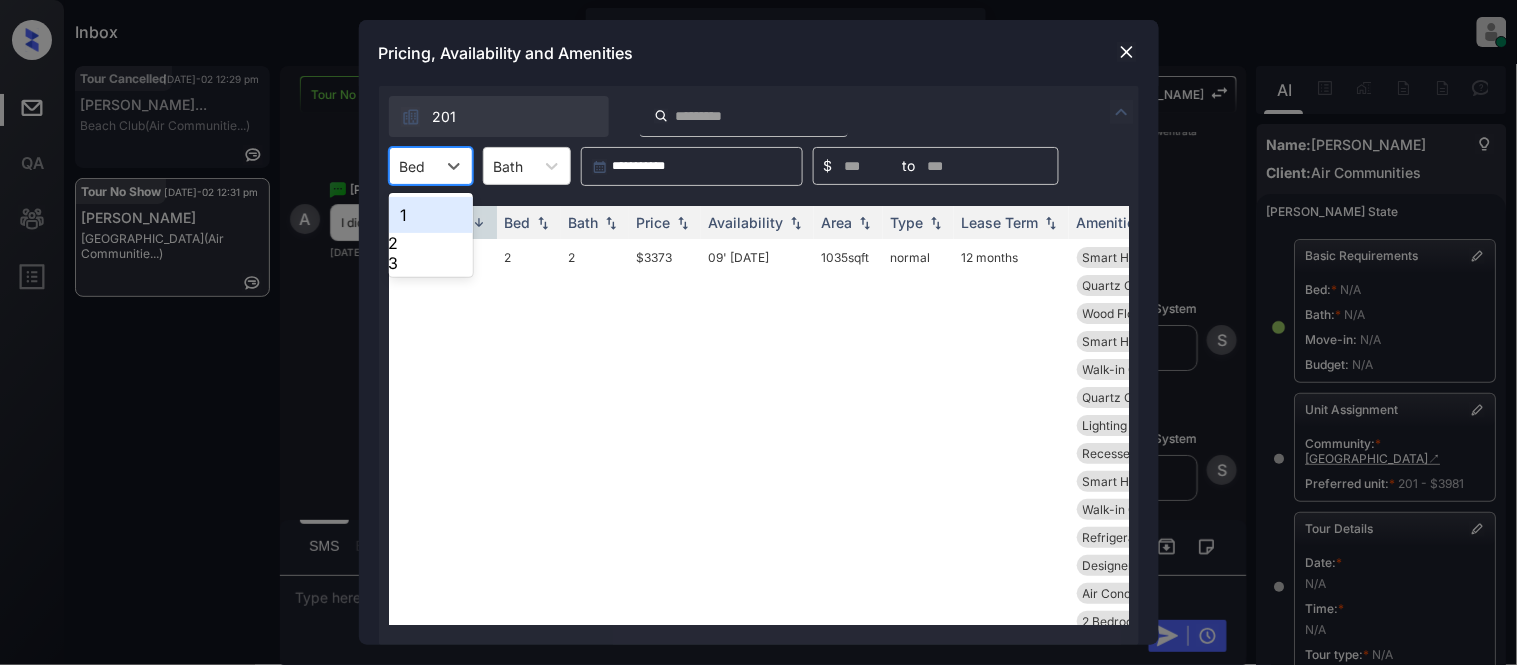 click on "3" at bounding box center [431, 263] 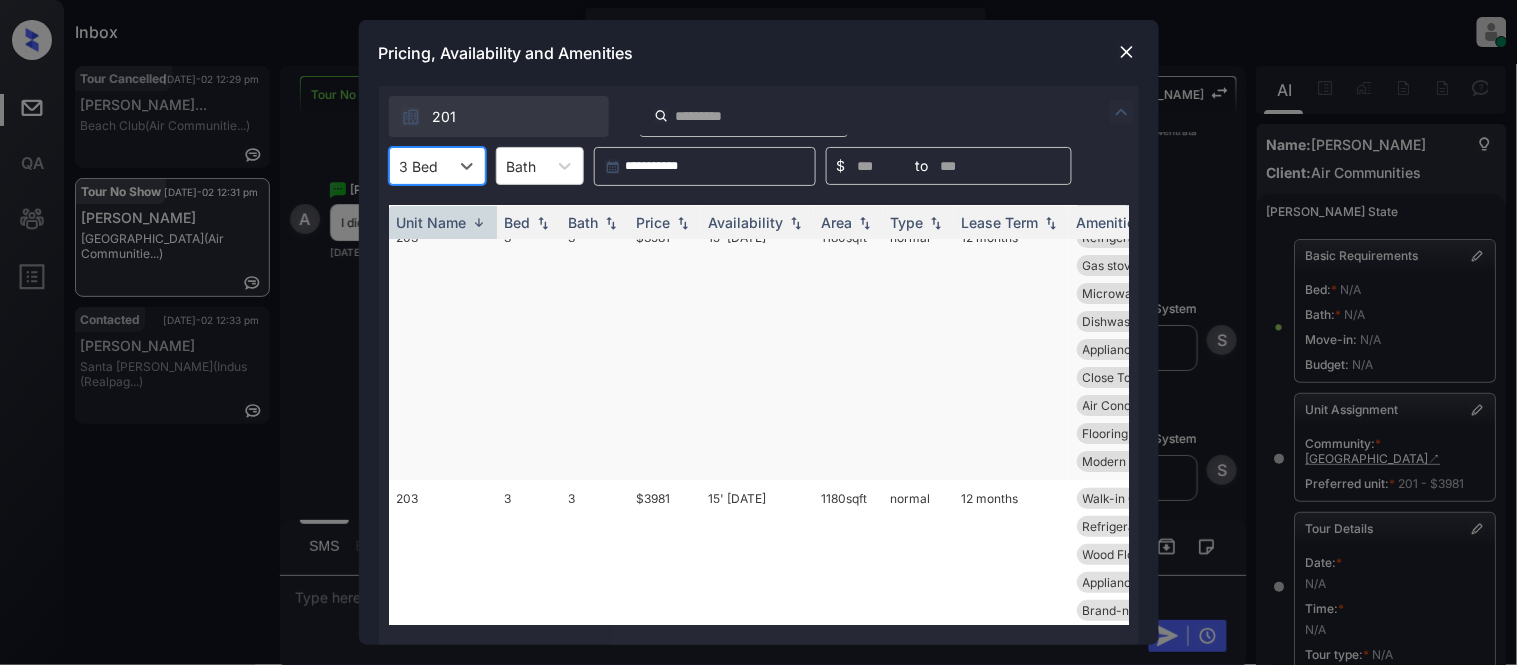scroll, scrollTop: 1914, scrollLeft: 0, axis: vertical 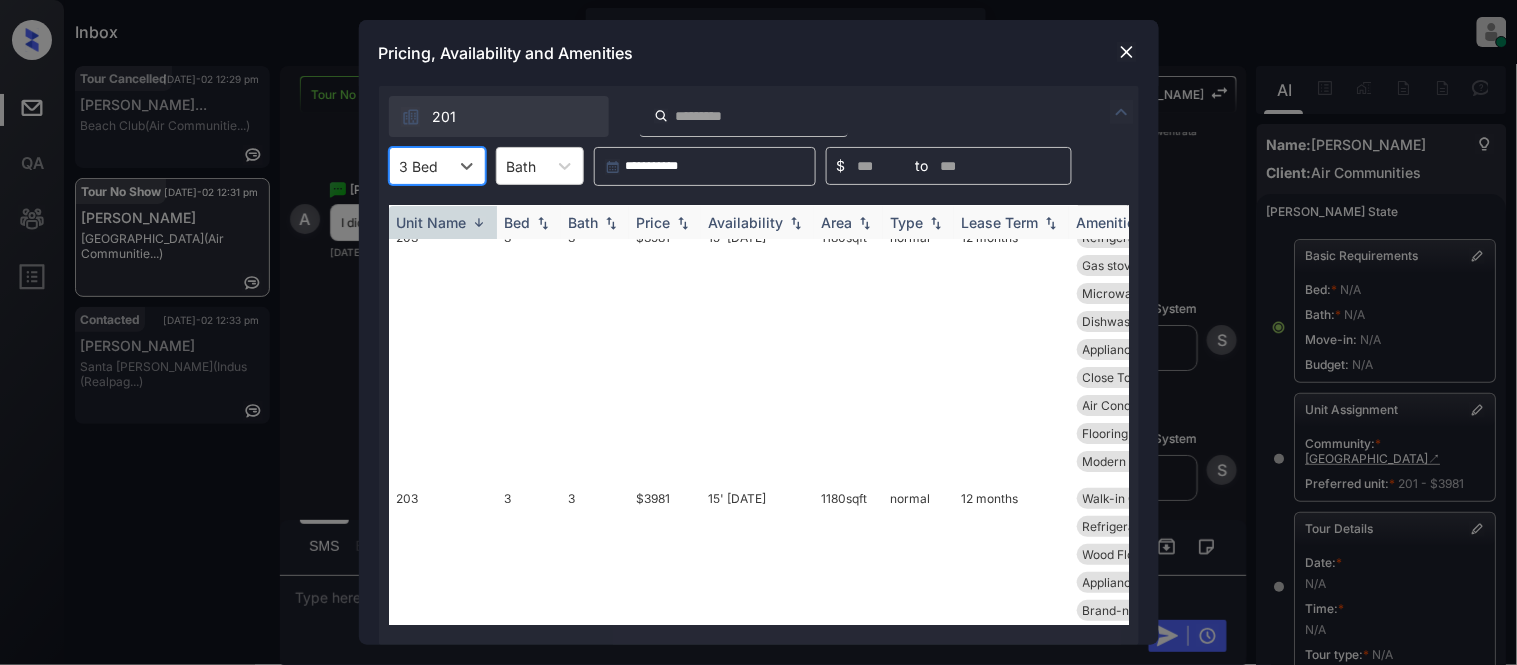 click on "Availability" at bounding box center (746, 222) 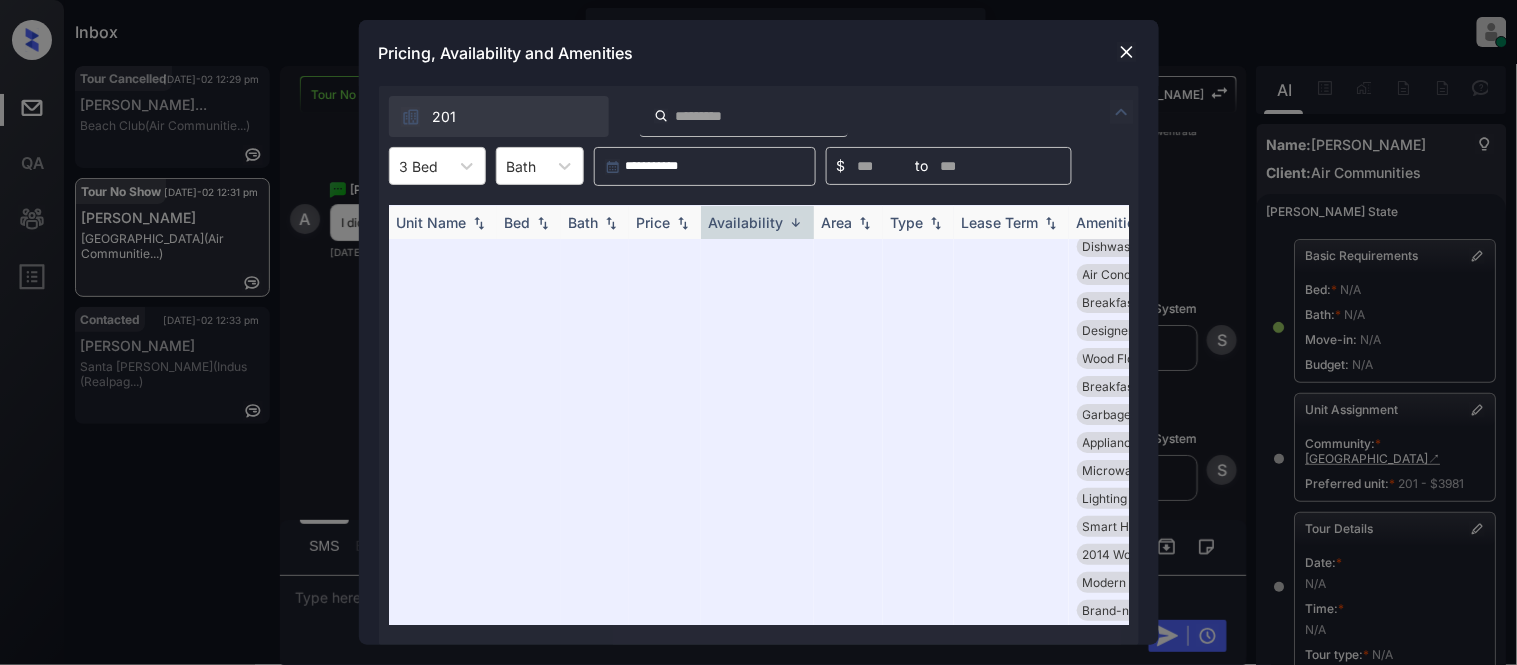 click on "Availability" at bounding box center [746, 222] 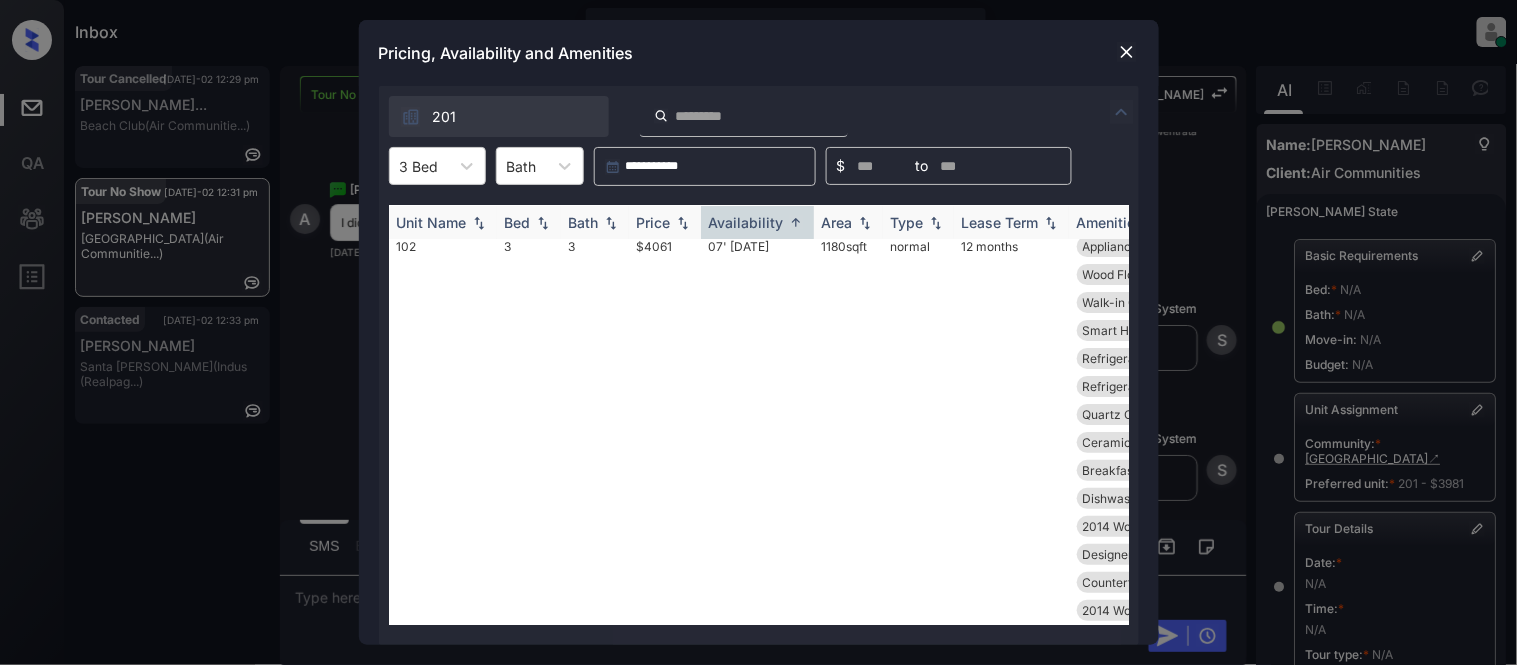 scroll, scrollTop: 0, scrollLeft: 0, axis: both 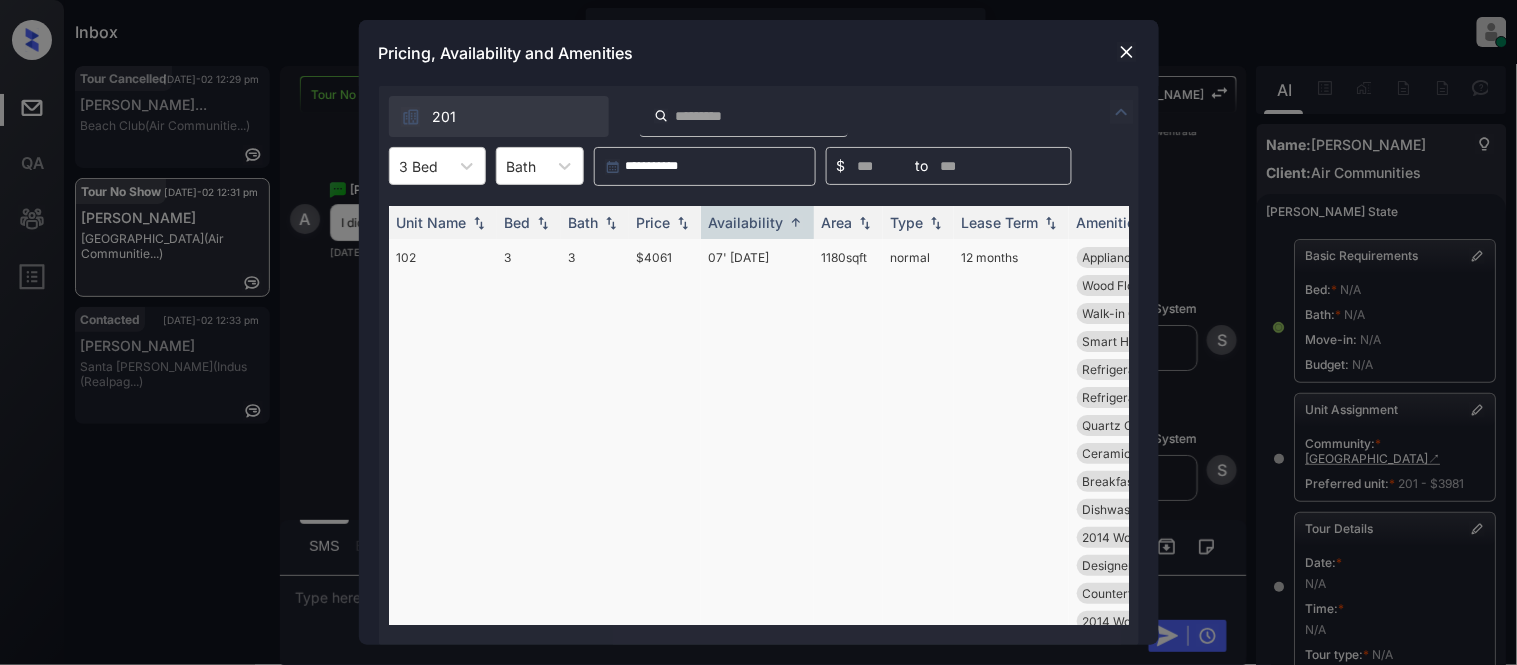 click on "07' Jul 25" at bounding box center [757, 1027] 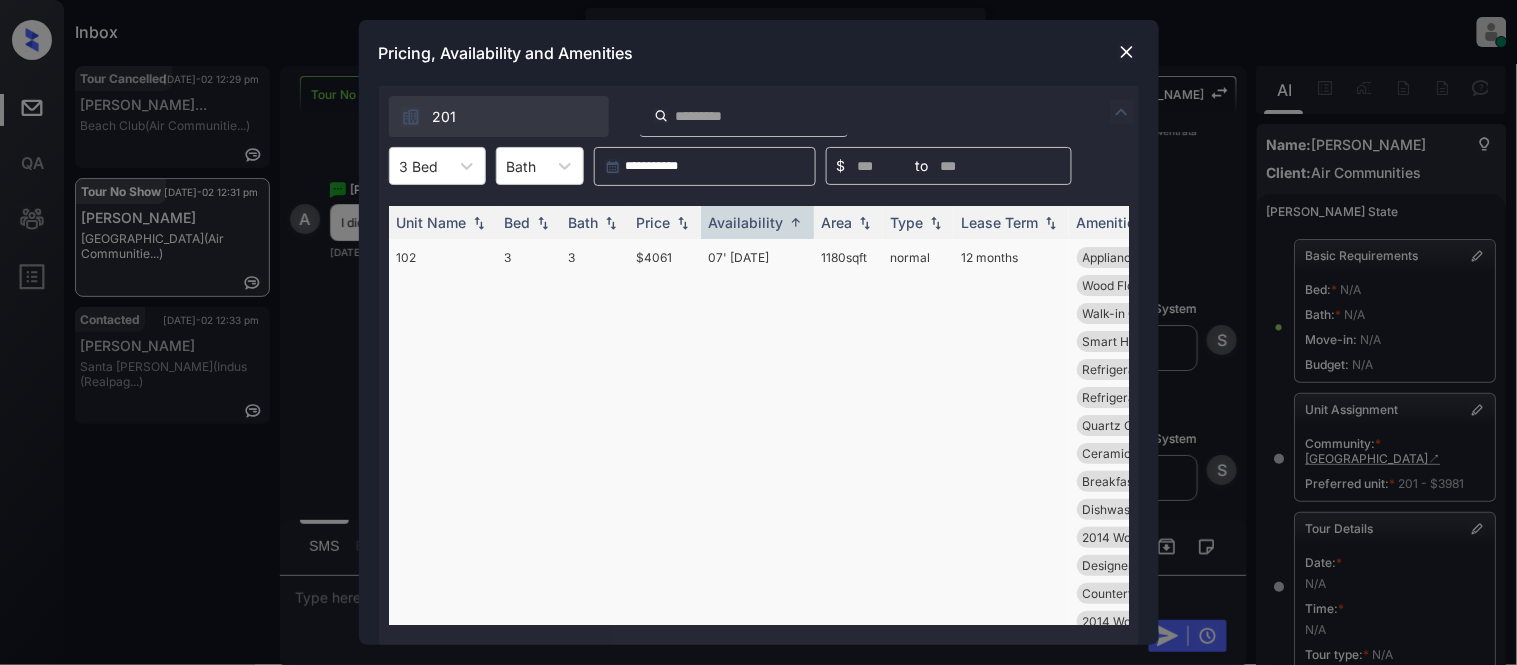 click on "07' Jul 25" at bounding box center [757, 1027] 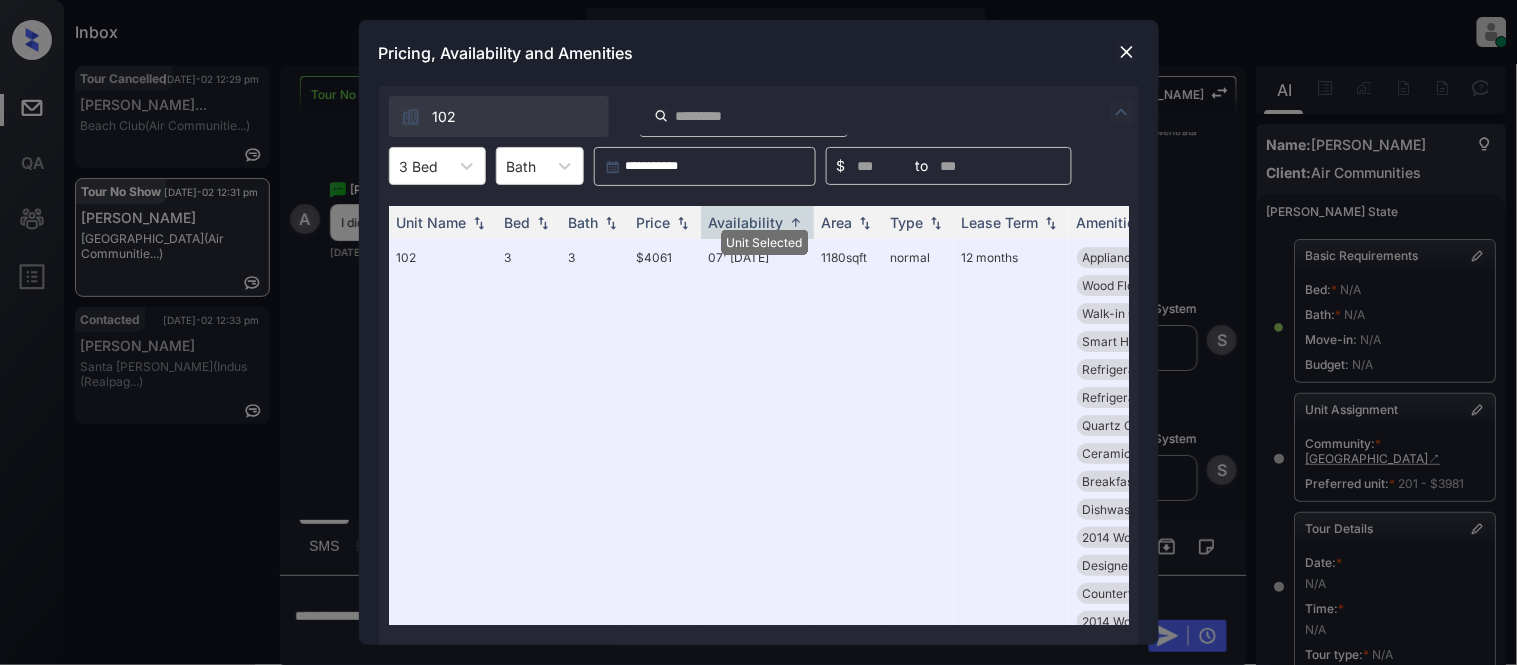click at bounding box center [1127, 52] 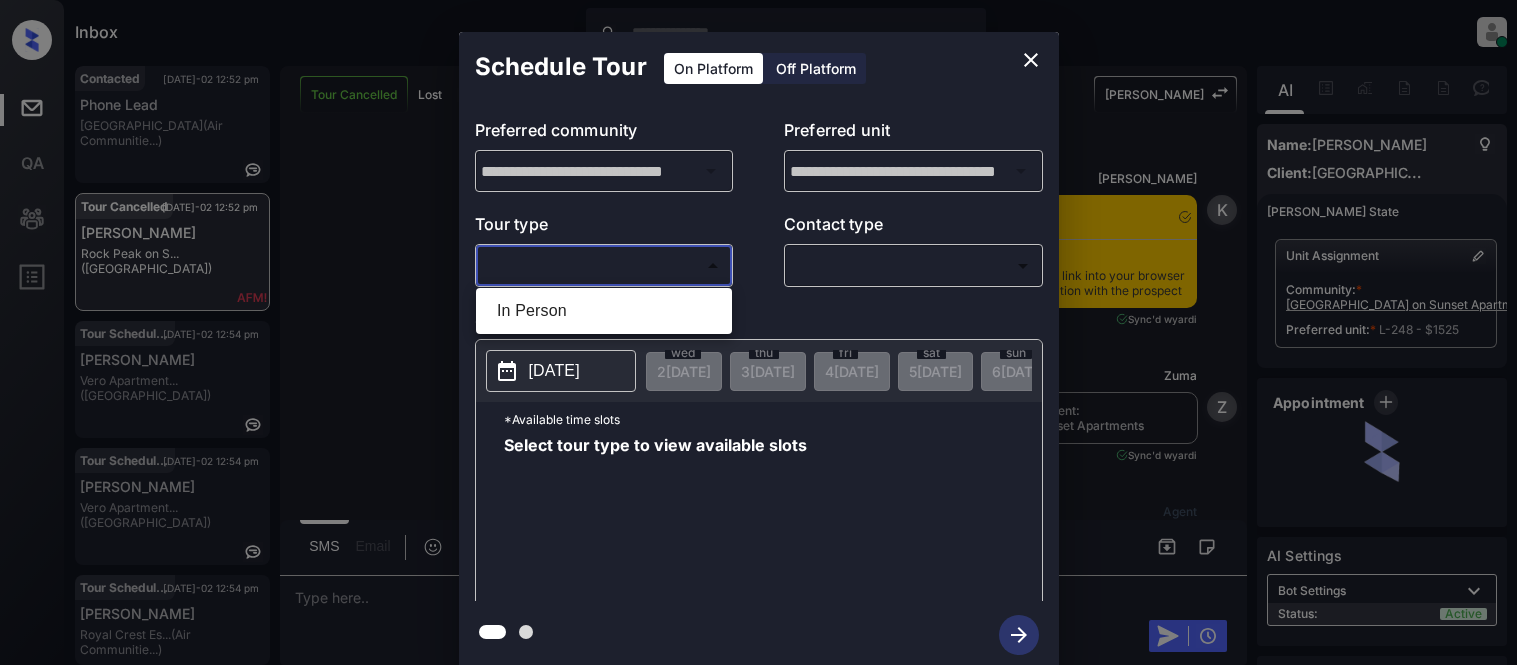 scroll, scrollTop: 0, scrollLeft: 0, axis: both 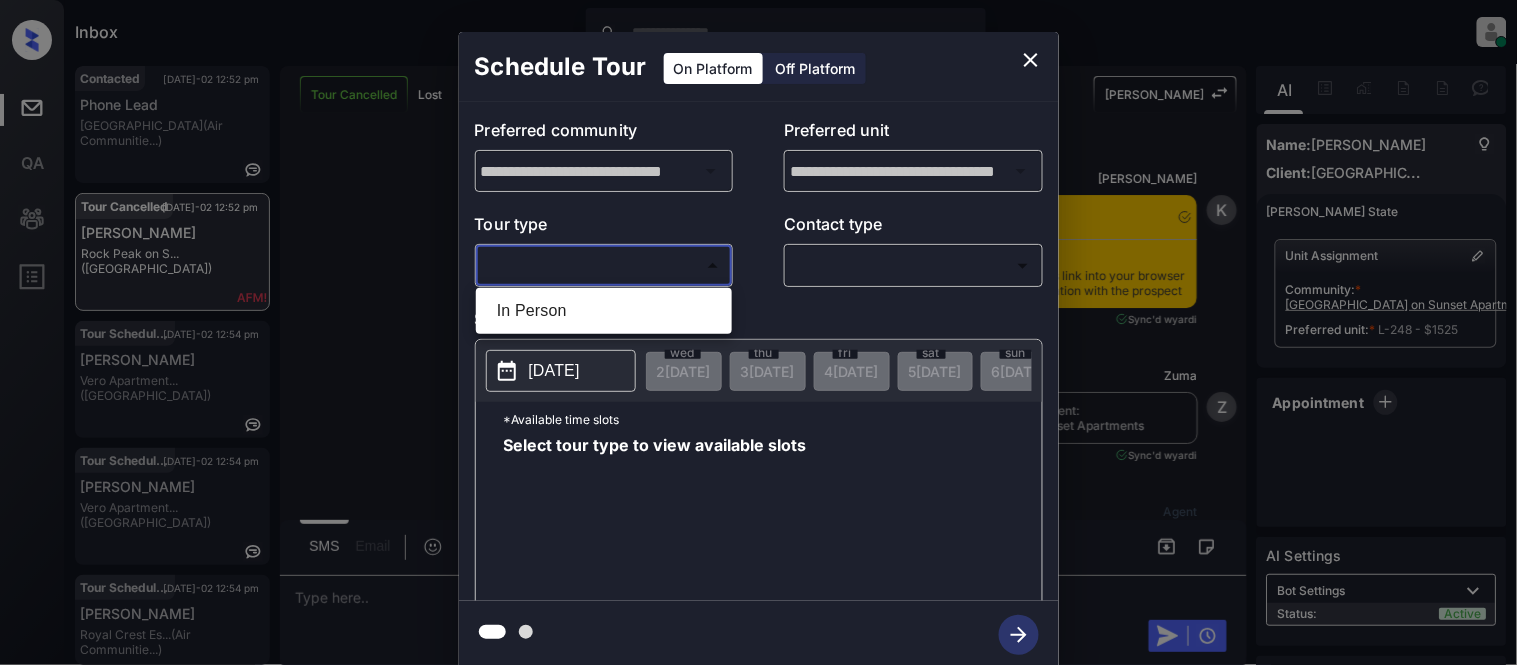 click on "In Person" at bounding box center [604, 311] 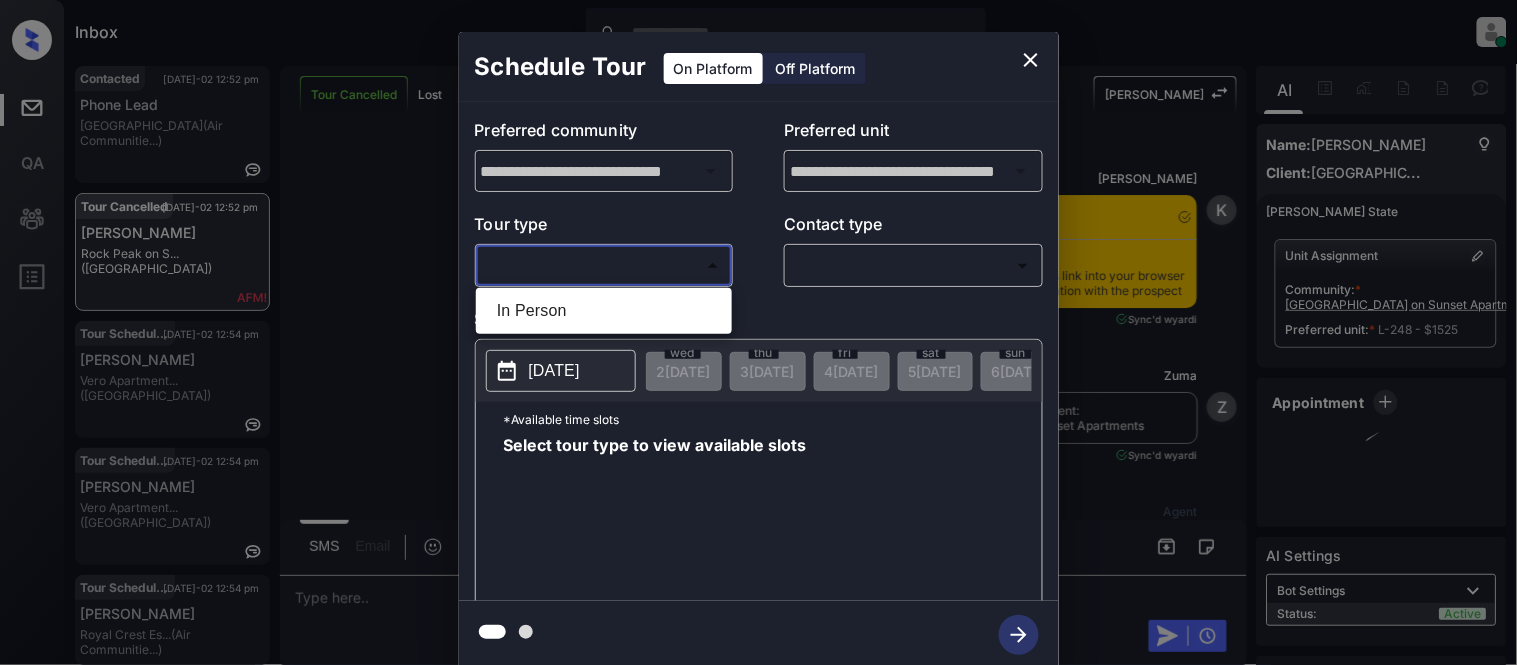 type on "********" 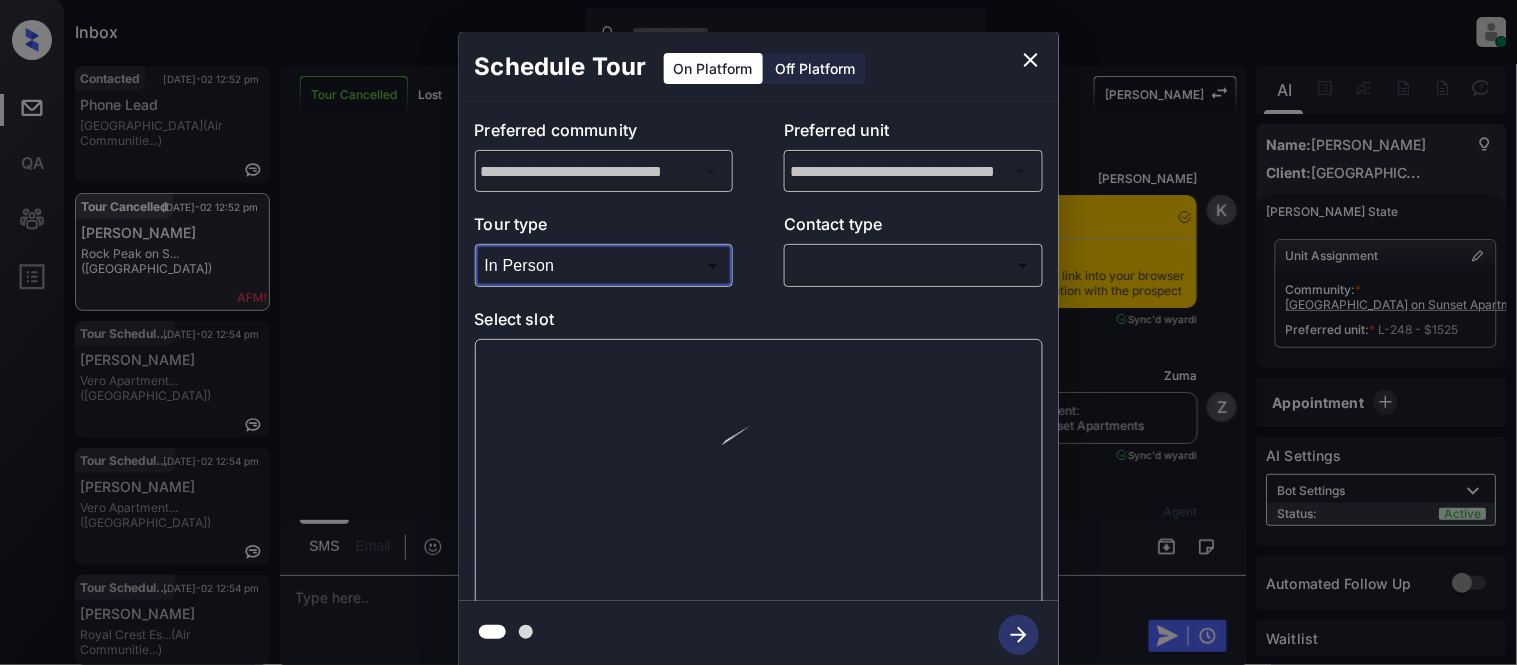 scroll, scrollTop: 3796, scrollLeft: 0, axis: vertical 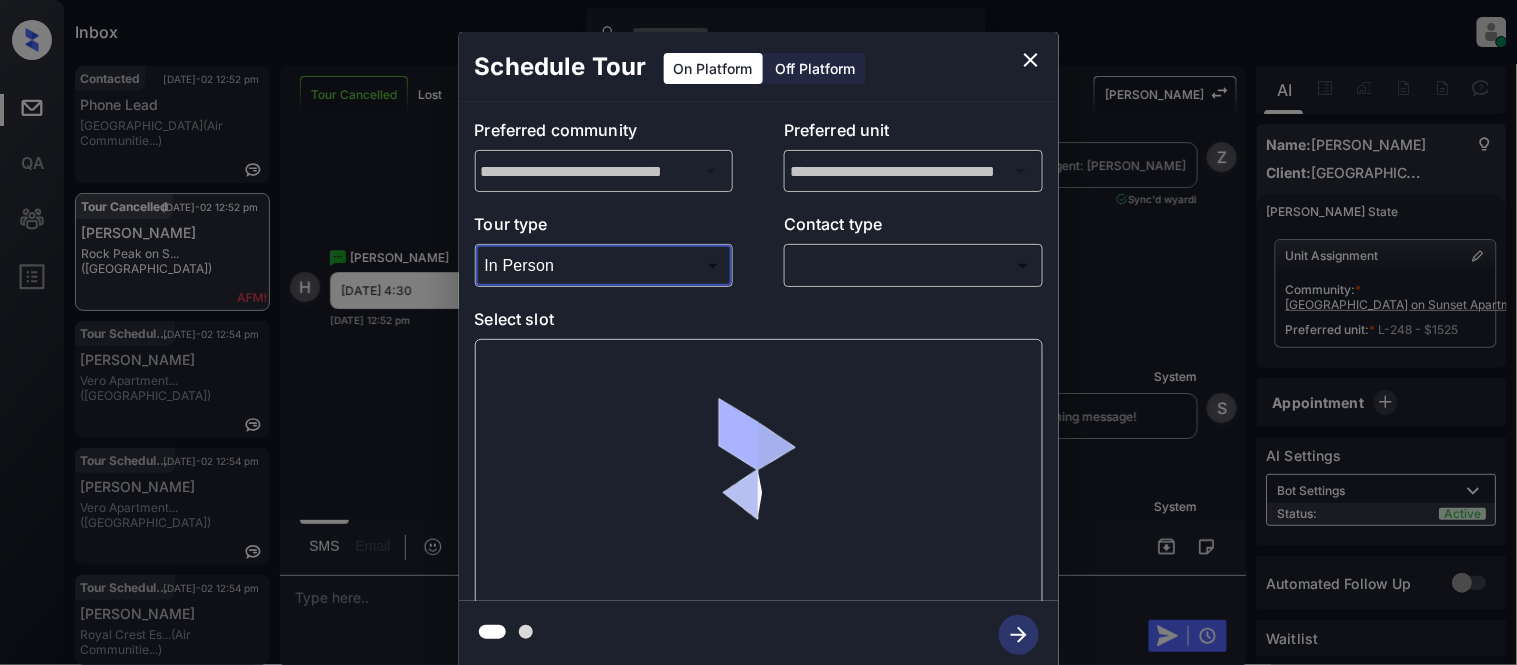 click on "Tour type In Person ******** ​ Contact type ​ ​" at bounding box center [759, 249] 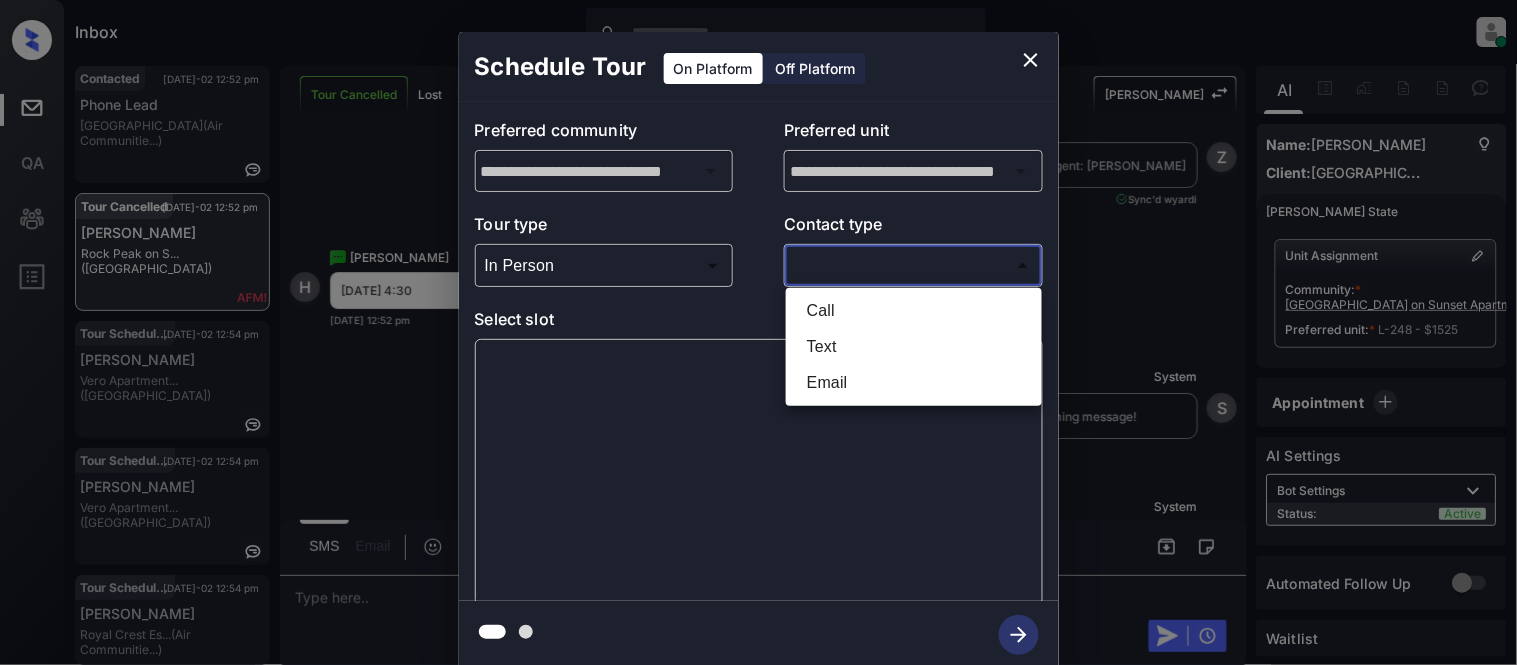 click on "Inbox [PERSON_NAME] Cataag Online Set yourself   offline Set yourself   on break Profile Switch to  light  mode Sign out Contacted [DATE]-02 12:52 pm   Phone Lead Mariners Cove  (Air Communitie...) Tour Cancelled [DATE]-02 12:52 pm   [PERSON_NAME] E Rock Peak on S...  ([GEOGRAPHIC_DATA]) Tour Scheduled [DATE]-02 12:54 pm   [PERSON_NAME][GEOGRAPHIC_DATA]...  ([GEOGRAPHIC_DATA]) Tour Scheduled [DATE]-02 12:54 pm   [PERSON_NAME] K Vero Apartment...  (Fairfield) Tour Scheduled [DATE]-02 12:54 pm   [PERSON_NAME] Royal Crest Es...  (Air Communitie...) Tour Cancelled Lost Lead Sentiment: Angry Upon sliding the acknowledgement:  Lead will move to lost stage. * ​ SMS and call option will be set to opt out. AFM will be turned off for the lead. Kelsey New Message [PERSON_NAME] Notes Note: [URL][DOMAIN_NAME] - Paste this link into your browser to view [PERSON_NAME] conversation with the prospect [DATE] 06:46 pm  Sync'd w  yardi K New Message Zuma Lead transferred to leasing agent: [GEOGRAPHIC_DATA] on Sunset Apartments [DATE] 06:46 pm  Sync'd w" at bounding box center [758, 332] 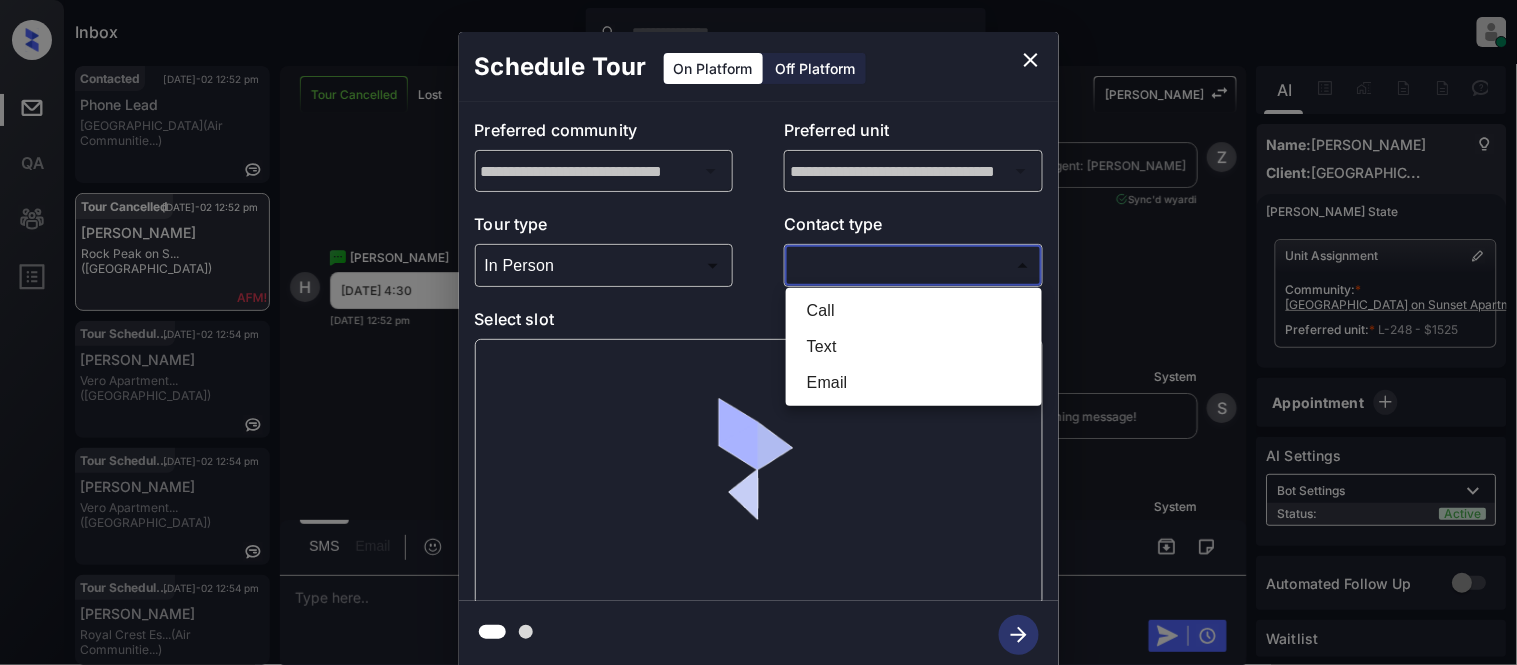 click on "Text" at bounding box center (914, 347) 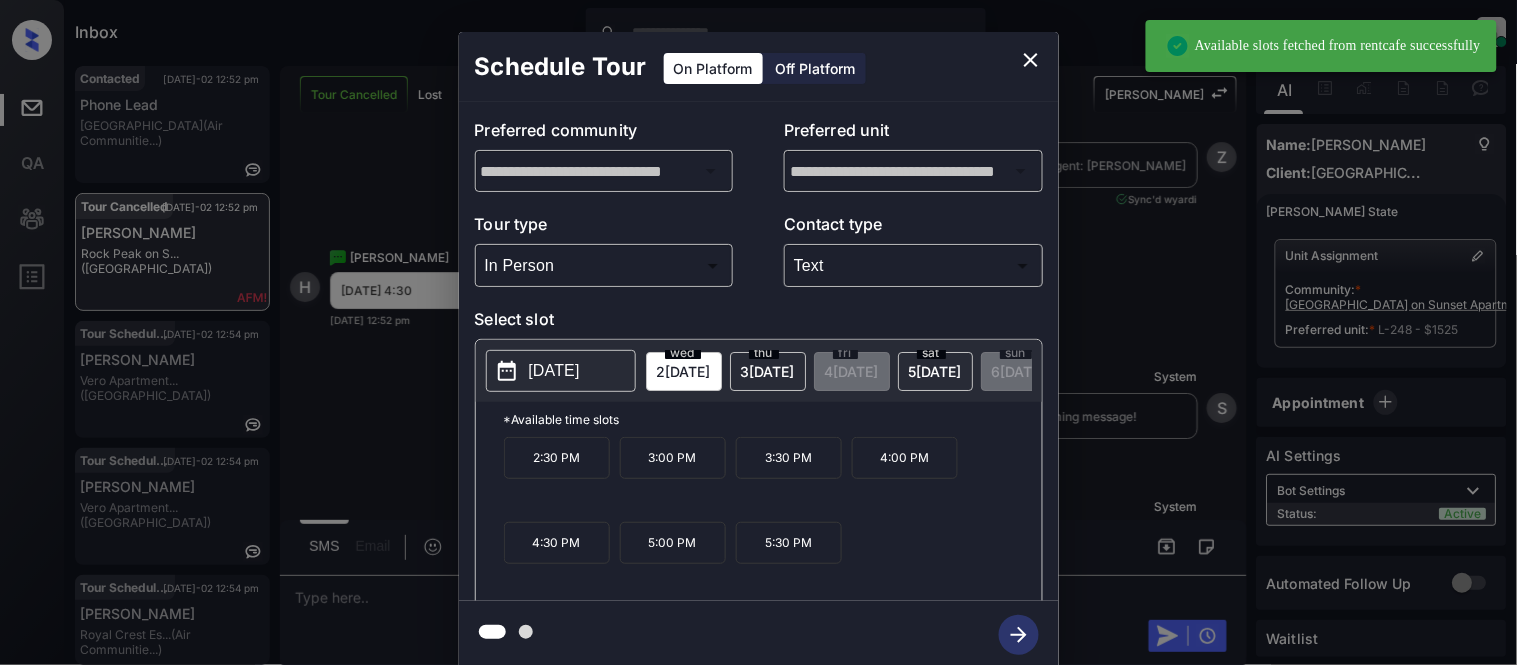 click on "[DATE]" at bounding box center (561, 371) 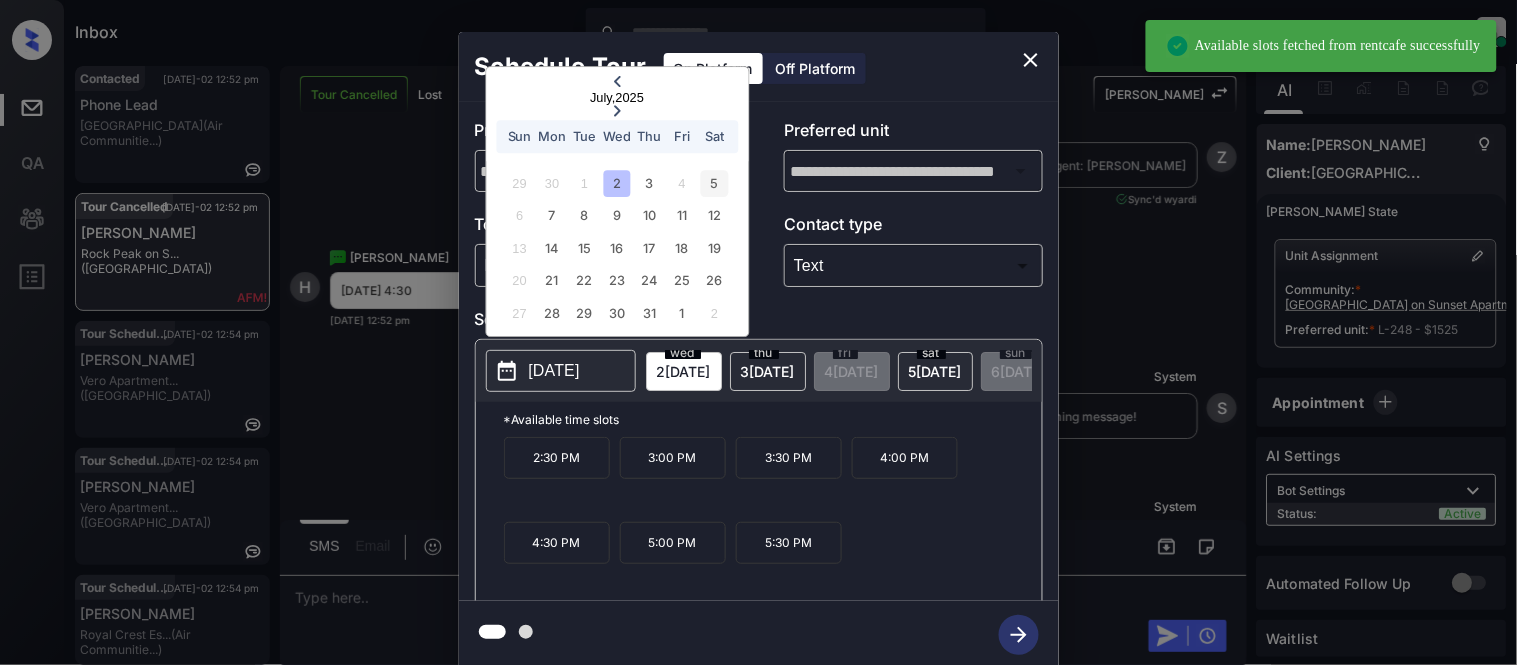 click on "5" at bounding box center (714, 183) 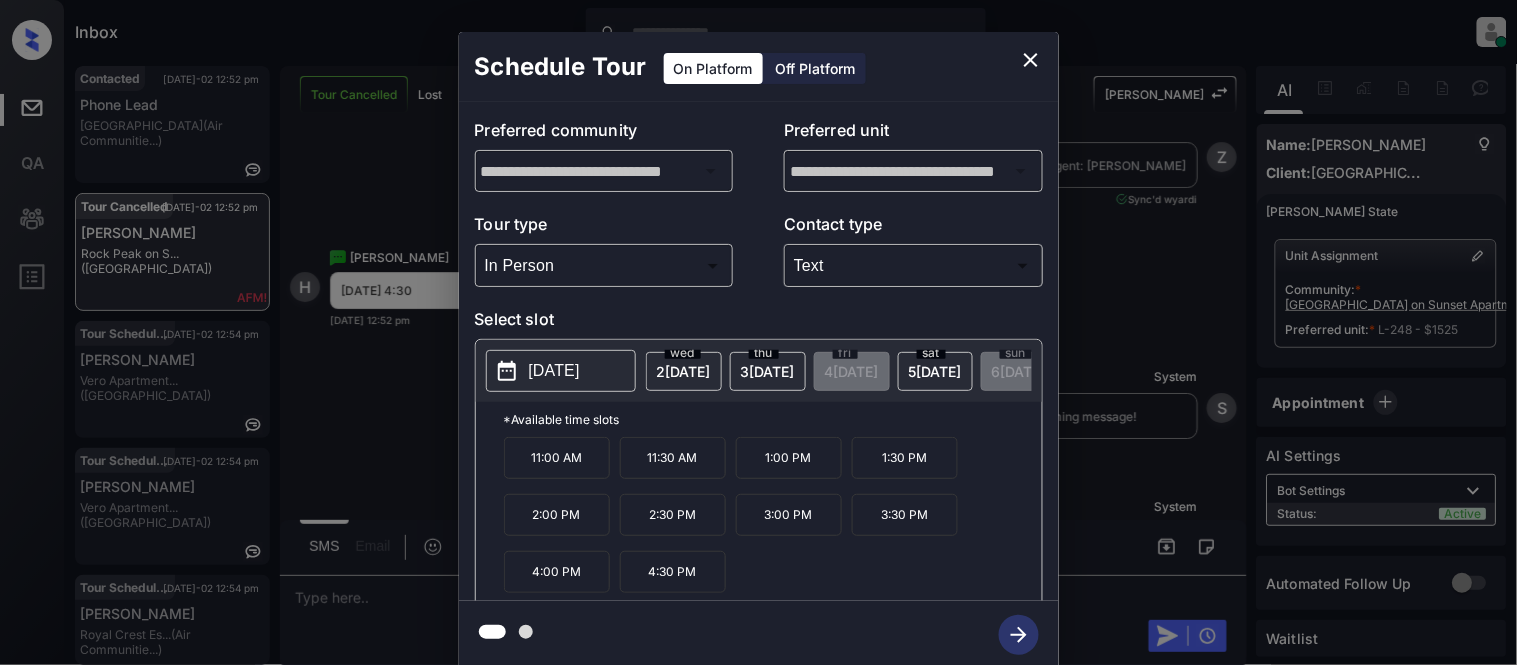 drag, startPoint x: 683, startPoint y: 582, endPoint x: 723, endPoint y: 583, distance: 40.012497 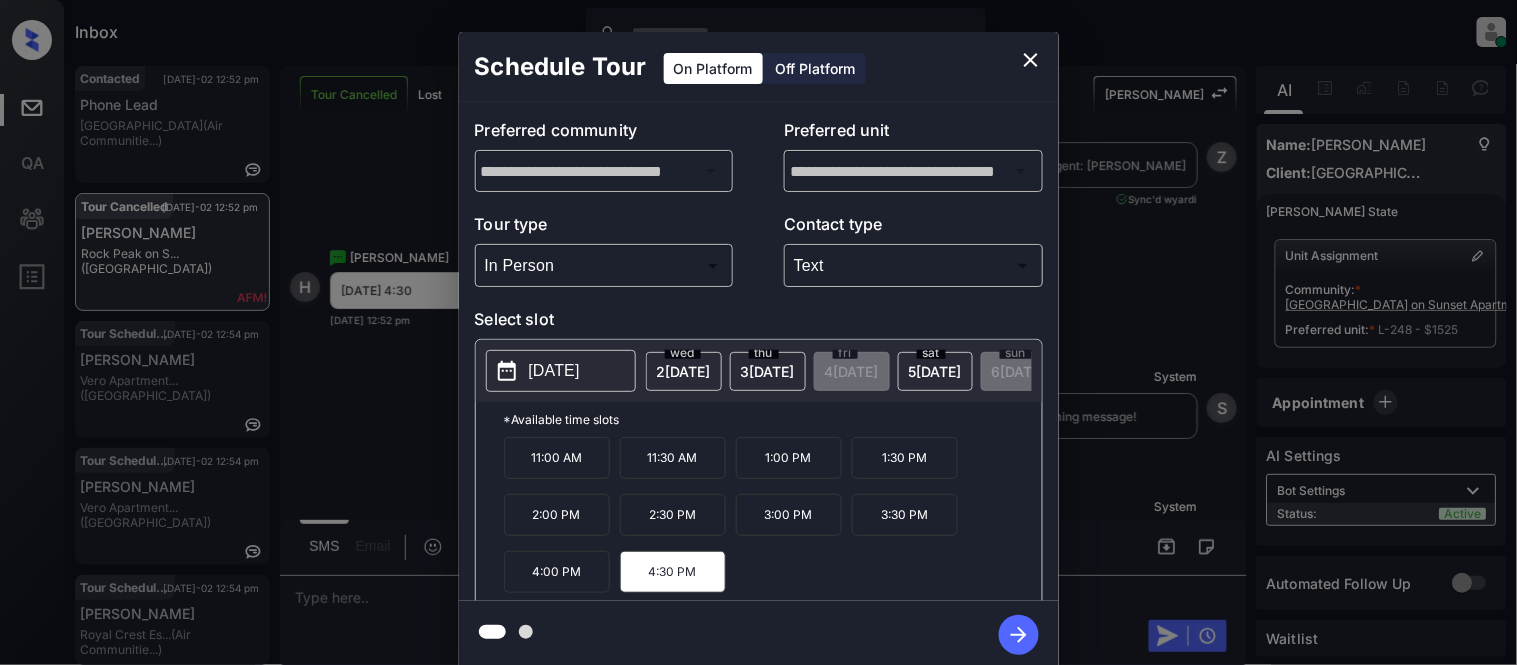 click 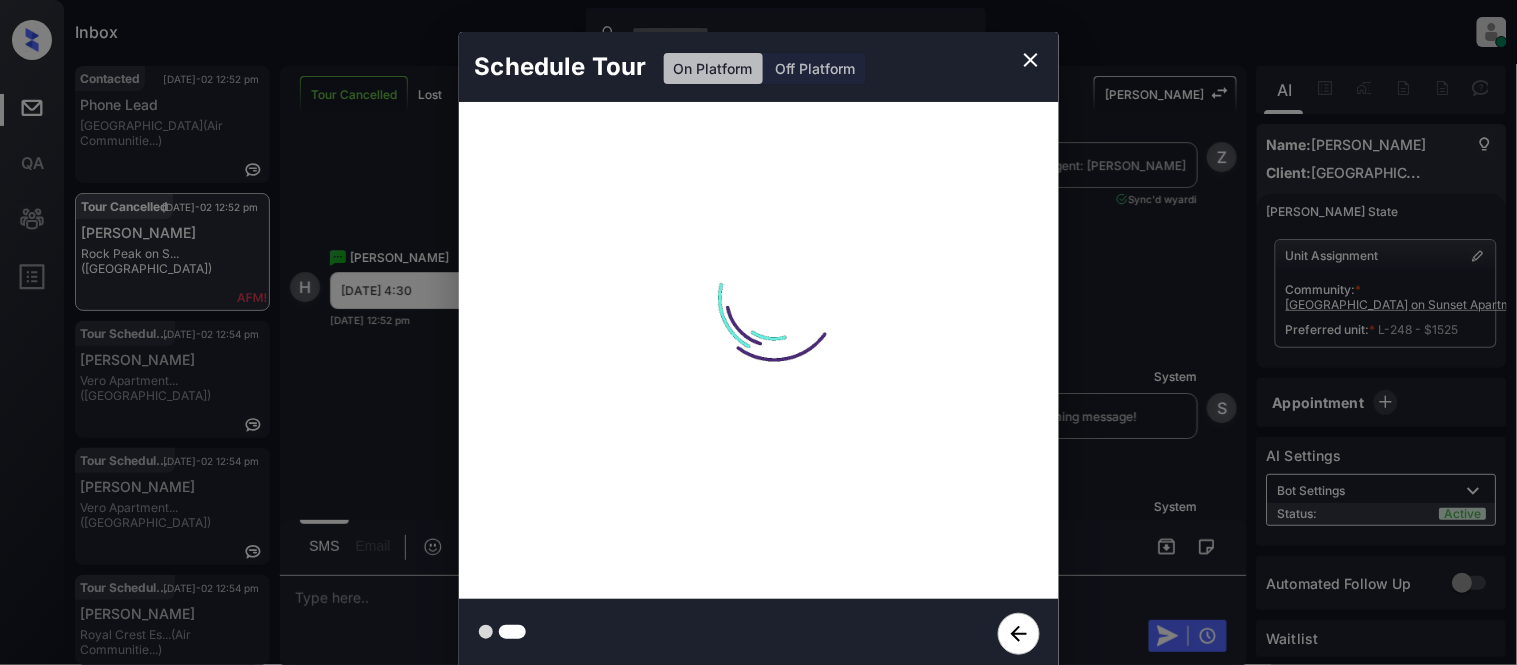 click on "Schedule Tour On Platform Off Platform Processing.." at bounding box center [758, 350] 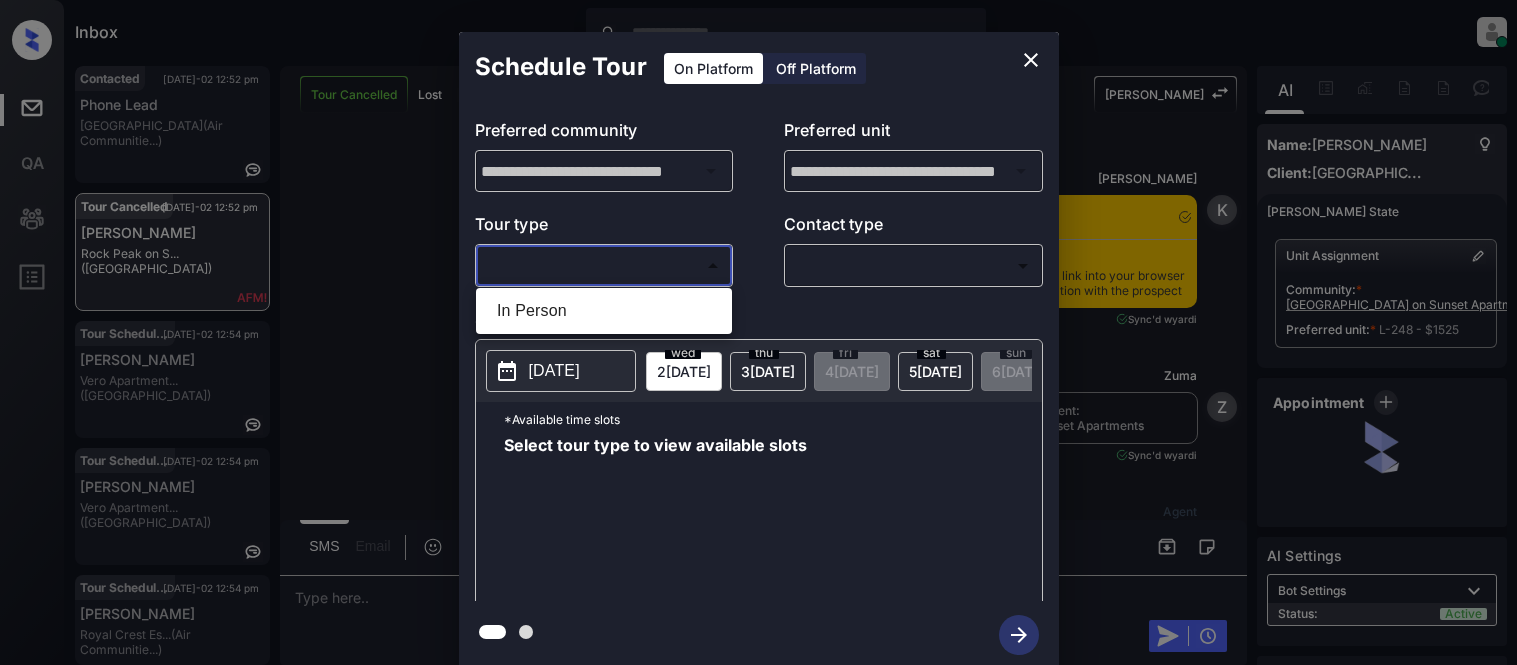 click on "Inbox [PERSON_NAME] Cataag Online Set yourself   offline Set yourself   on break Profile Switch to  light  mode Sign out Contacted [DATE]-02 12:52 pm   Phone Lead Mariners Cove  (Air Communitie...) Tour Cancelled [DATE]-02 12:52 pm   [PERSON_NAME] E Rock Peak on S...  ([GEOGRAPHIC_DATA]) Tour Scheduled [DATE]-02 12:54 pm   [PERSON_NAME][GEOGRAPHIC_DATA]...  ([GEOGRAPHIC_DATA]) Tour Scheduled [DATE]-02 12:54 pm   [PERSON_NAME] K Vero Apartment...  (Fairfield) Tour Scheduled [DATE]-02 12:54 pm   [PERSON_NAME] Royal Crest Es...  (Air Communitie...) Tour Cancelled Lost Lead Sentiment: Angry Upon sliding the acknowledgement:  Lead will move to lost stage. * ​ SMS and call option will be set to opt out. AFM will be turned off for the lead. Kelsey New Message [PERSON_NAME] Notes Note: [URL][DOMAIN_NAME] - Paste this link into your browser to view [PERSON_NAME] conversation with the prospect [DATE] 06:46 pm  Sync'd w  yardi K New Message Zuma Lead transferred to leasing agent: [GEOGRAPHIC_DATA] on Sunset Apartments [DATE] 06:46 pm  Sync'd w" at bounding box center (758, 332) 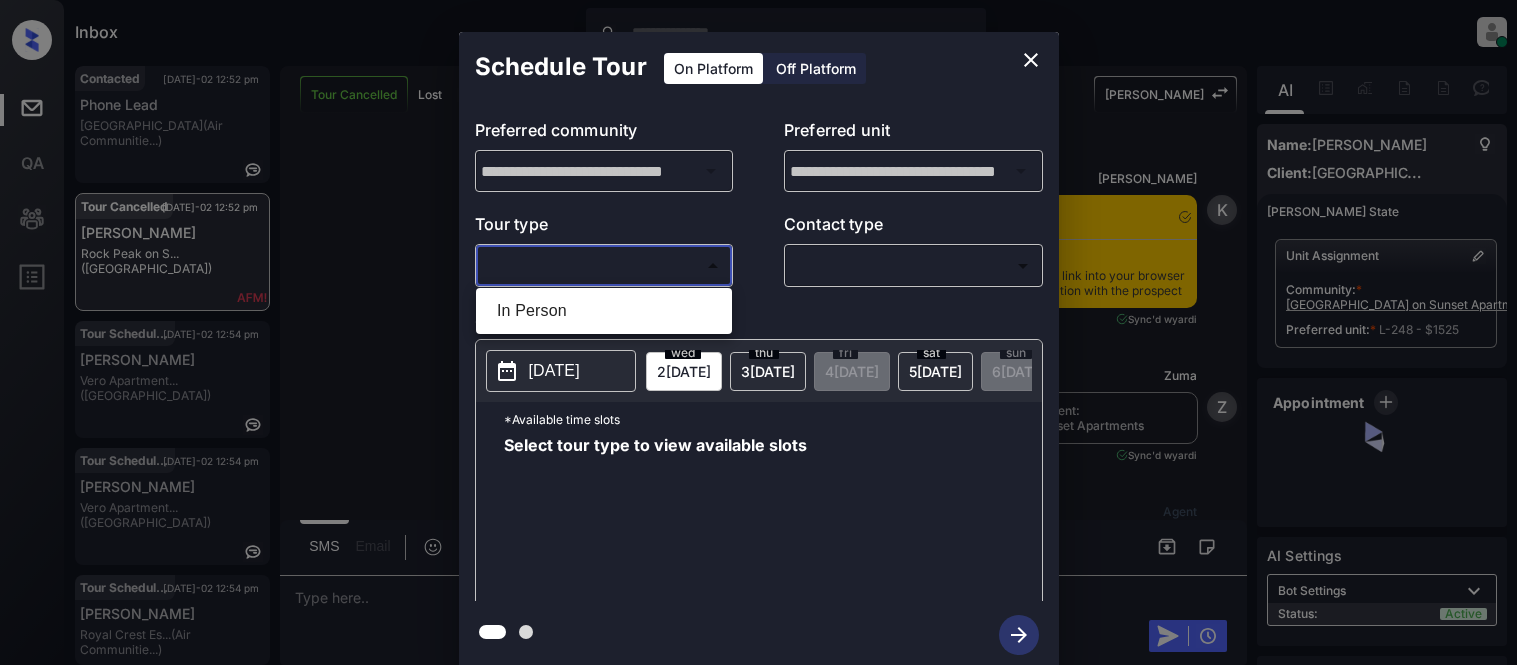 scroll, scrollTop: 0, scrollLeft: 0, axis: both 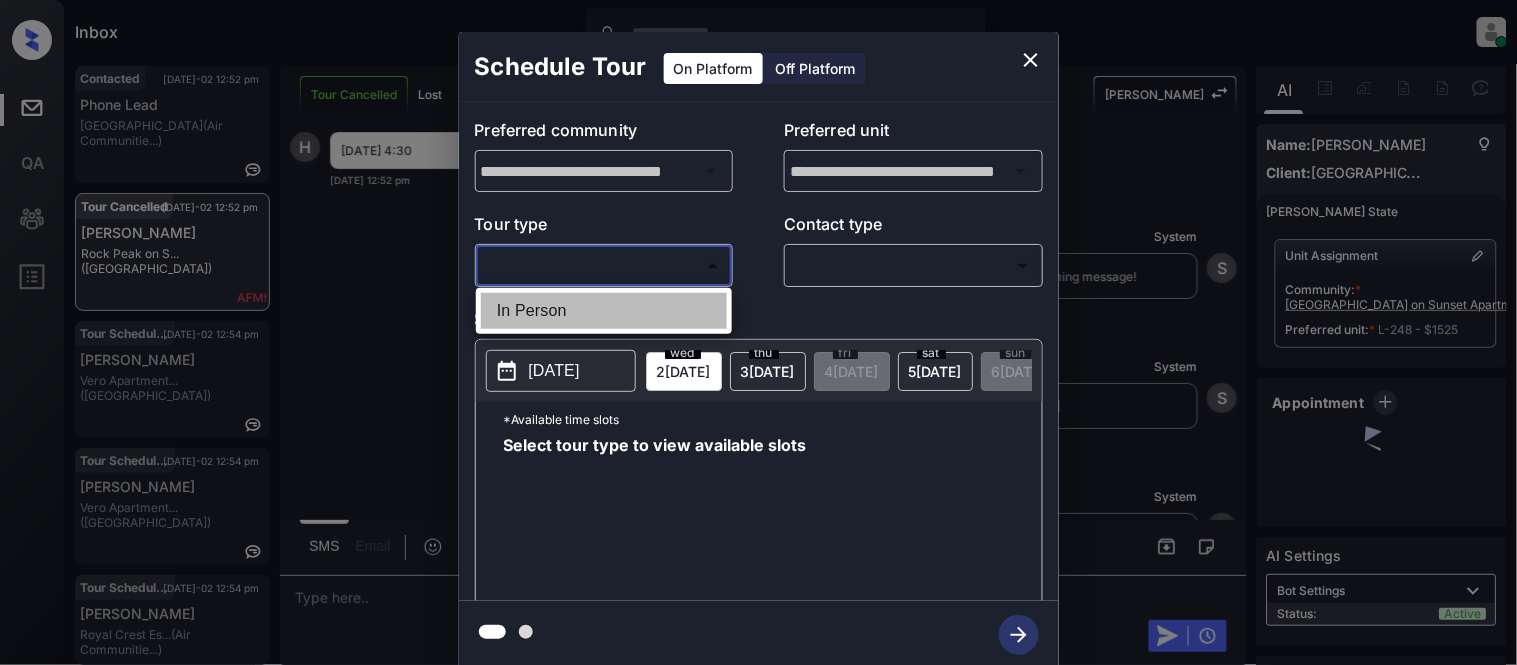 click on "In Person" at bounding box center [604, 311] 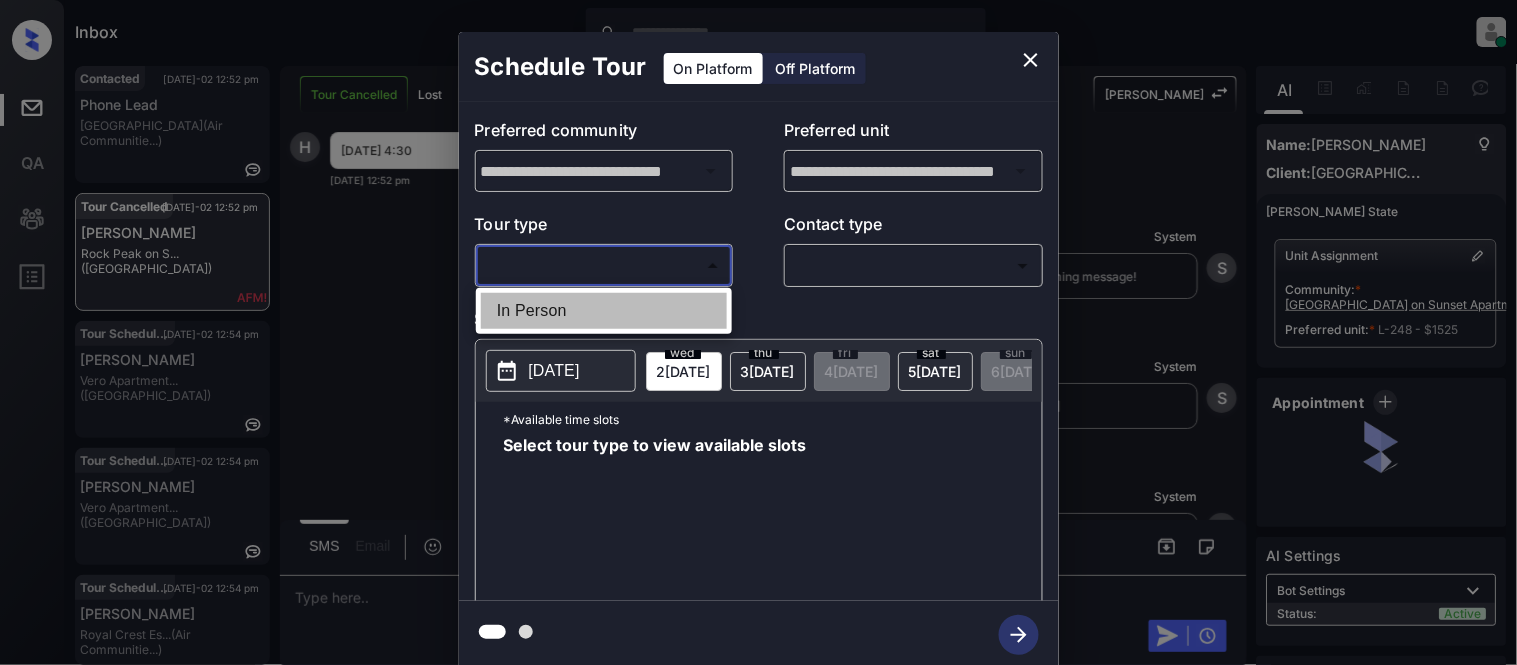 type on "********" 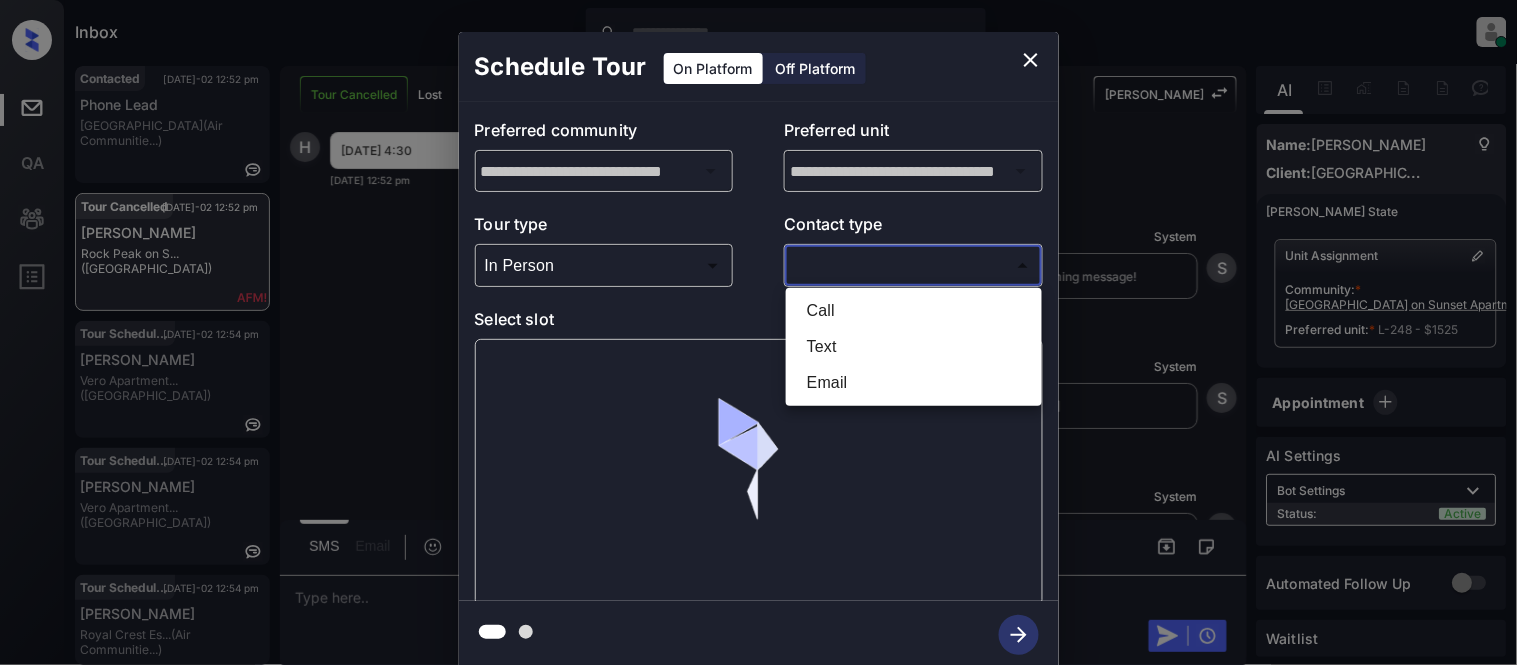 click on "Inbox Kristina Cataag Online Set yourself   offline Set yourself   on break Profile Switch to  light  mode Sign out Contacted Jul-02 12:52 pm   Phone Lead Mariners Cove  (Air Communitie...) Tour Cancelled Jul-02 12:52 pm   Hannah E Rock Peak on S...  (Fairfield) Tour Scheduled Jul-02 12:54 pm   Anila K Vero Apartment...  (Fairfield) Tour Scheduled Jul-02 12:54 pm   Anila K Vero Apartment...  (Fairfield) Tour Scheduled Jul-02 12:54 pm   Joseph Clark Royal Crest Es...  (Air Communitie...) Tour Cancelled Lost Lead Sentiment: Angry Upon sliding the acknowledgement:  Lead will move to lost stage. * ​ SMS and call option will be set to opt out. AFM will be turned off for the lead. Kelsey New Message Kelsey Notes Note: https://conversation.getzuma.com/68633df7ac4acd90b4246017 - Paste this link into your browser to view Kelsey’s conversation with the prospect Jun 30, 2025 06:46 pm  Sync'd w  yardi K New Message Zuma Lead transferred to leasing agent: Rock Peak on Sunset Apartments Jun 30, 2025 06:46 pm  Sync'd w" at bounding box center [758, 332] 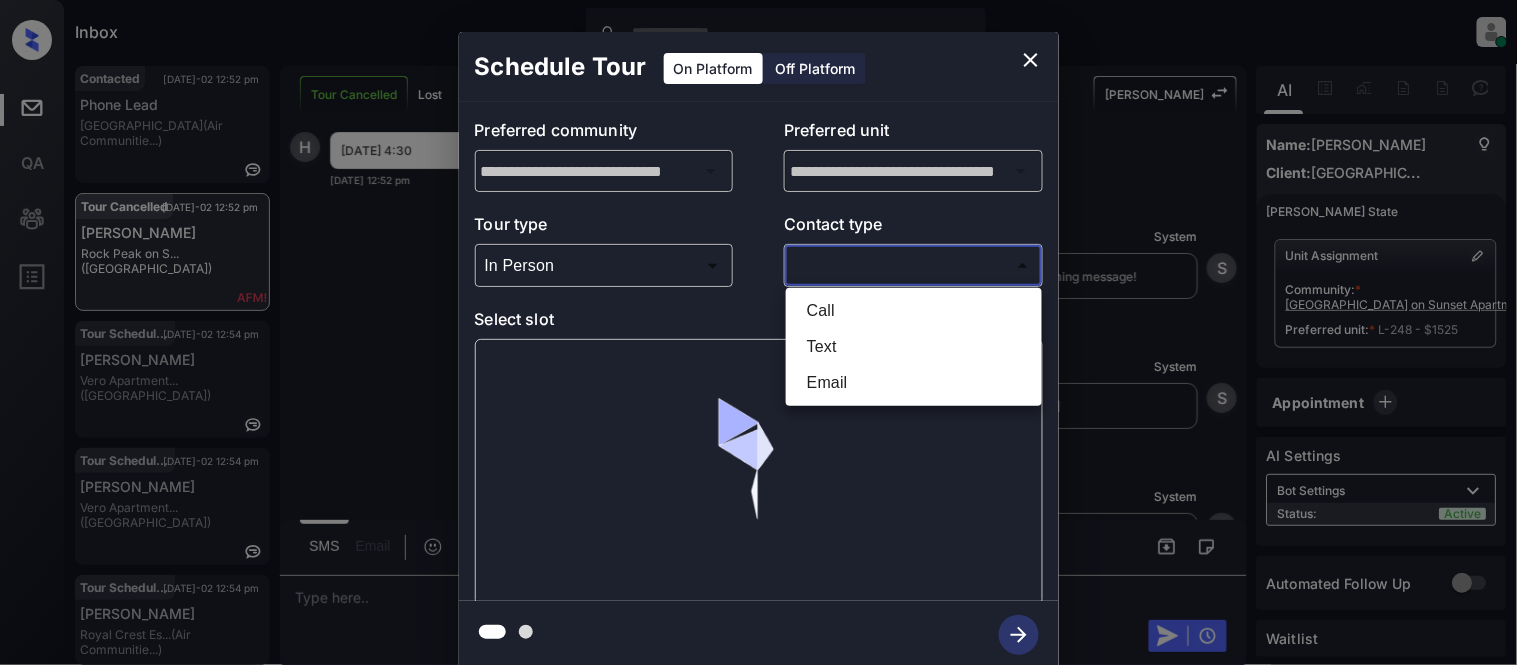 click on "Text" at bounding box center (914, 347) 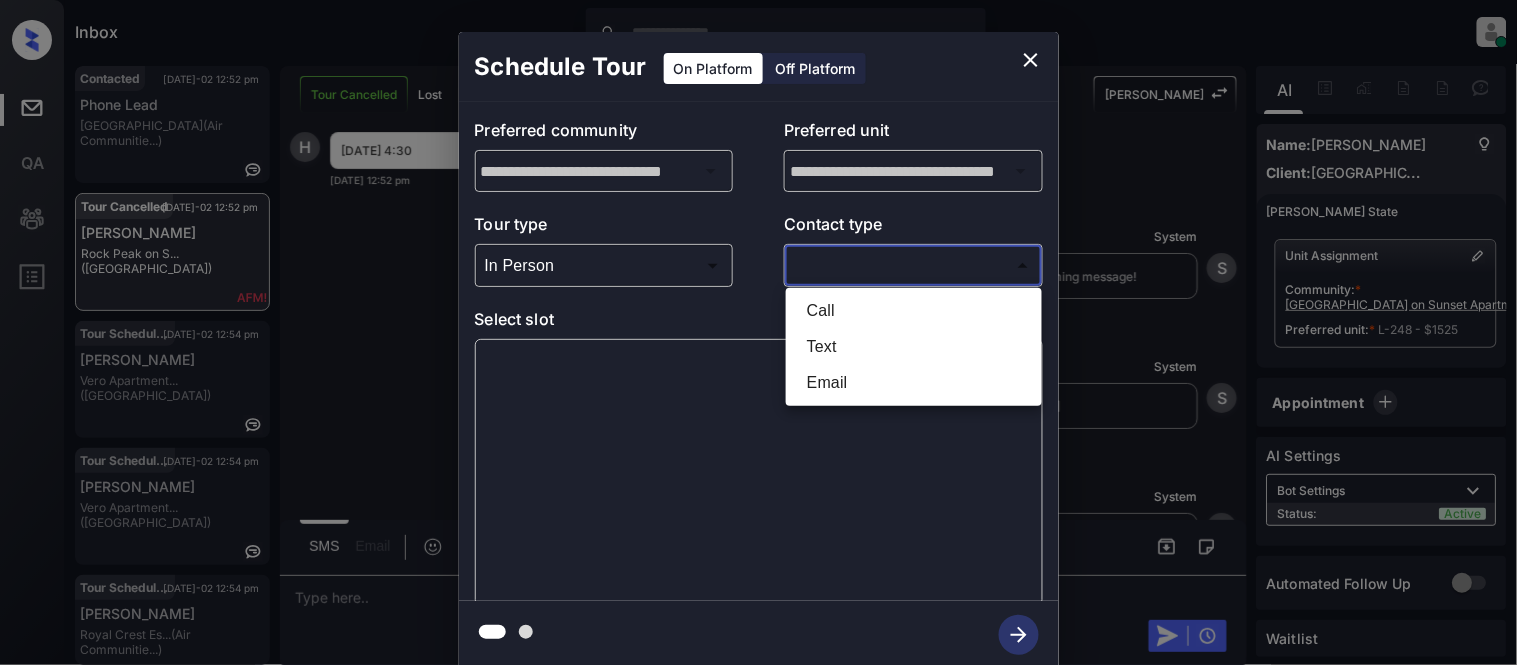 type on "****" 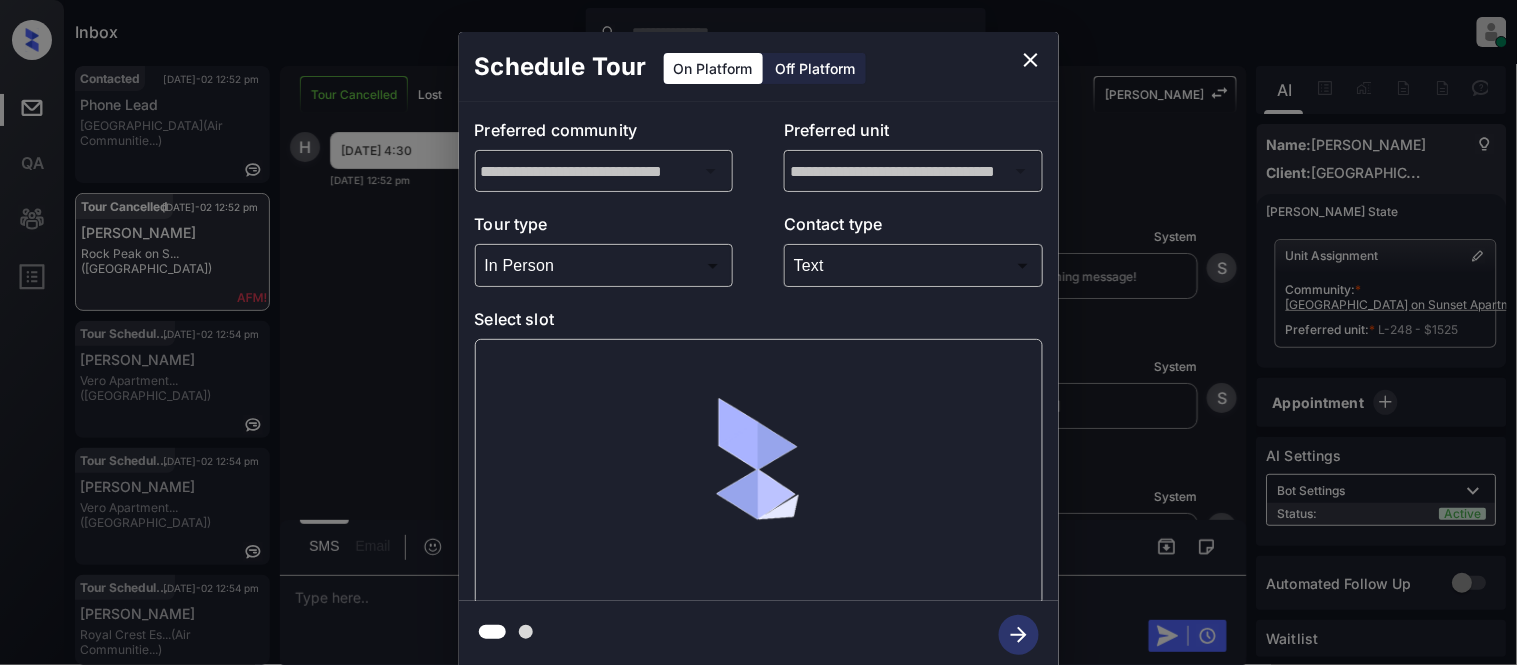 click at bounding box center [759, 472] 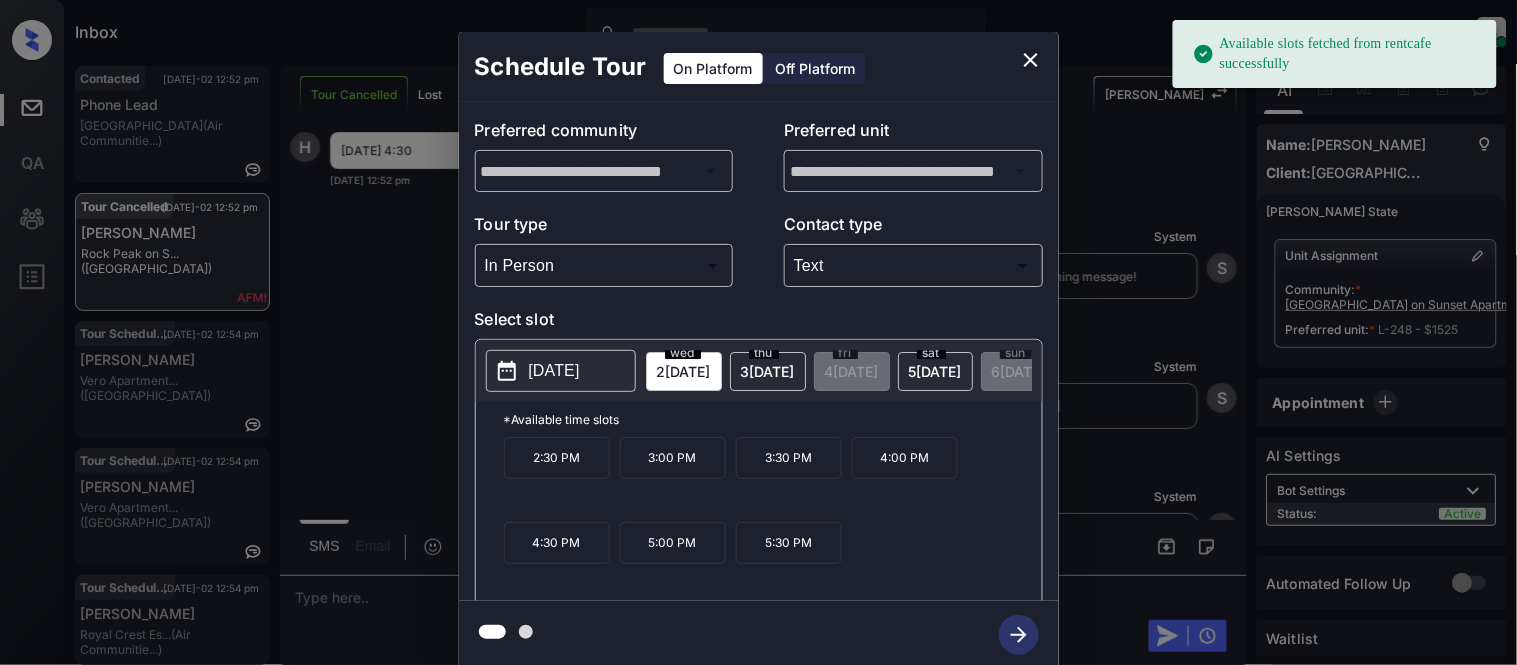 click on "[DATE]" at bounding box center [554, 371] 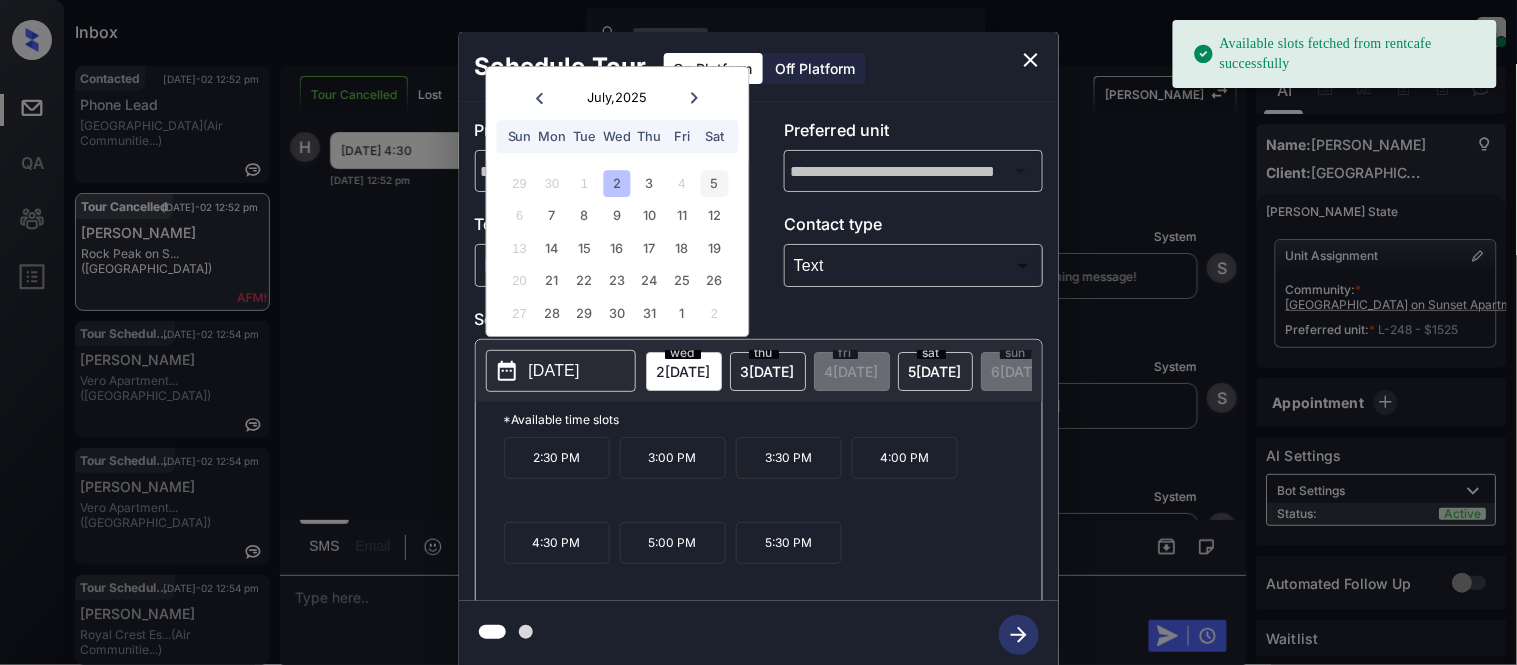 click on "5" at bounding box center [714, 183] 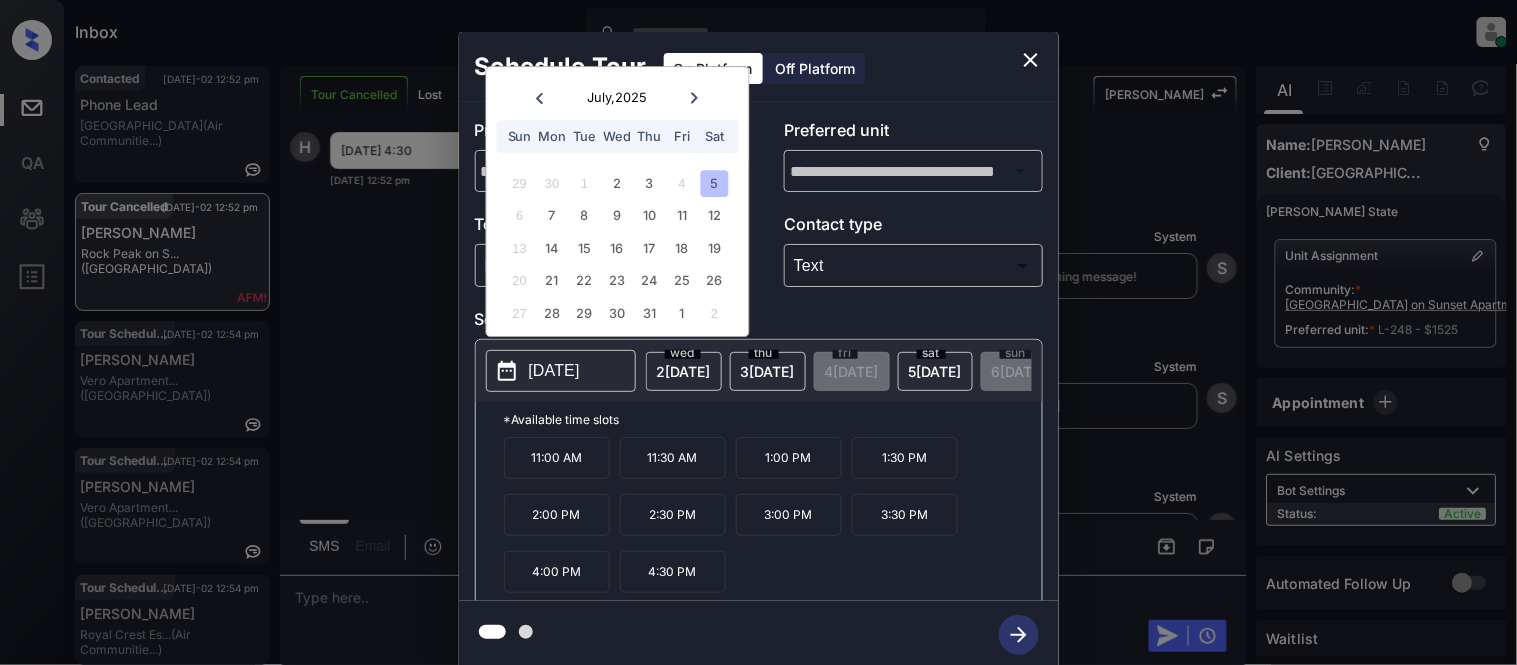 click on "4:30 PM" at bounding box center (673, 572) 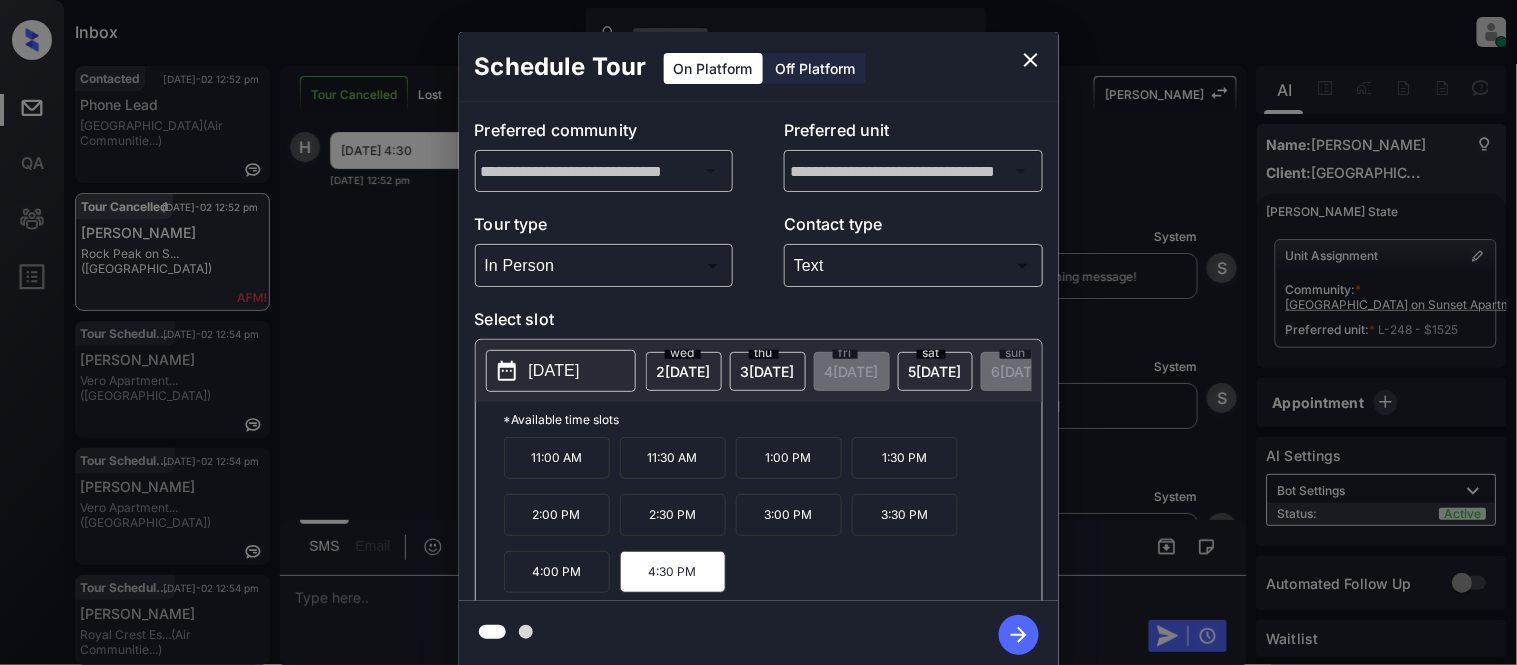 click on "4:00 PM" at bounding box center [557, 572] 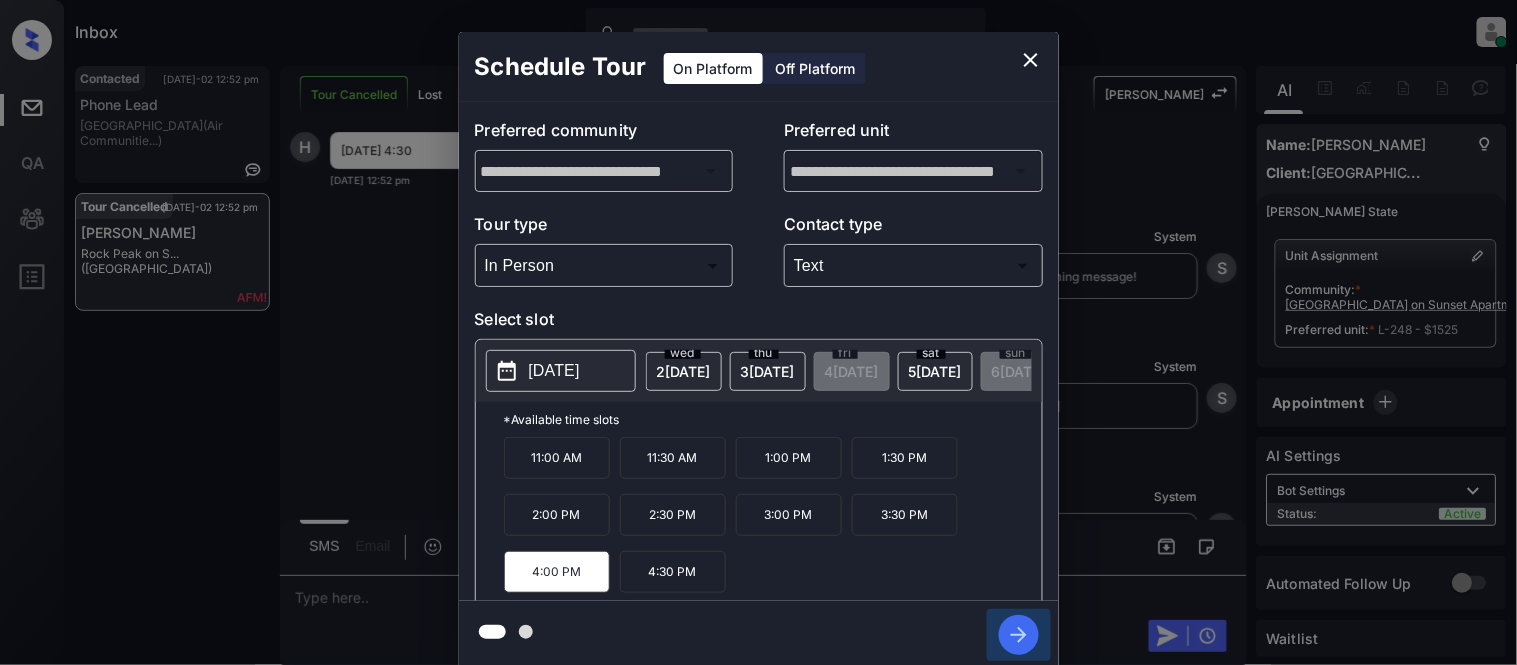 click at bounding box center [1019, 635] 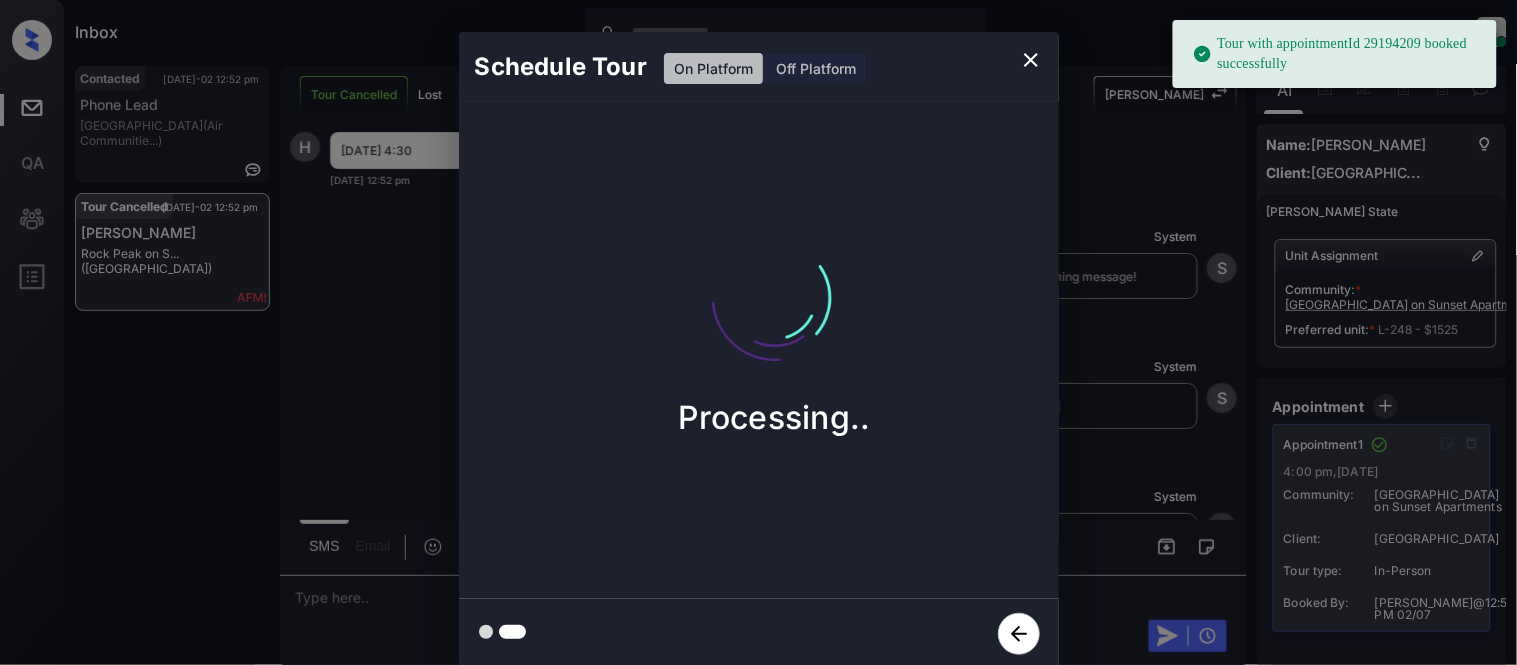 click on "Schedule Tour On Platform Off Platform Processing.." at bounding box center [758, 350] 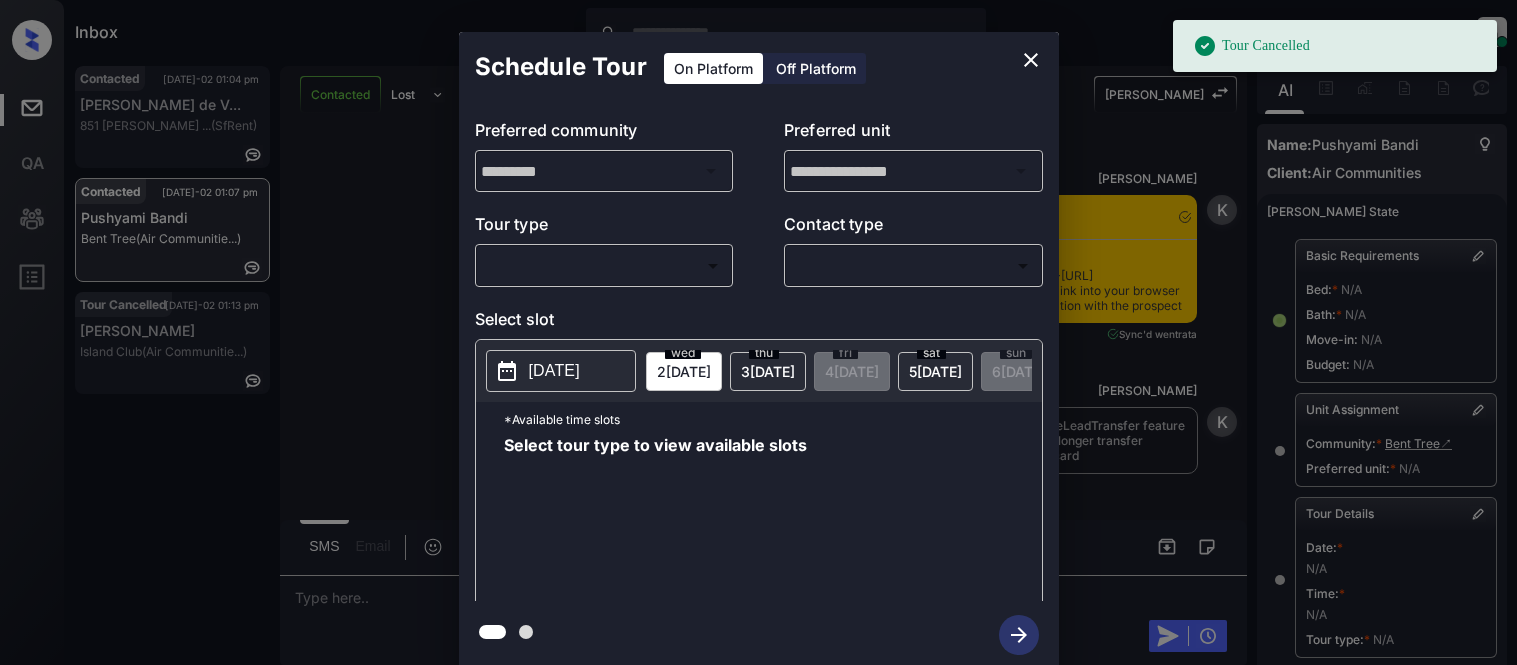scroll, scrollTop: 0, scrollLeft: 0, axis: both 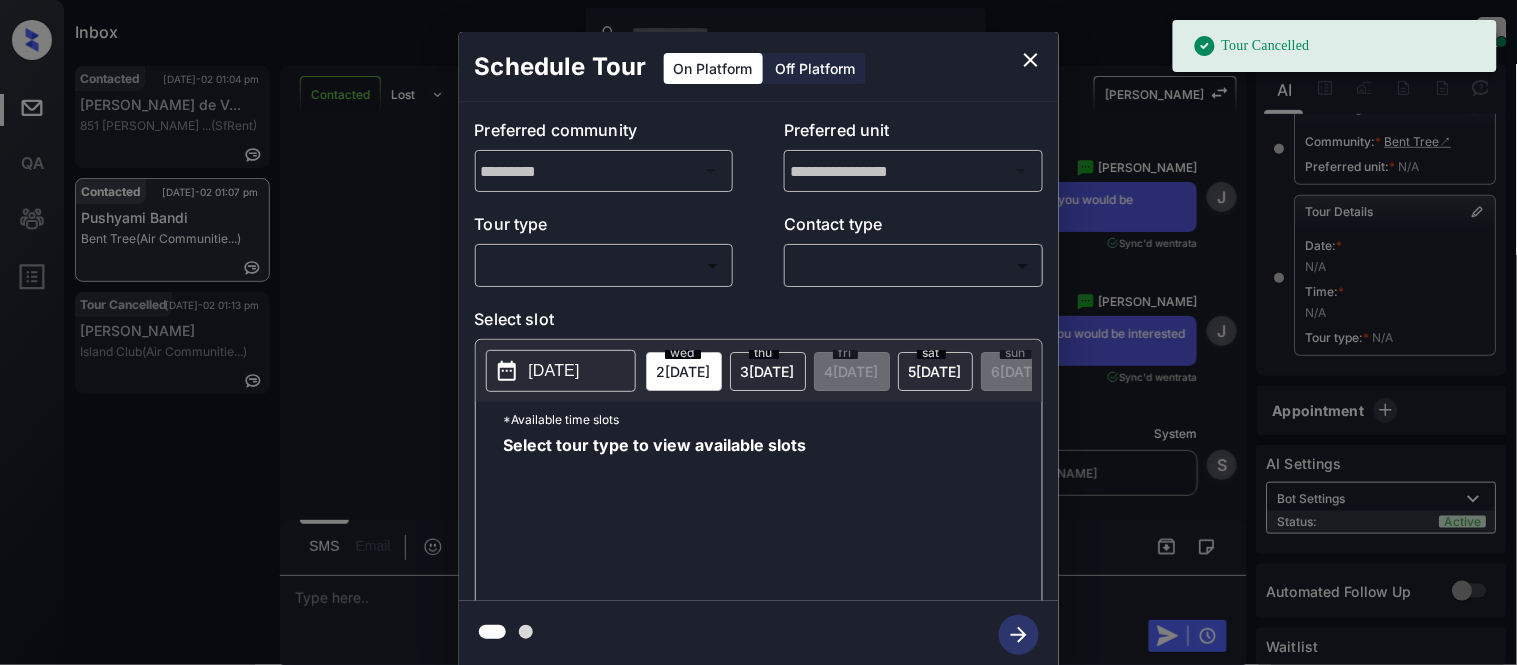 click on "Tour Cancelled Inbox [PERSON_NAME] Cataag Online Set yourself   offline Set yourself   on break Profile Switch to  light  mode Sign out Contacted [DATE]-02 01:04 pm   [PERSON_NAME] de V... 851 [PERSON_NAME] ...  (SfRent) Contacted [DATE]-02 01:07 pm   Pushyami Bandi Bent Tree  (Air Communitie...) Tour Cancelled [DATE]-02 01:13 pm   [PERSON_NAME] Tei Island Club  (Air Communitie...) Contacted Lost Lead Sentiment: Angry Upon sliding the acknowledgement:  Lead will move to lost stage. * ​ SMS and call option will be set to opt out. AFM will be turned off for the lead. Kelsey New Message [PERSON_NAME] Notes Note: <a href="[URL][DOMAIN_NAME]">[URL][DOMAIN_NAME]</a> - Paste this link into your browser to view [PERSON_NAME] conversation with the prospect [DATE] 04:43 pm  Sync'd w  entrata K New Message [PERSON_NAME] Due to the activation of disableLeadTransfer feature flag, [PERSON_NAME] will no longer transfer ownership of this CRM guest card [DATE] 04:43 pm K New Message Z" at bounding box center [758, 332] 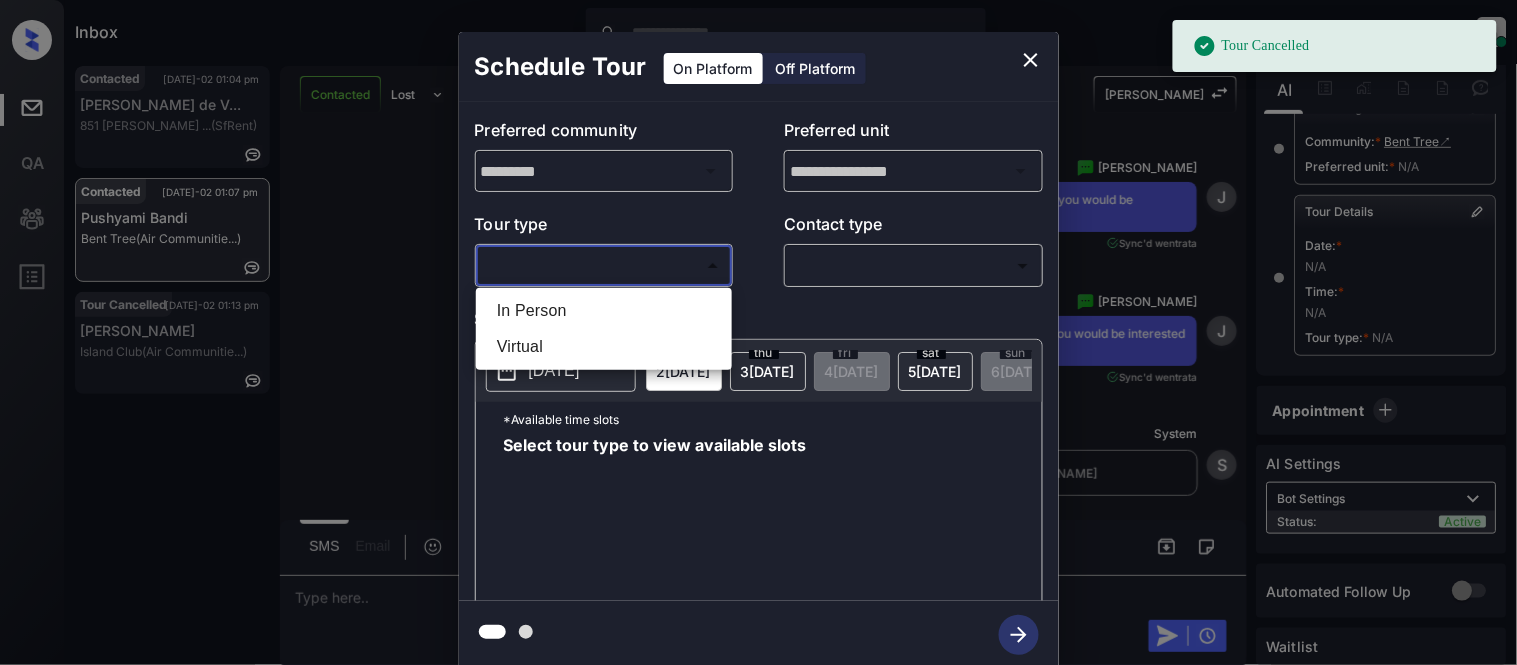 click on "In Person" at bounding box center [604, 311] 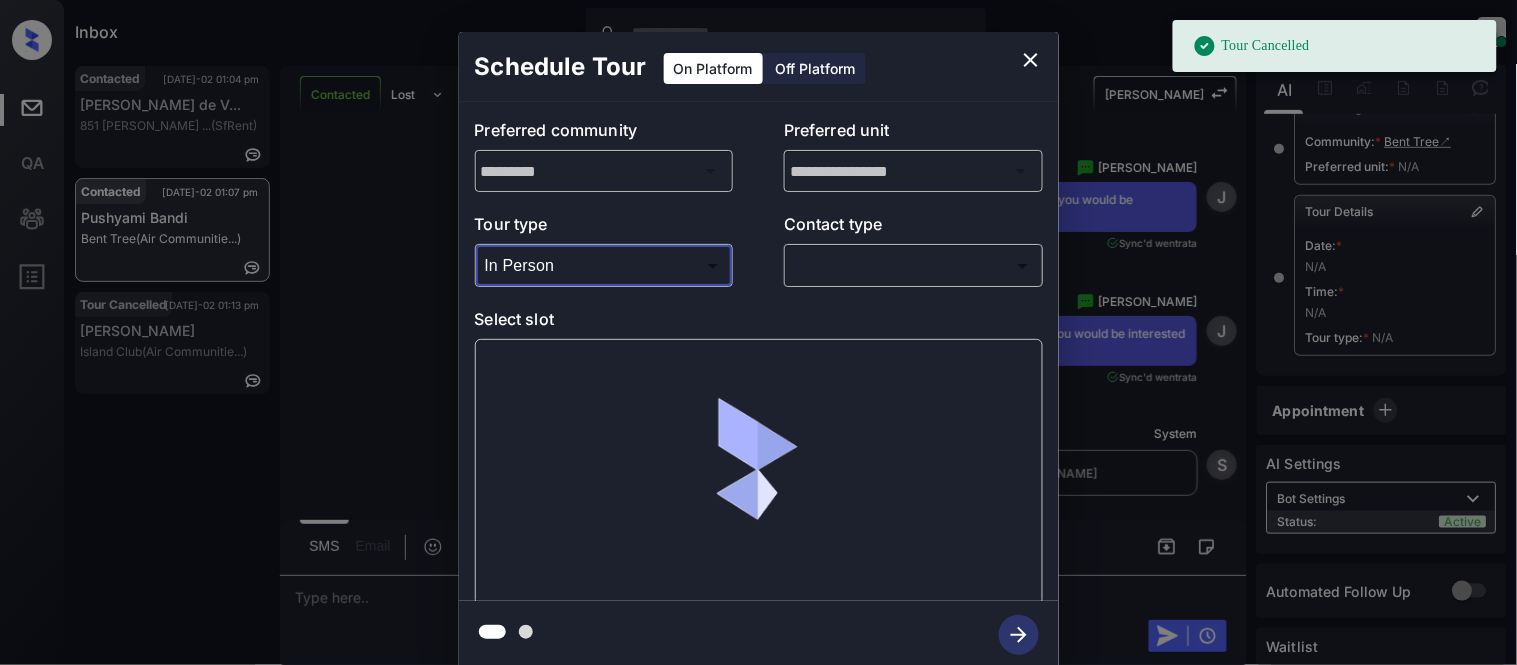click on "Tour Cancelled Inbox [PERSON_NAME] Cataag Online Set yourself   offline Set yourself   on break Profile Switch to  light  mode Sign out Contacted [DATE]-02 01:04 pm   [PERSON_NAME] de V... 851 [PERSON_NAME] ...  (SfRent) Contacted [DATE]-02 01:07 pm   Pushyami Bandi Bent Tree  (Air Communitie...) Tour Cancelled [DATE]-02 01:13 pm   [PERSON_NAME] Tei Island Club  (Air Communitie...) Contacted Lost Lead Sentiment: Angry Upon sliding the acknowledgement:  Lead will move to lost stage. * ​ SMS and call option will be set to opt out. AFM will be turned off for the lead. Kelsey New Message [PERSON_NAME] Notes Note: <a href="[URL][DOMAIN_NAME]">[URL][DOMAIN_NAME]</a> - Paste this link into your browser to view [PERSON_NAME] conversation with the prospect [DATE] 04:43 pm  Sync'd w  entrata K New Message [PERSON_NAME] Due to the activation of disableLeadTransfer feature flag, [PERSON_NAME] will no longer transfer ownership of this CRM guest card [DATE] 04:43 pm K New Message Z" at bounding box center [758, 332] 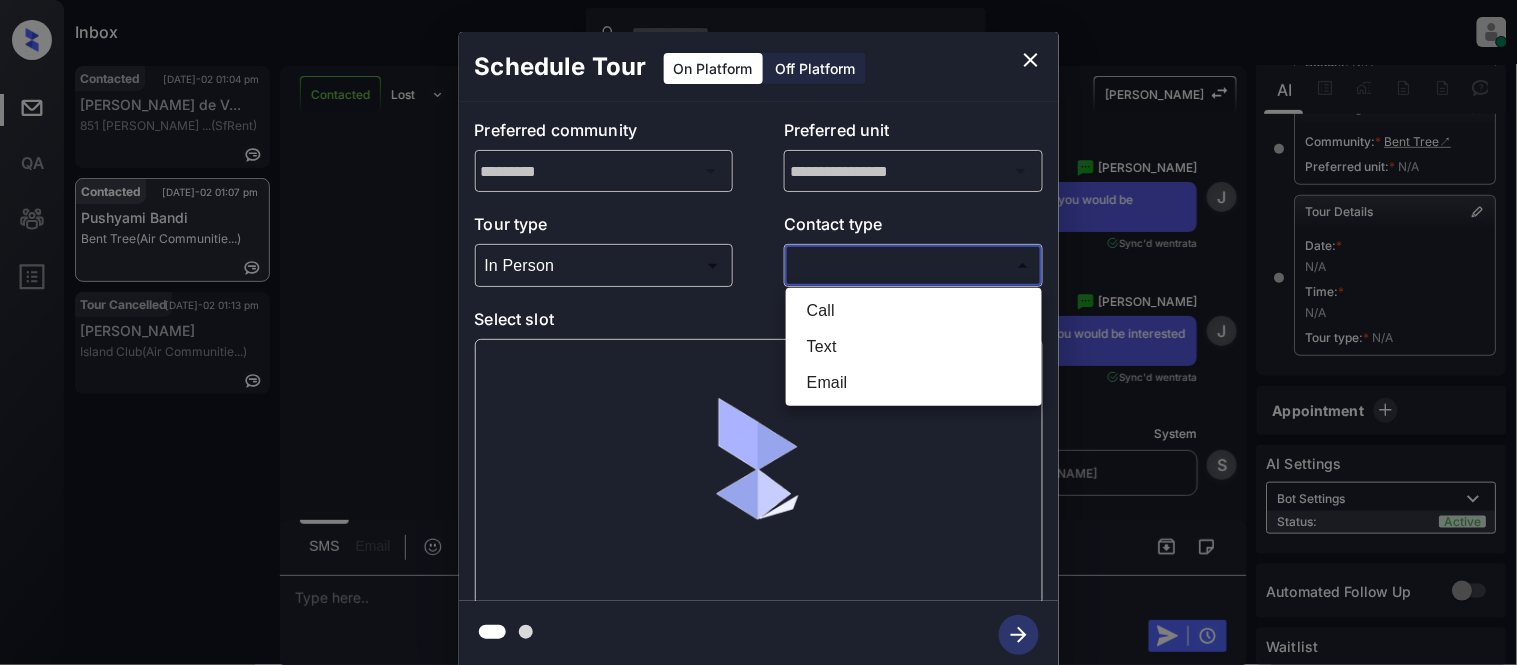 click on "Text" at bounding box center [914, 347] 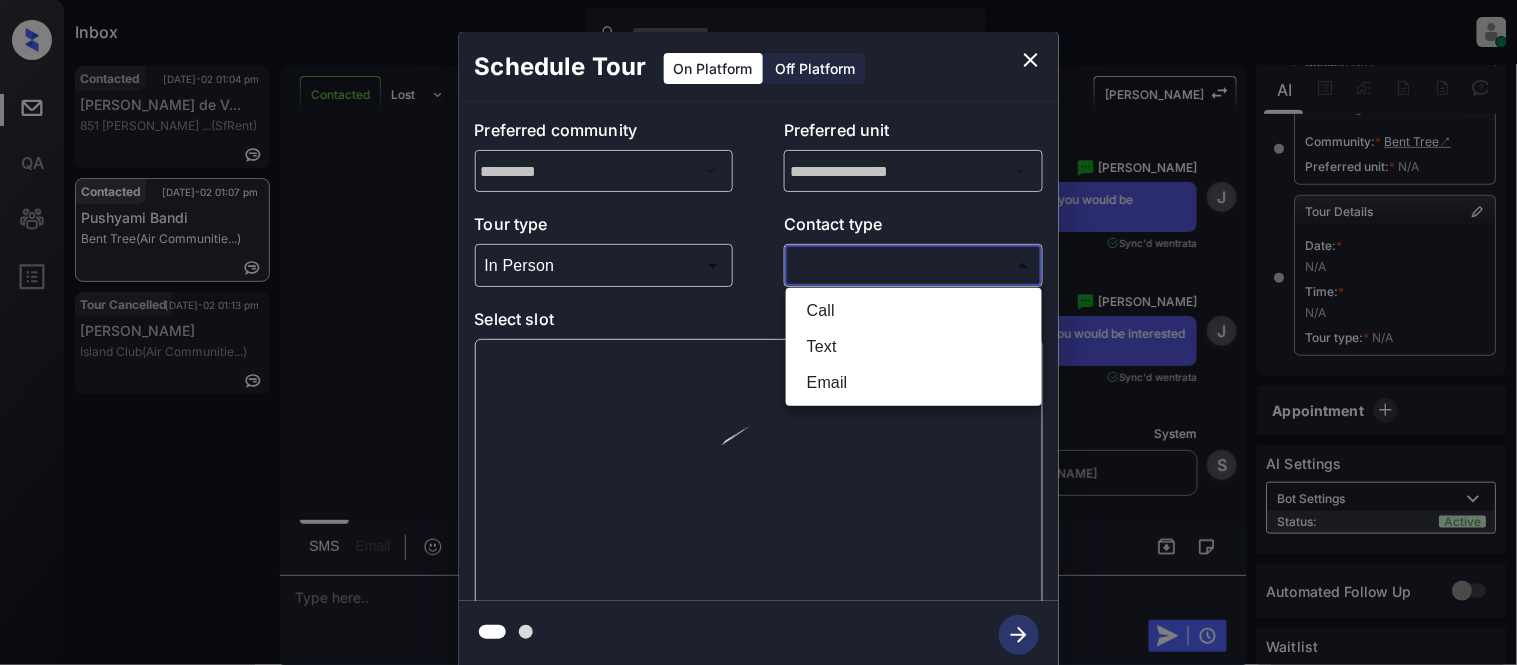 type on "****" 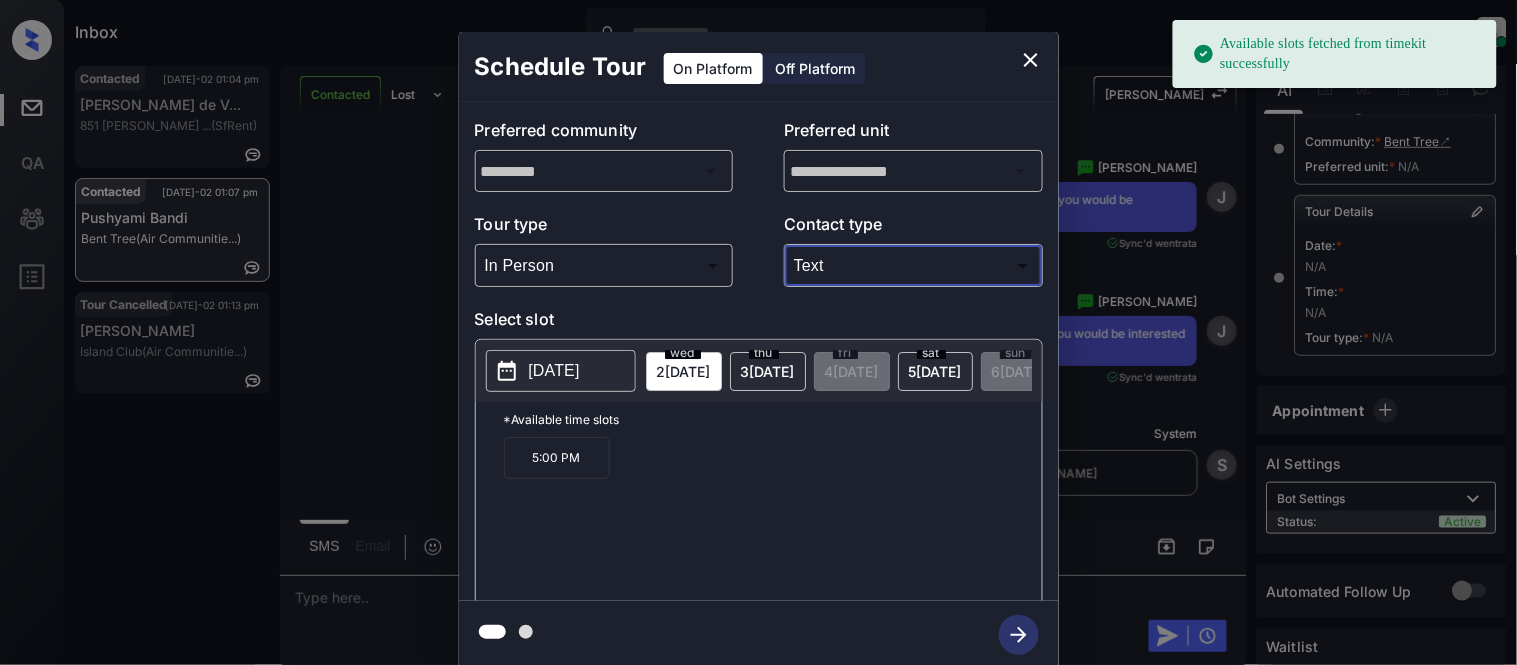 click on "[DATE]" at bounding box center (554, 371) 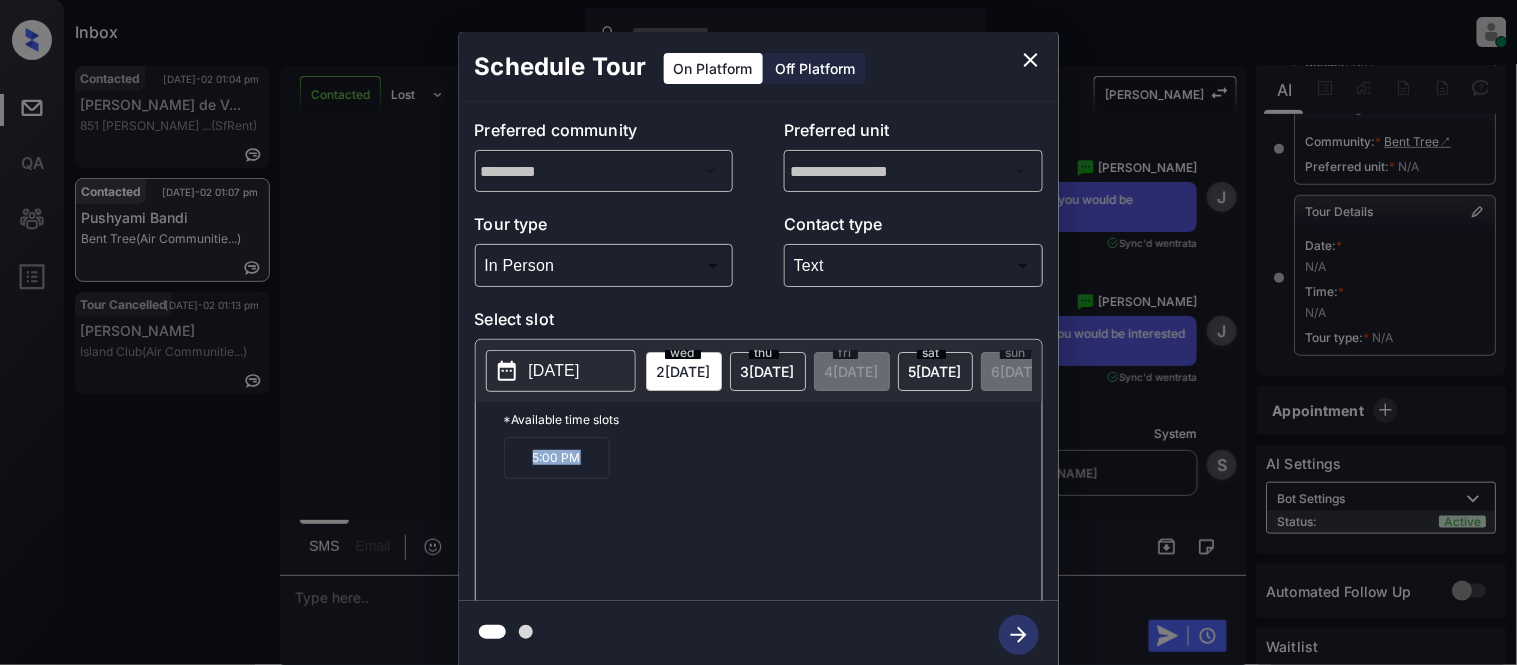 drag, startPoint x: 500, startPoint y: 474, endPoint x: 598, endPoint y: 474, distance: 98 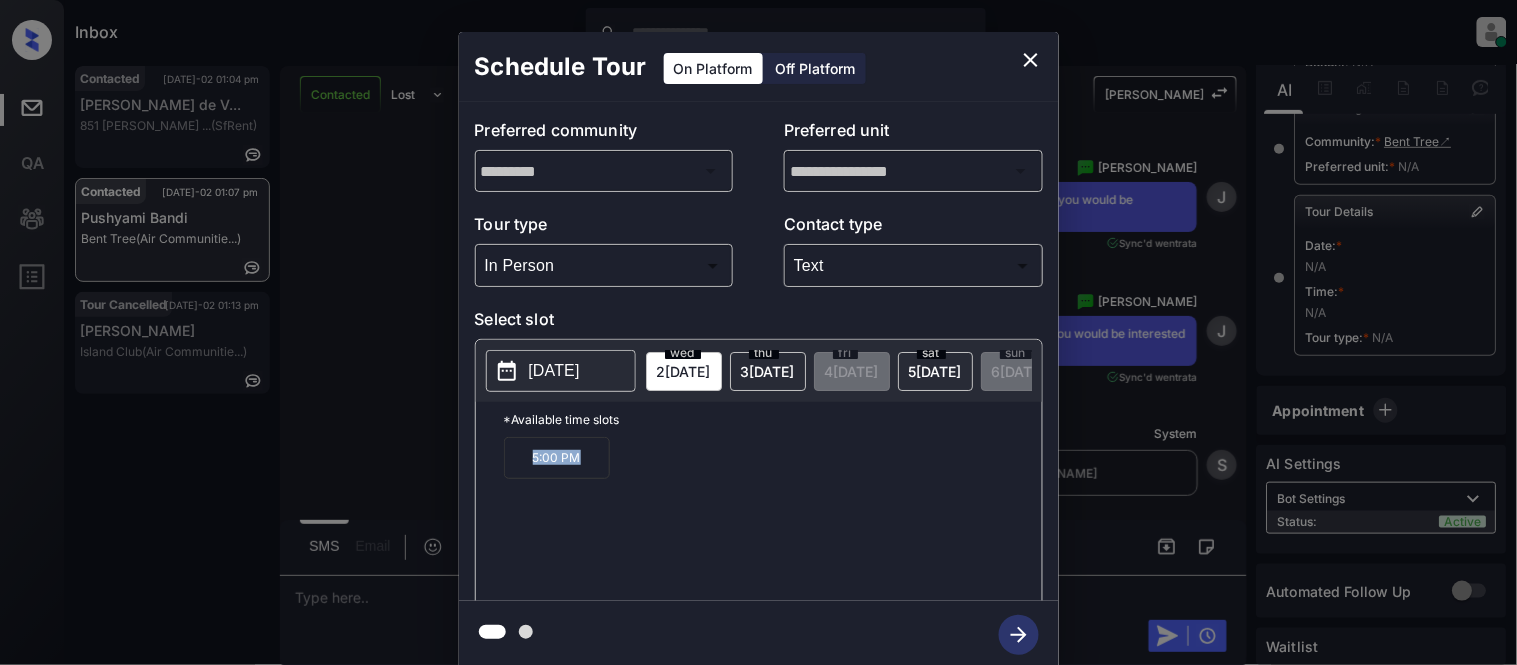 click 